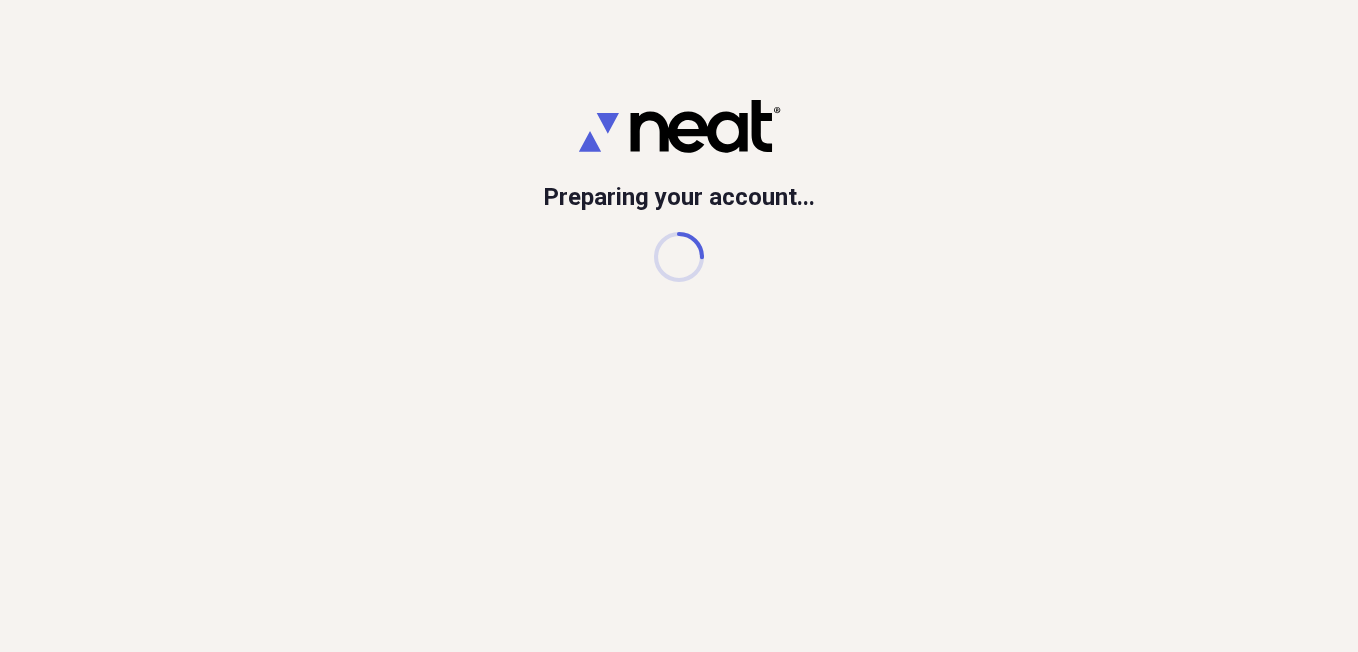 scroll, scrollTop: 0, scrollLeft: 0, axis: both 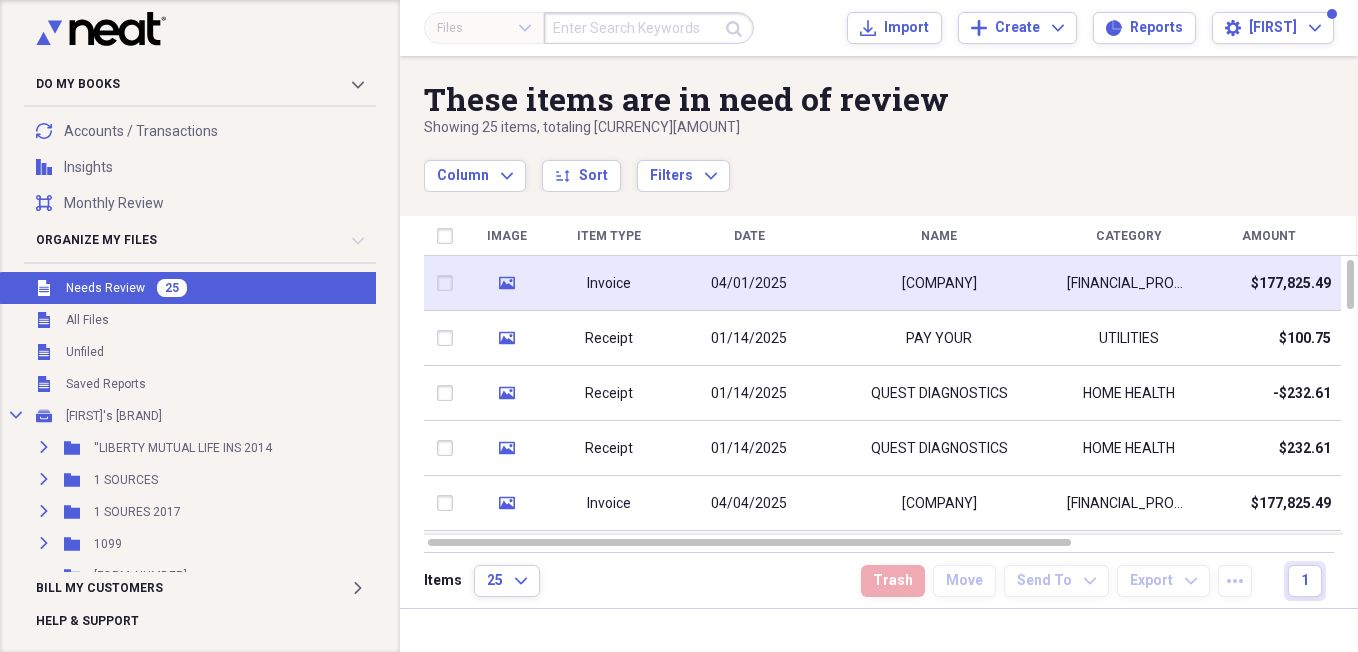 click on "[LAST]" at bounding box center (939, 283) 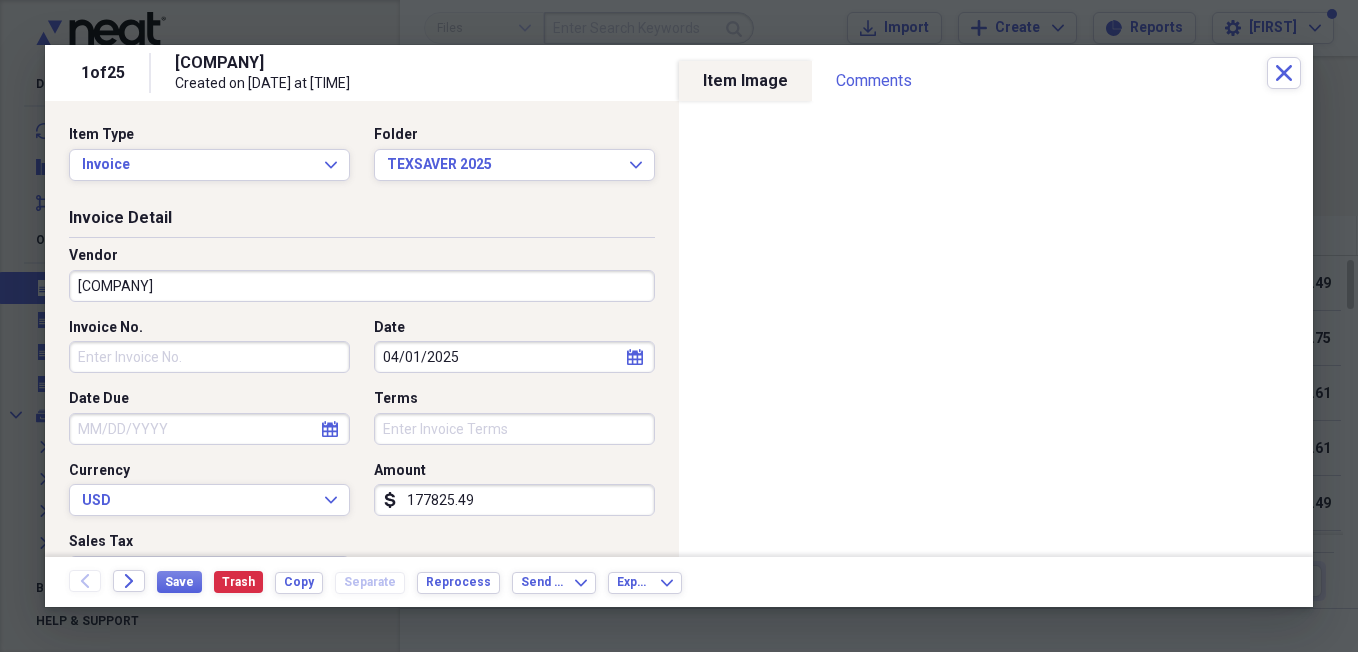 click on "177825.49" at bounding box center [514, 500] 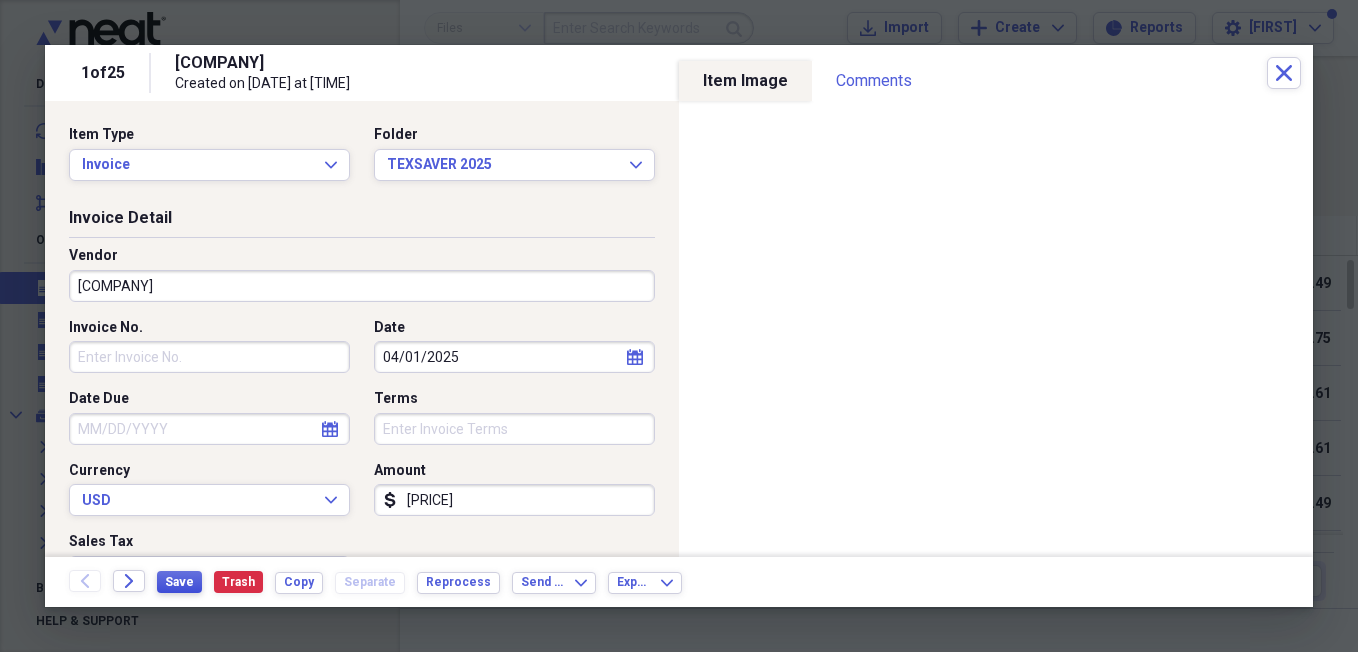 type on "1993.18" 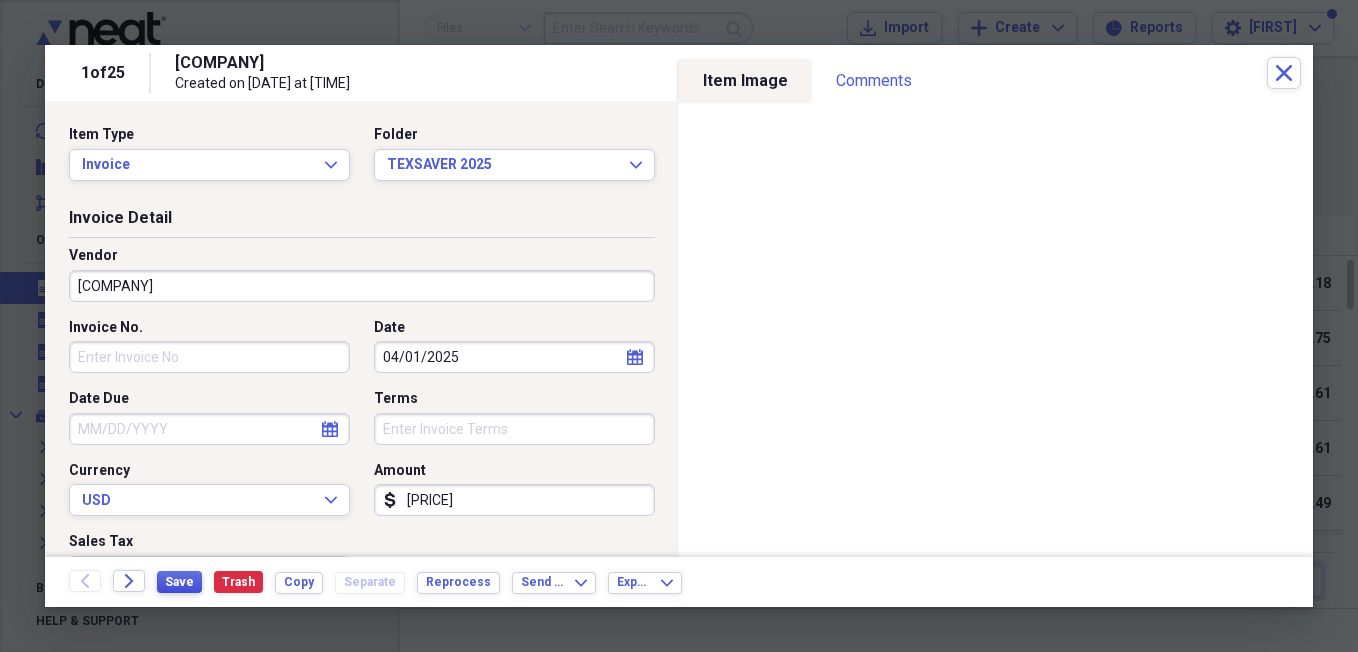 click on "Save" at bounding box center (179, 582) 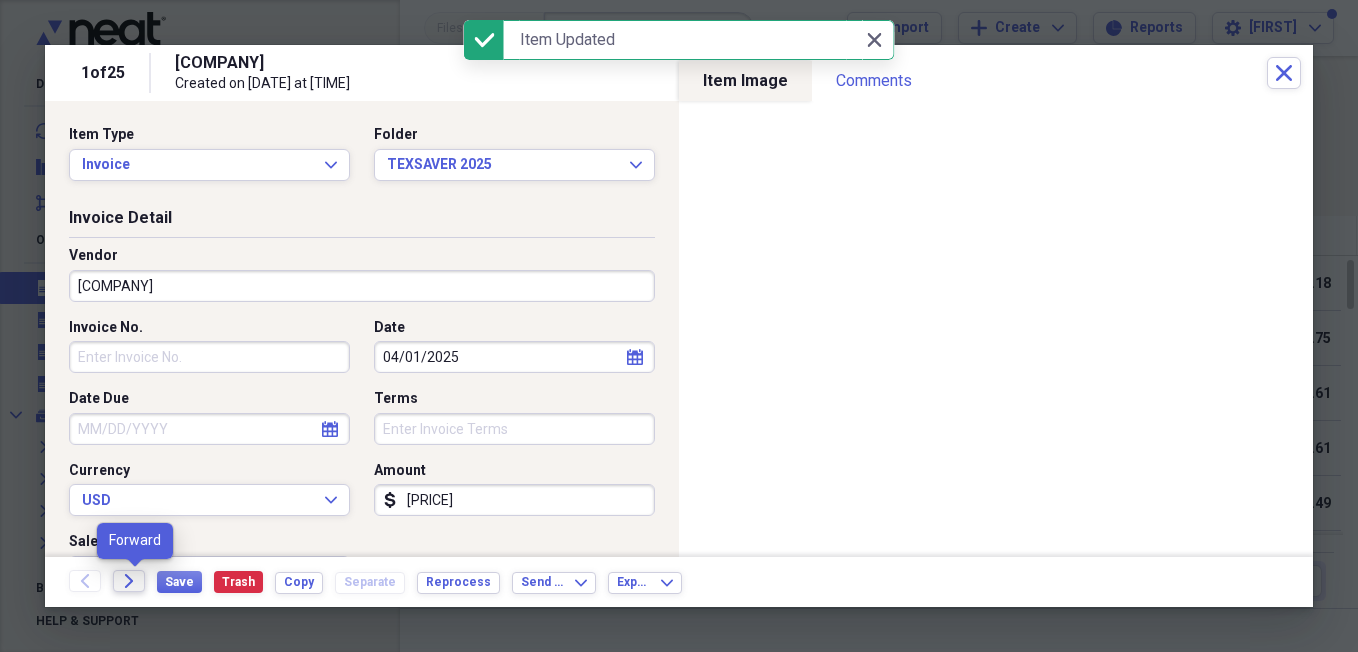 click on "Forward" 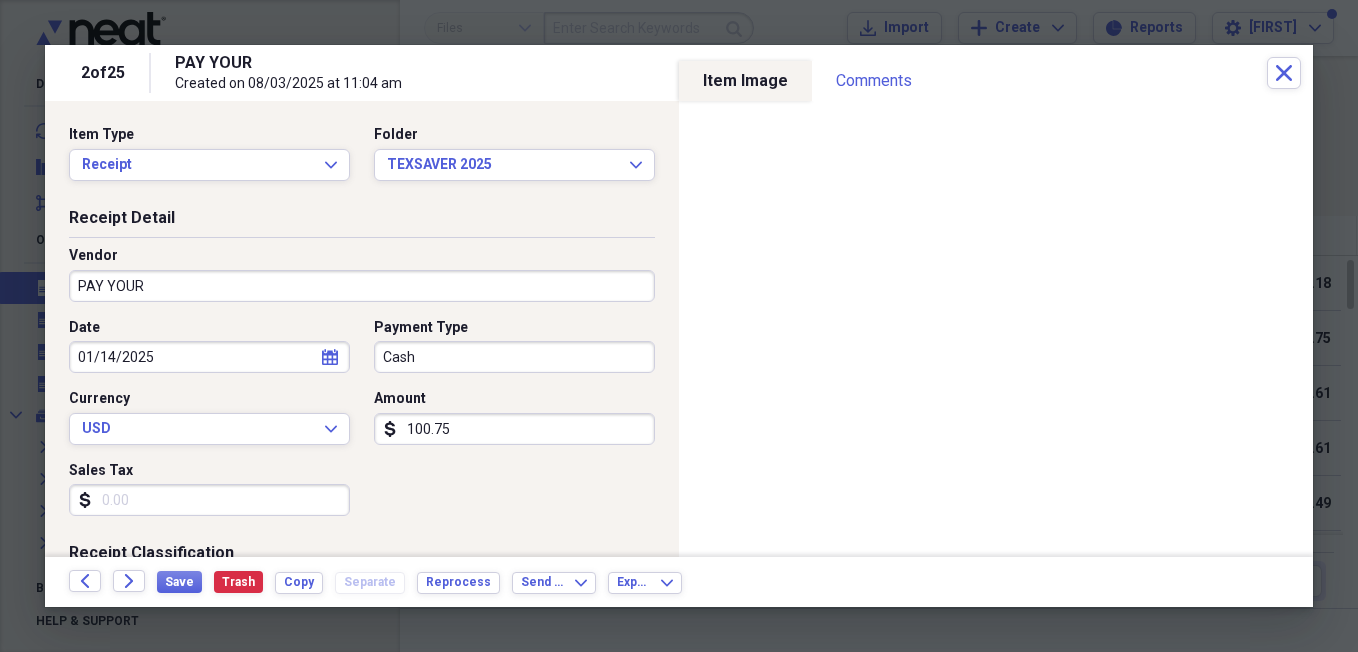 click on "PAY YOUR" at bounding box center [362, 286] 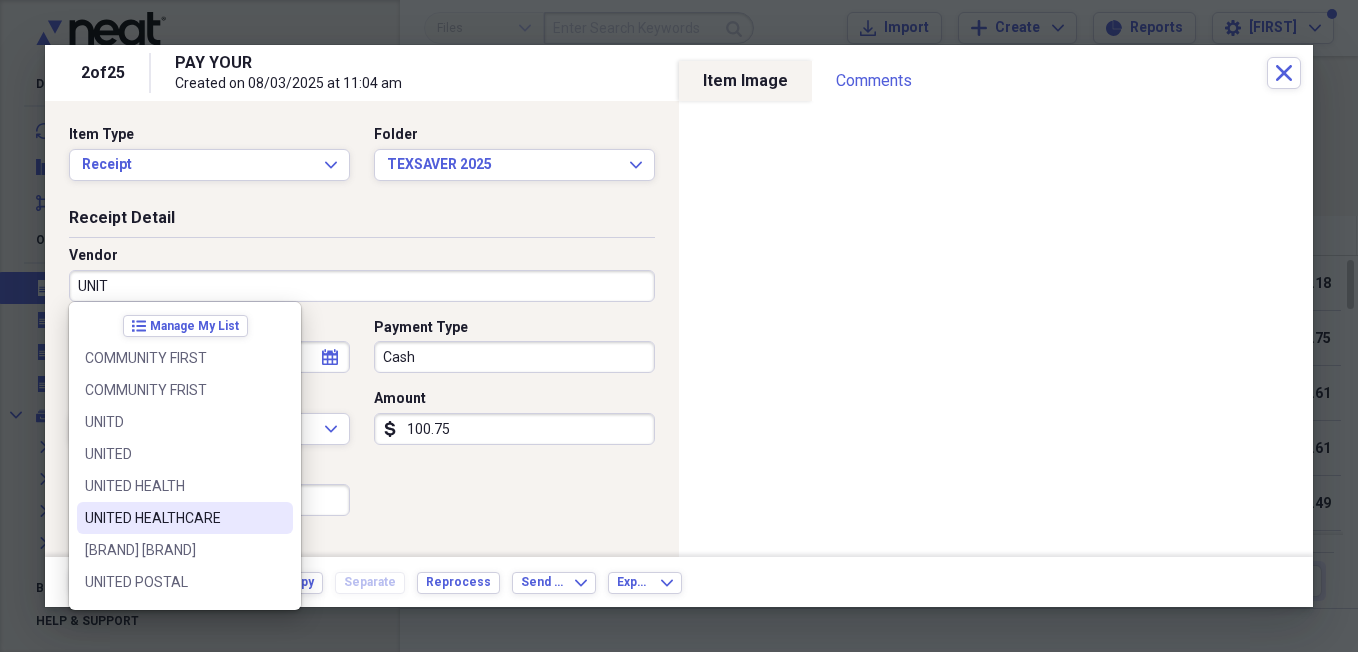 click on "UNITED HEALTHCARE" at bounding box center [173, 518] 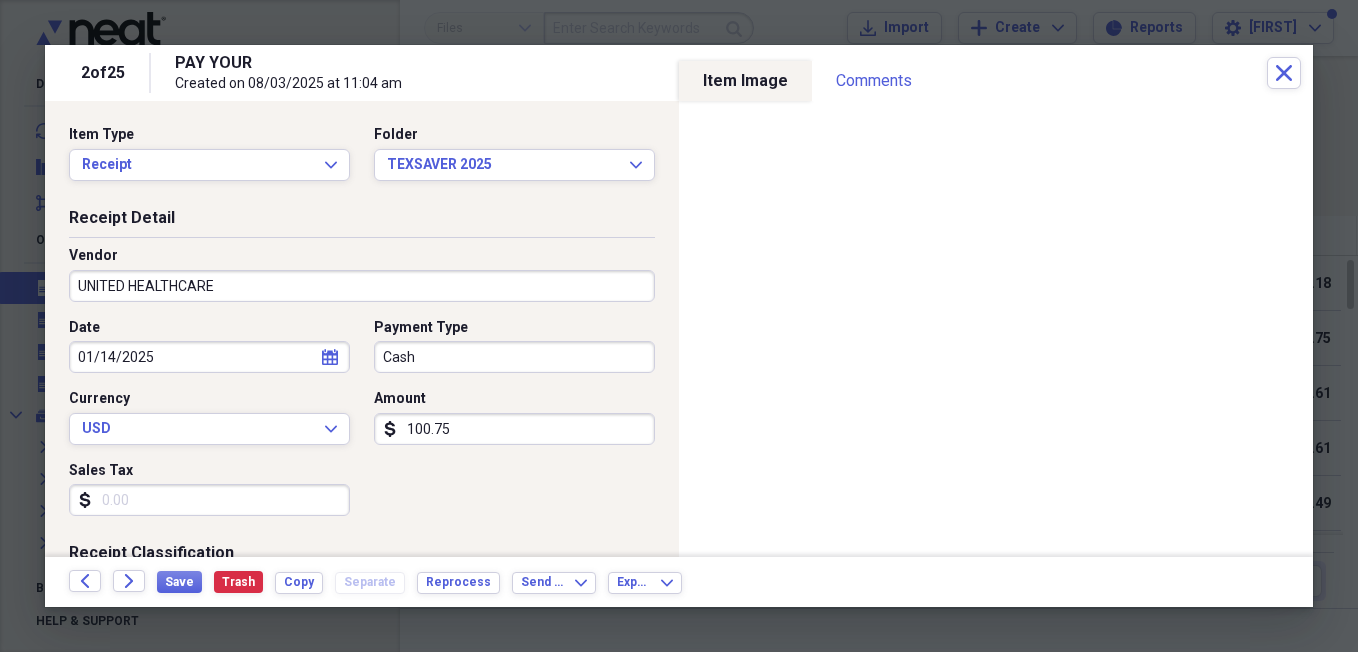type on "Utilities" 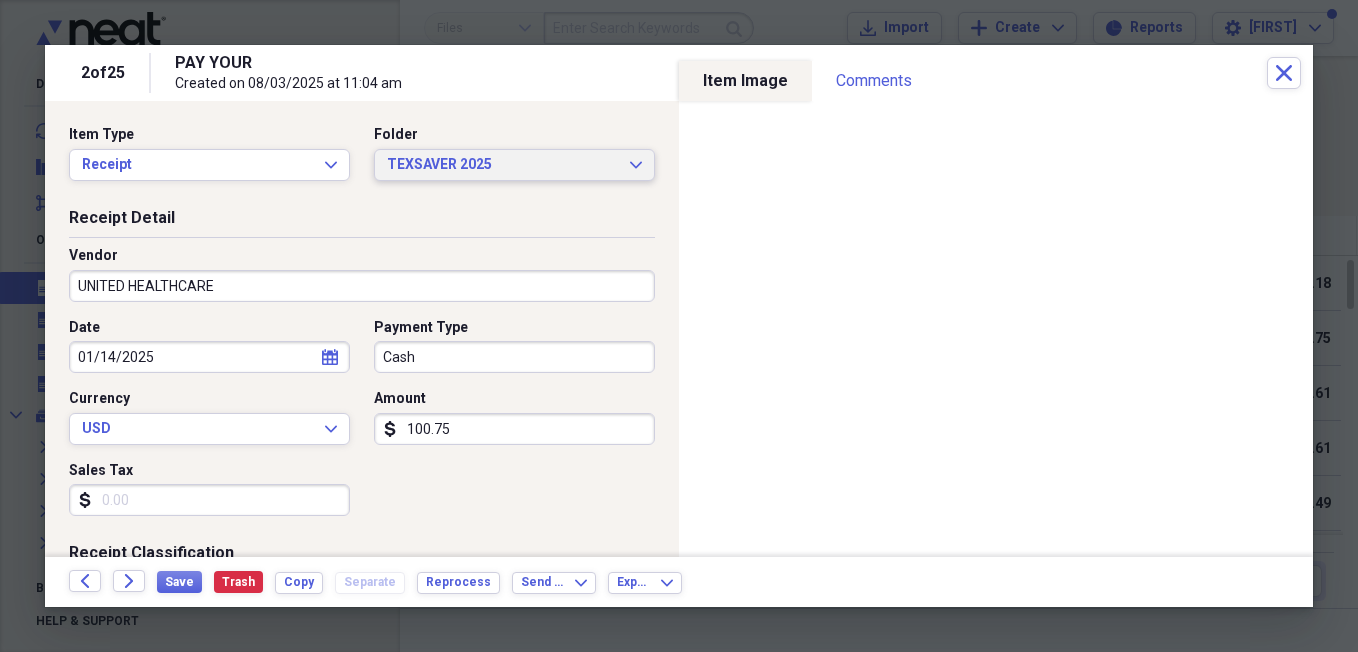 click 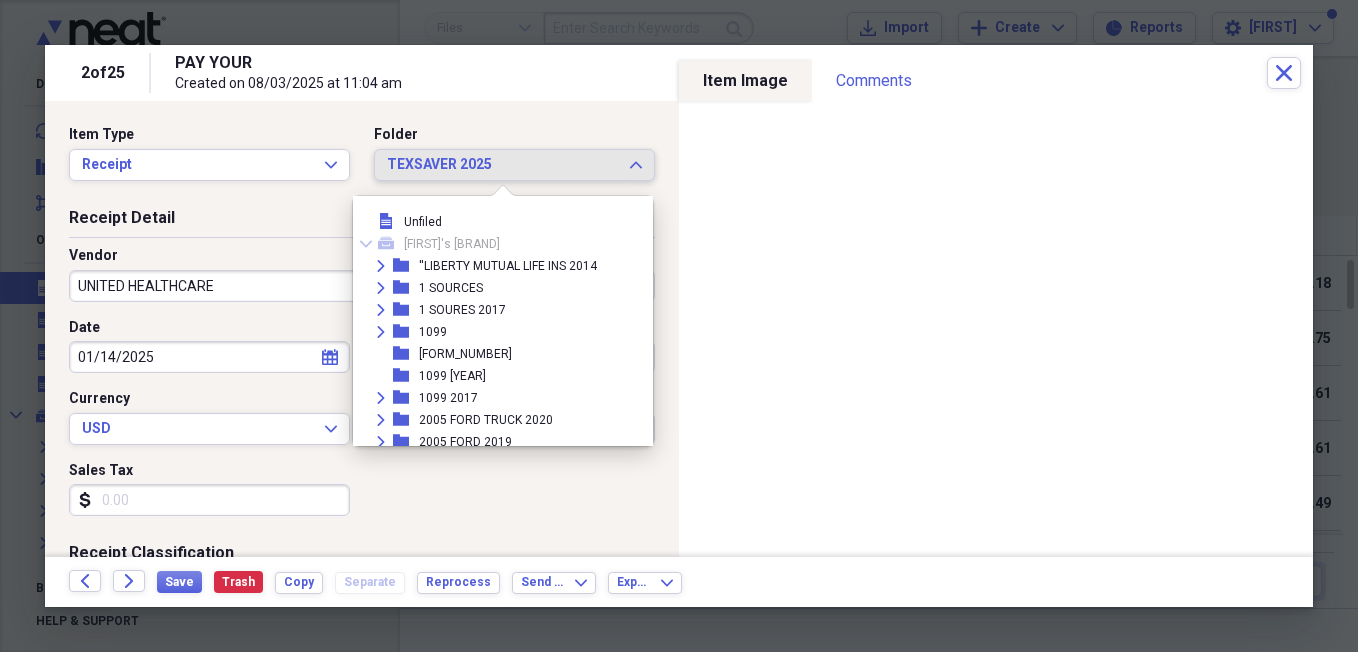 scroll, scrollTop: 26279, scrollLeft: 0, axis: vertical 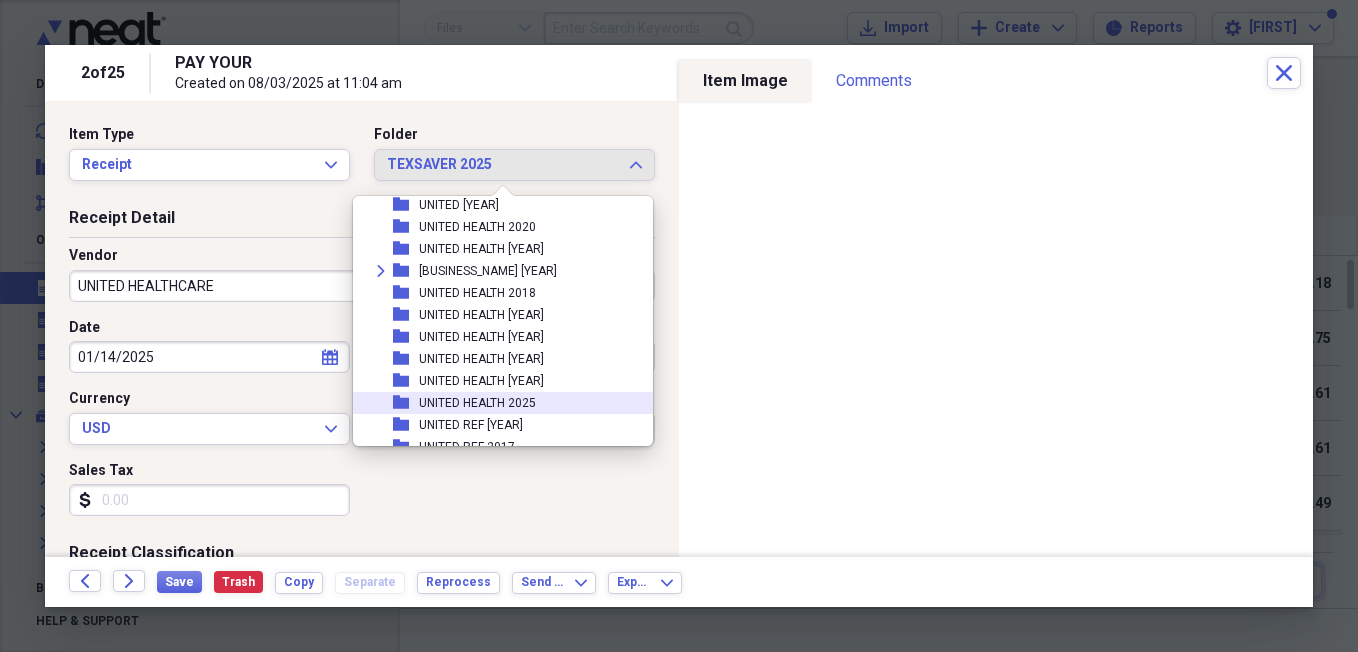 click on "UNITED HEALTH 2025" at bounding box center [477, 403] 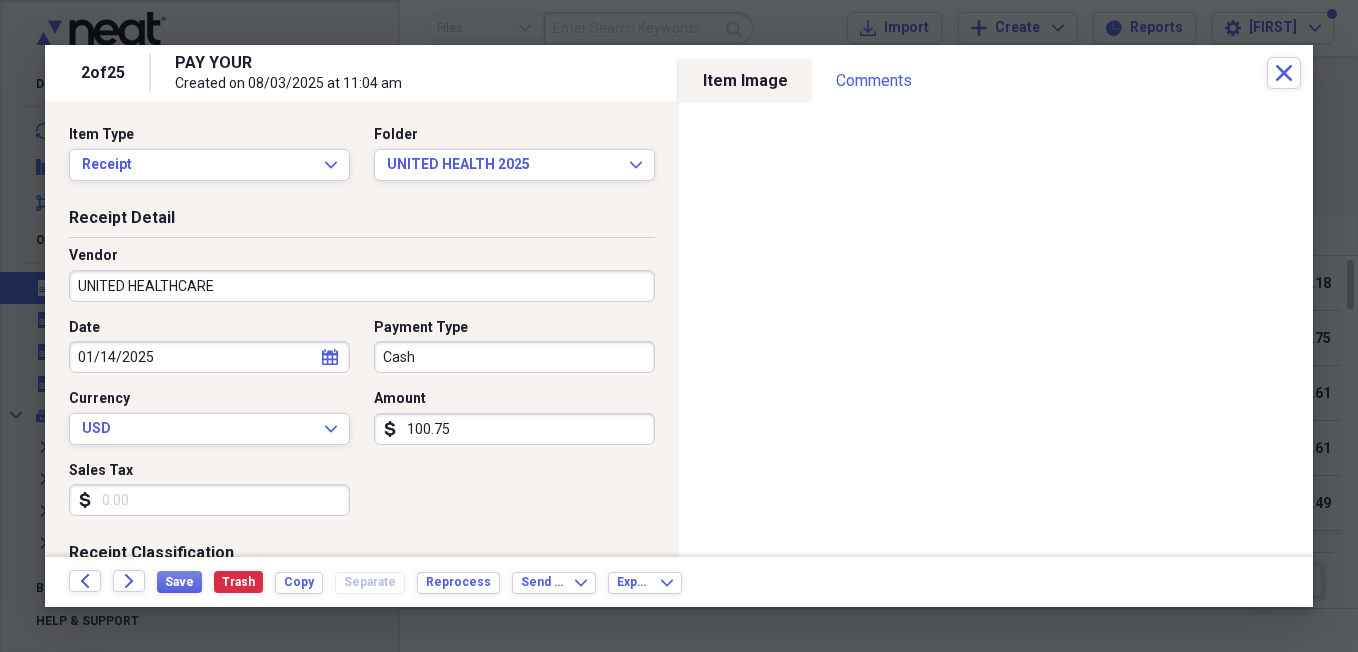 click on "100.75" at bounding box center (514, 429) 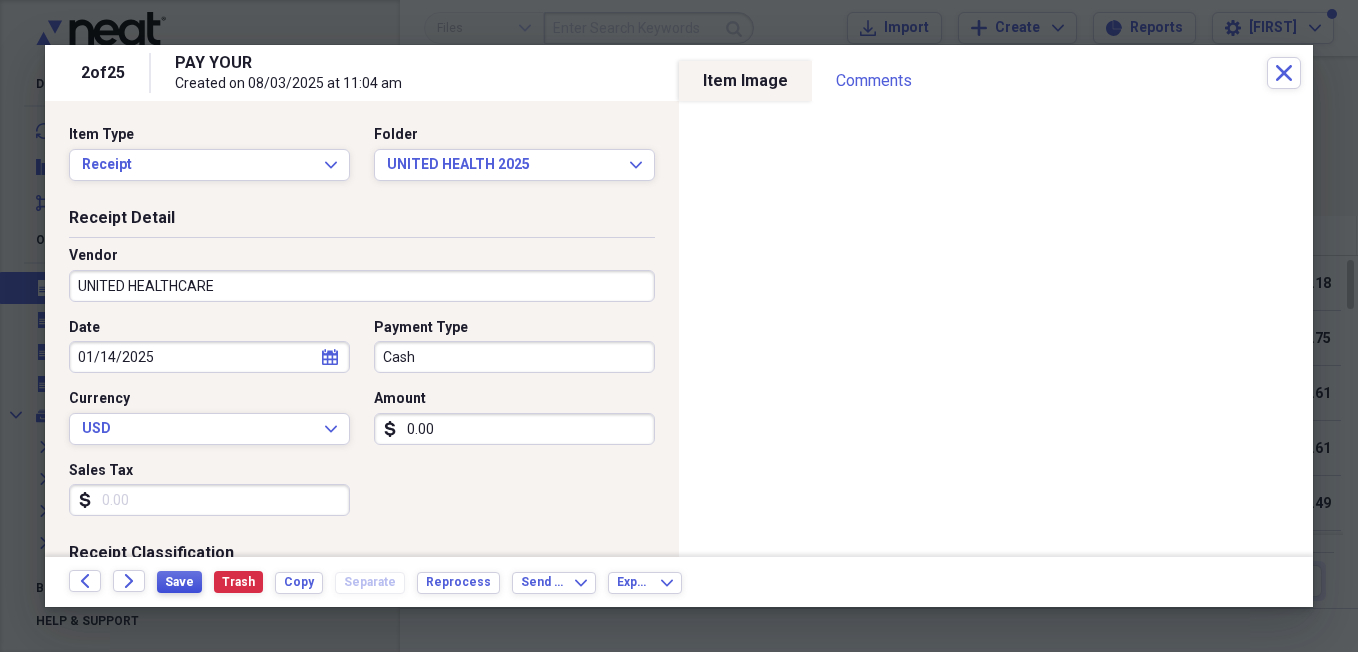 type on "0.00" 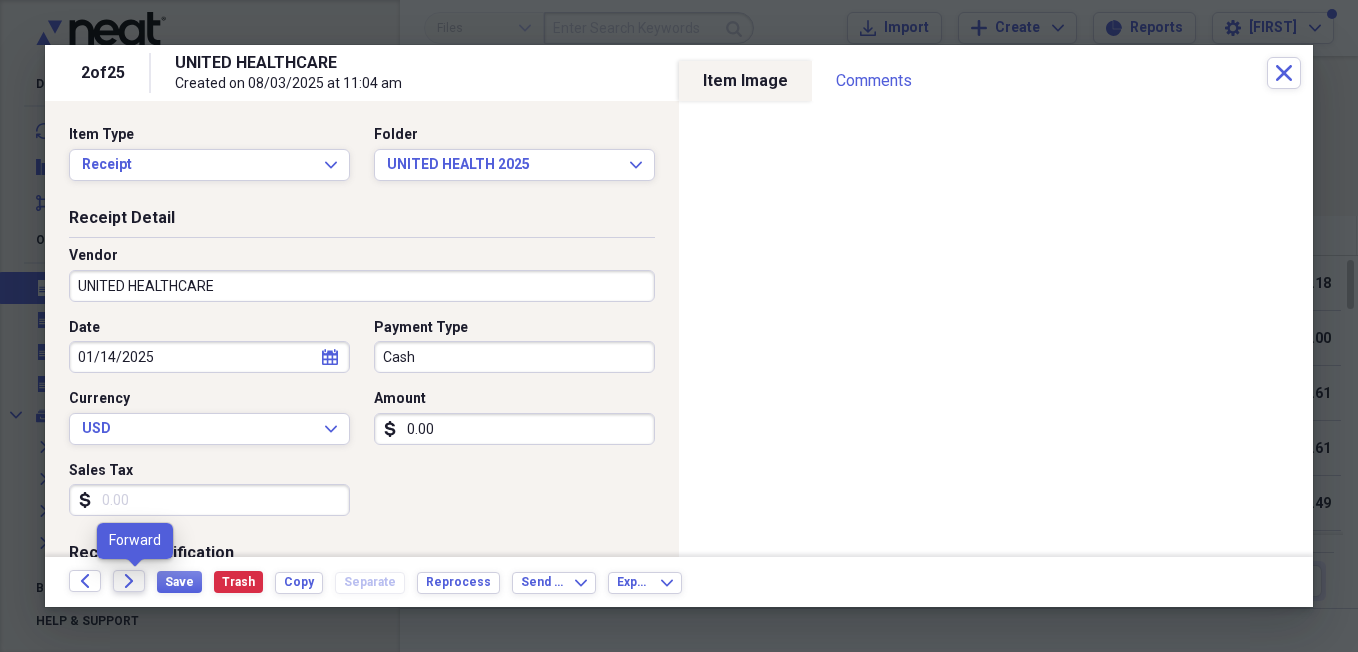 click on "Forward" 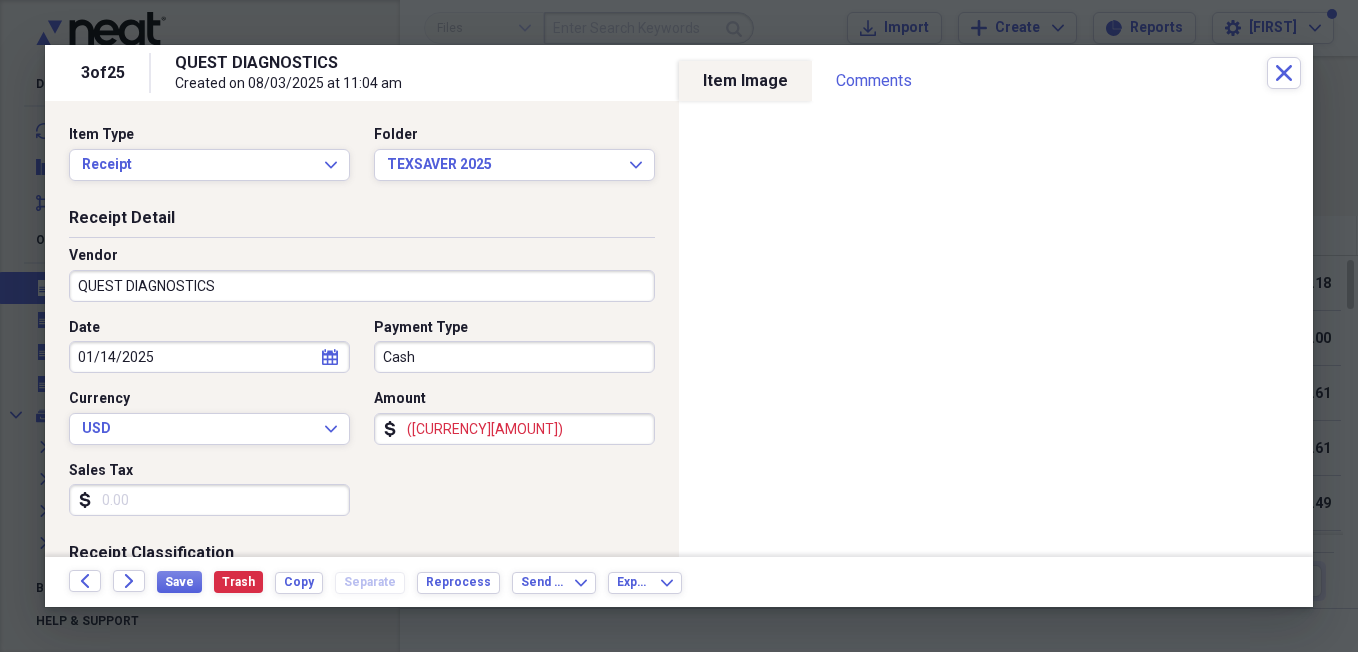 click on "(232.61)" at bounding box center (514, 429) 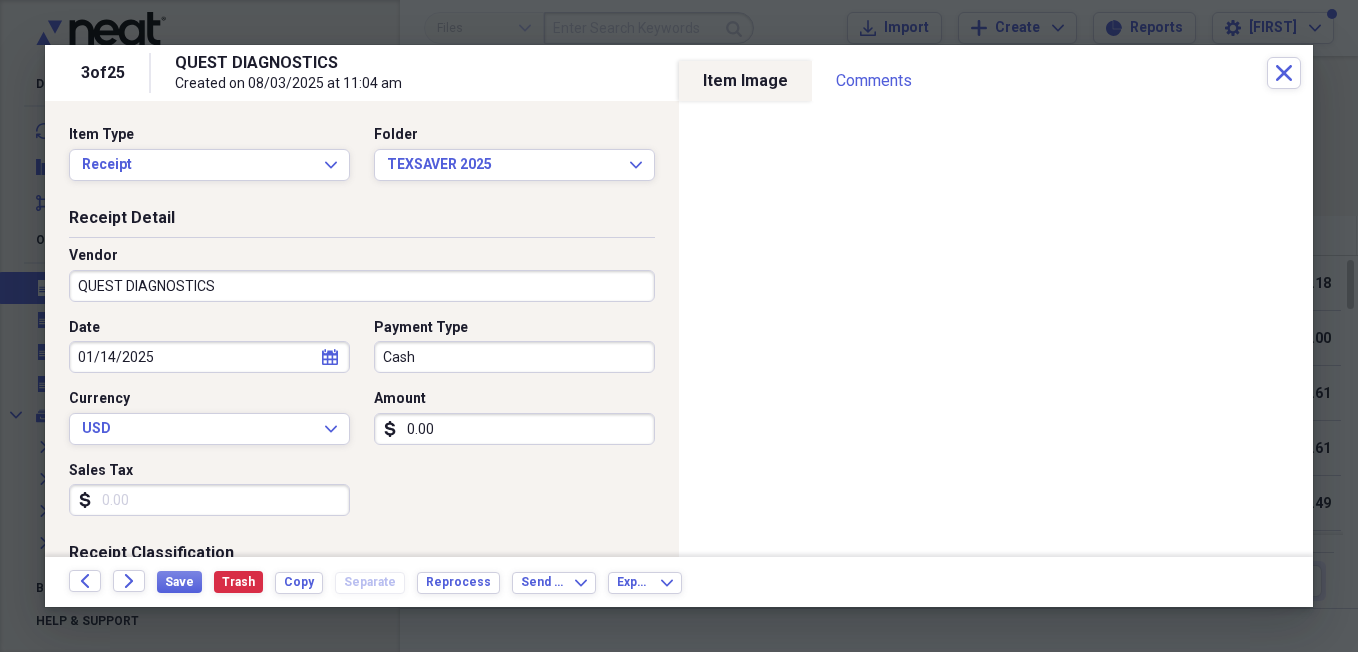 type on "0.00" 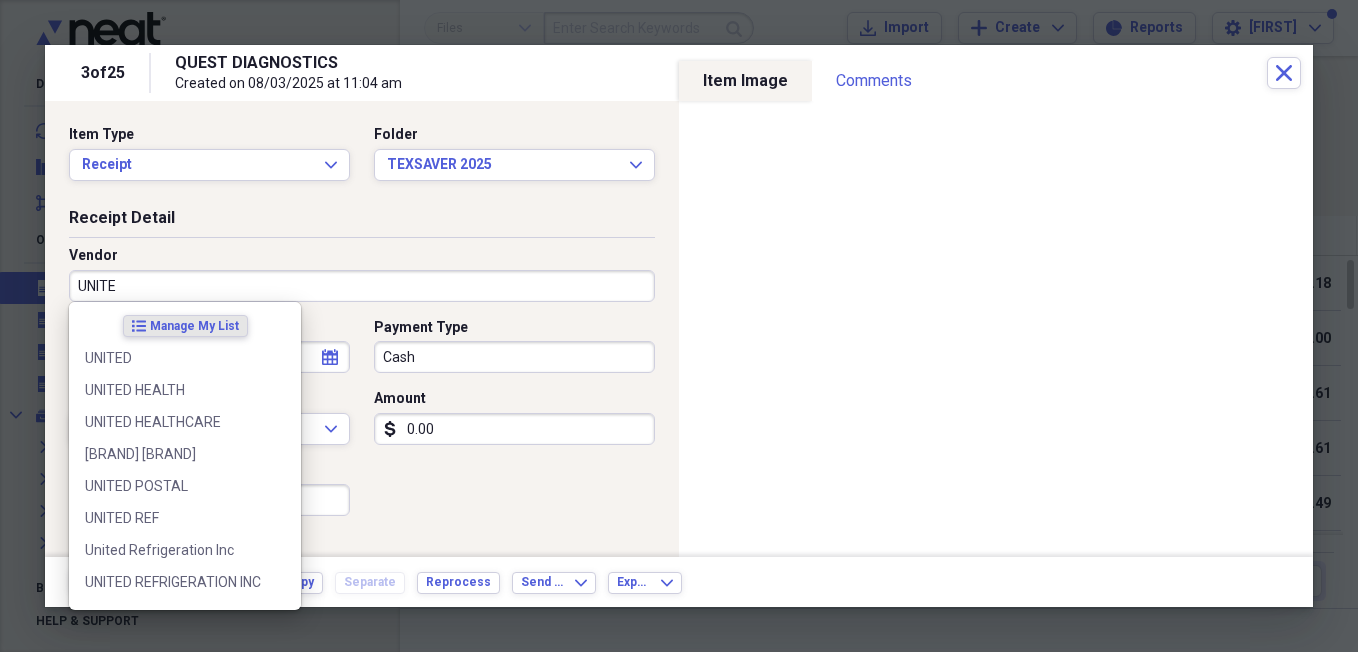 type on "UNITED" 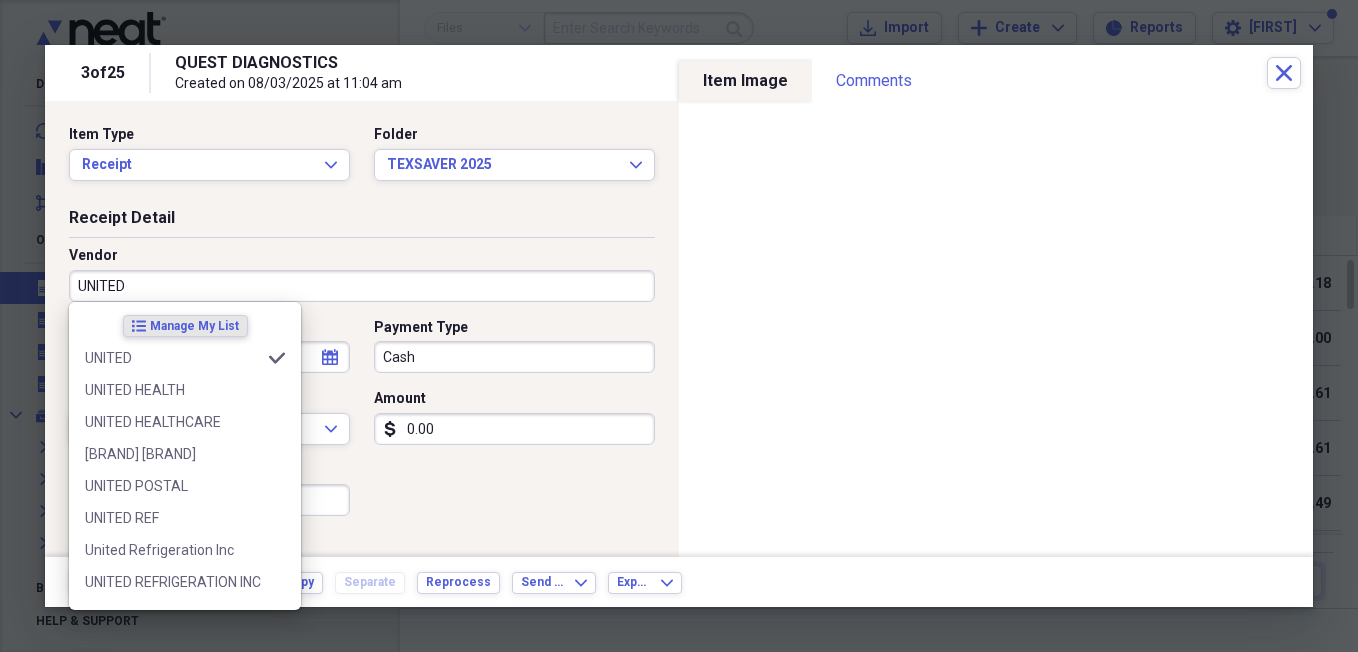 type on "Postal/Shipping" 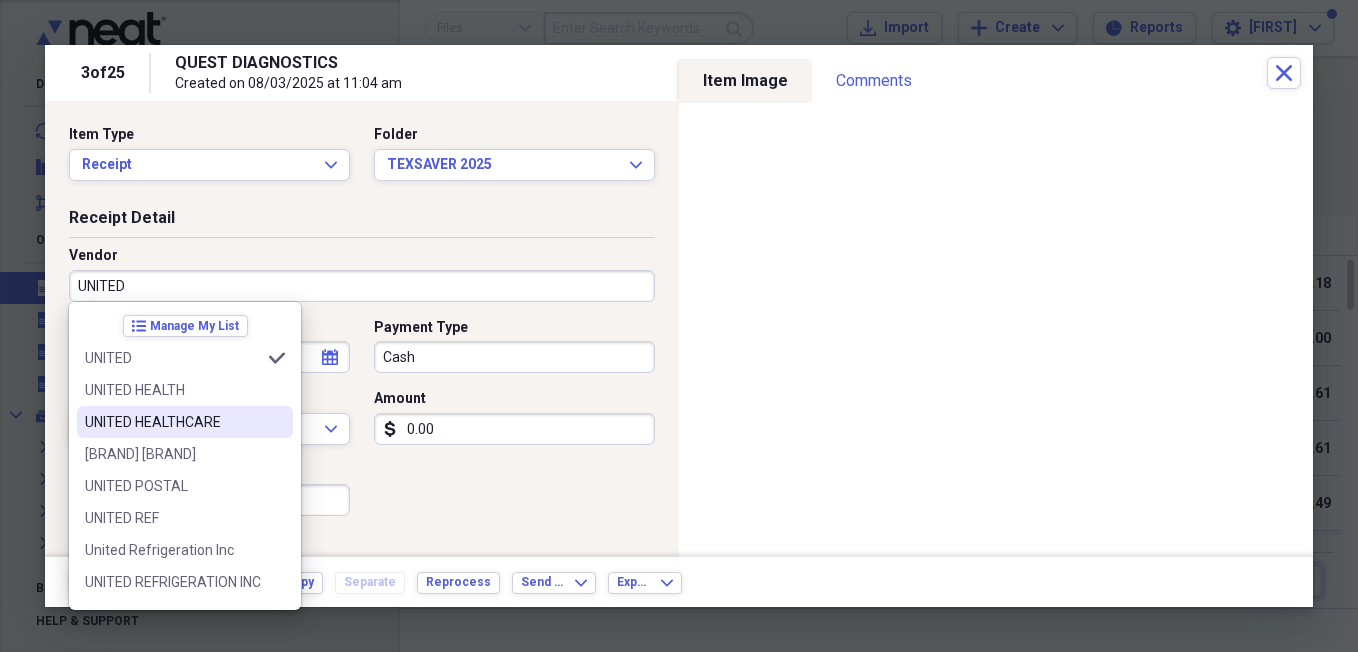 click on "UNITED HEALTHCARE" at bounding box center [185, 422] 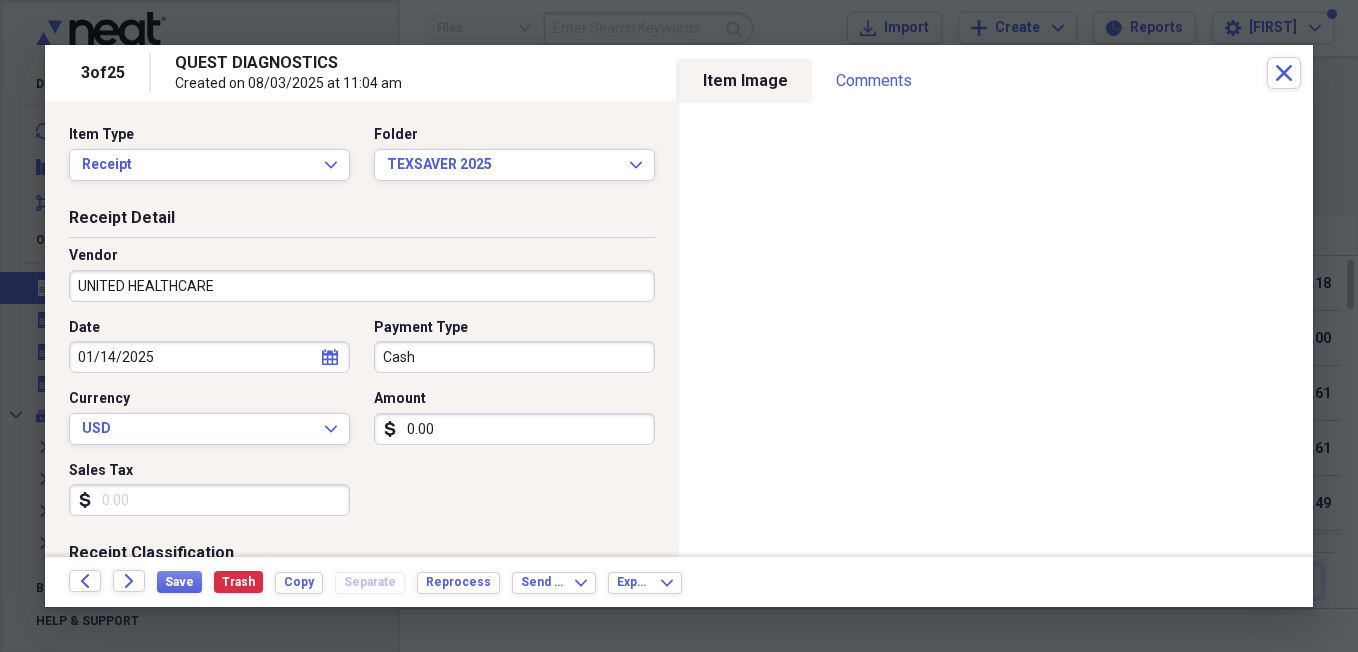 type on "Utilities" 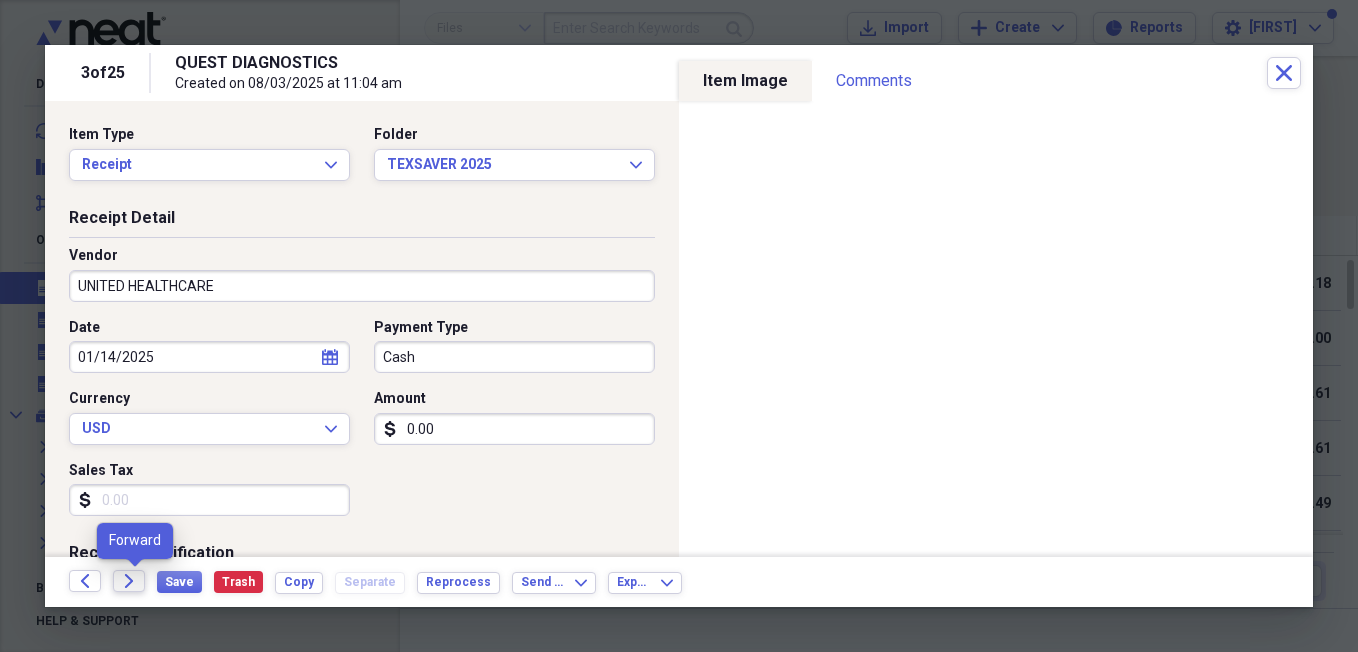 click on "Forward" 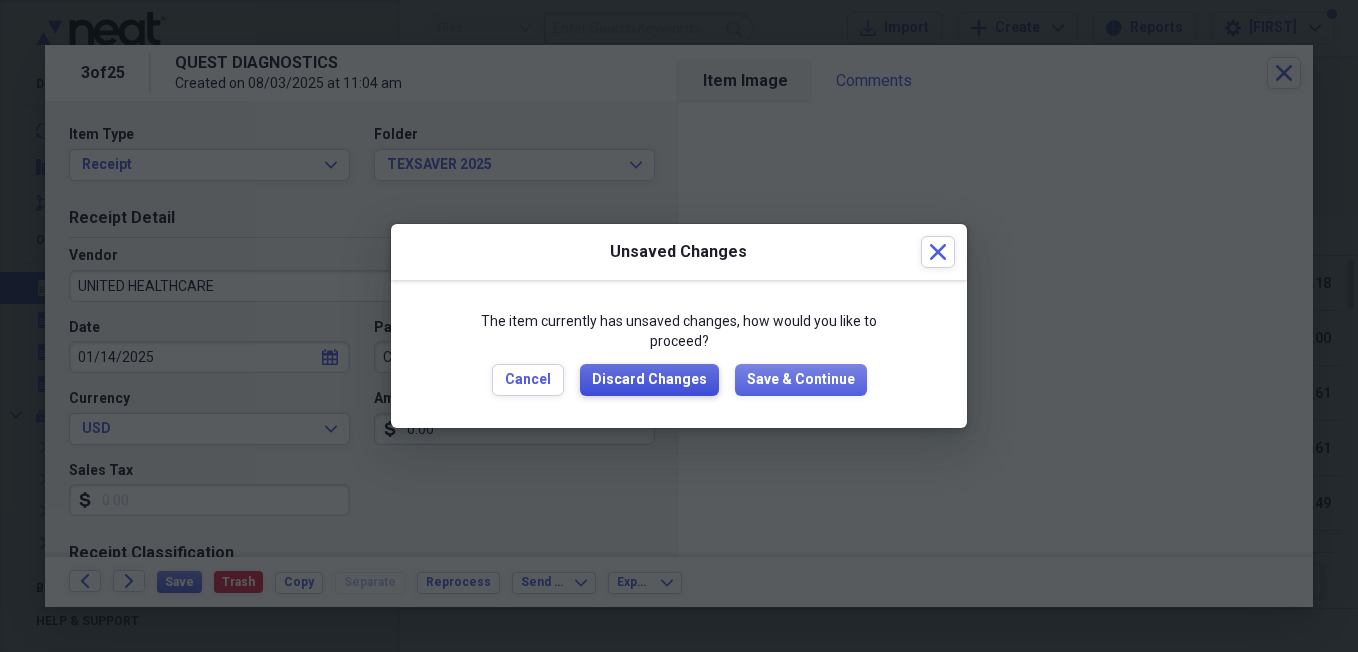 click on "Discard Changes" at bounding box center [649, 380] 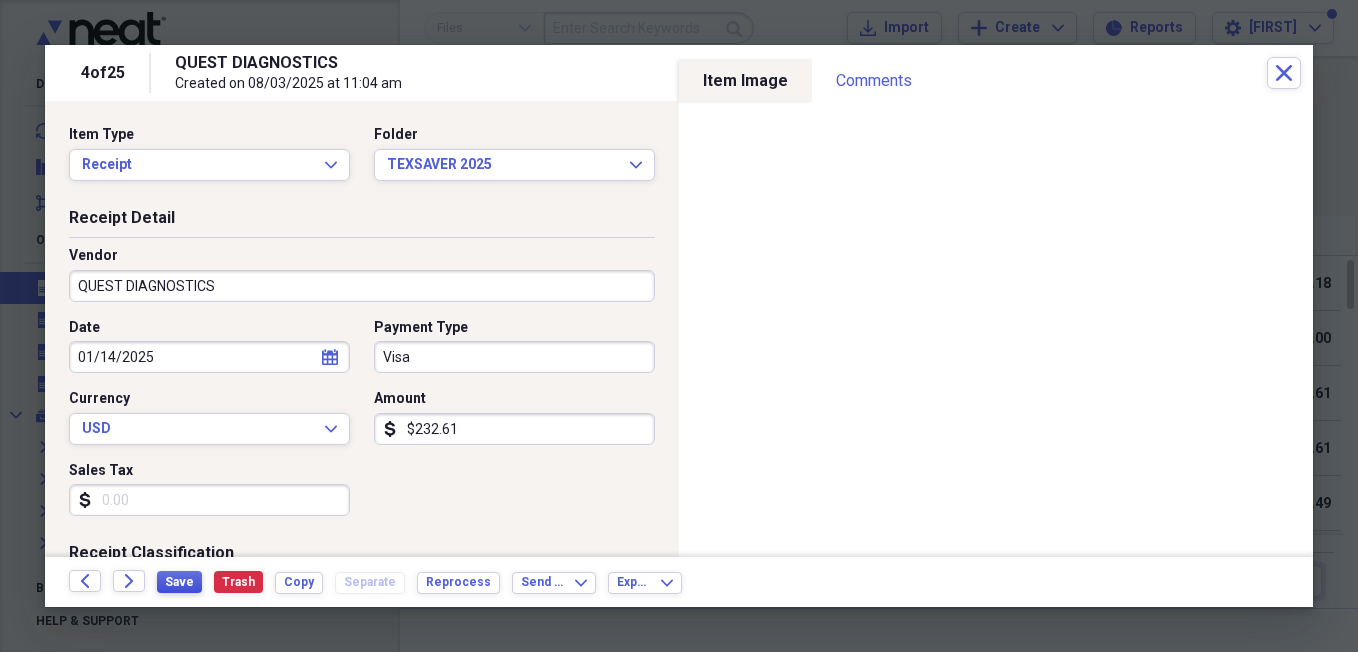 click on "Save" at bounding box center [179, 582] 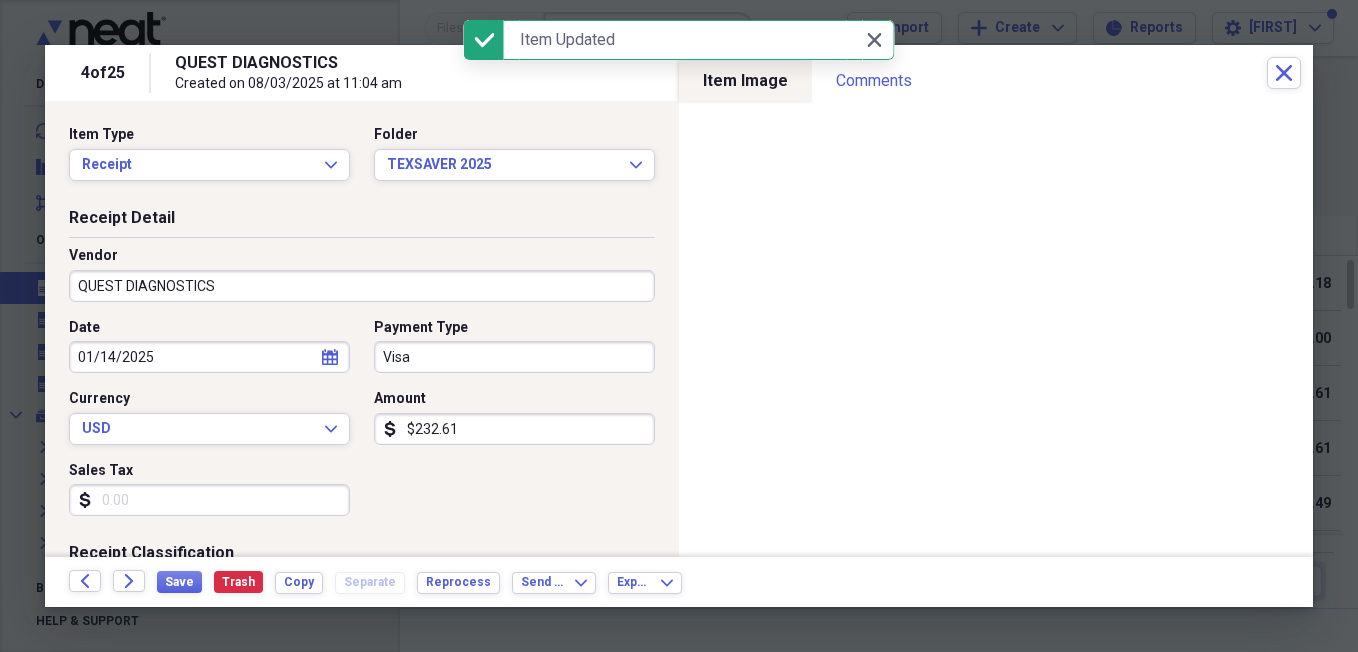 click on "QUEST DIAGNOSTICS" at bounding box center (362, 286) 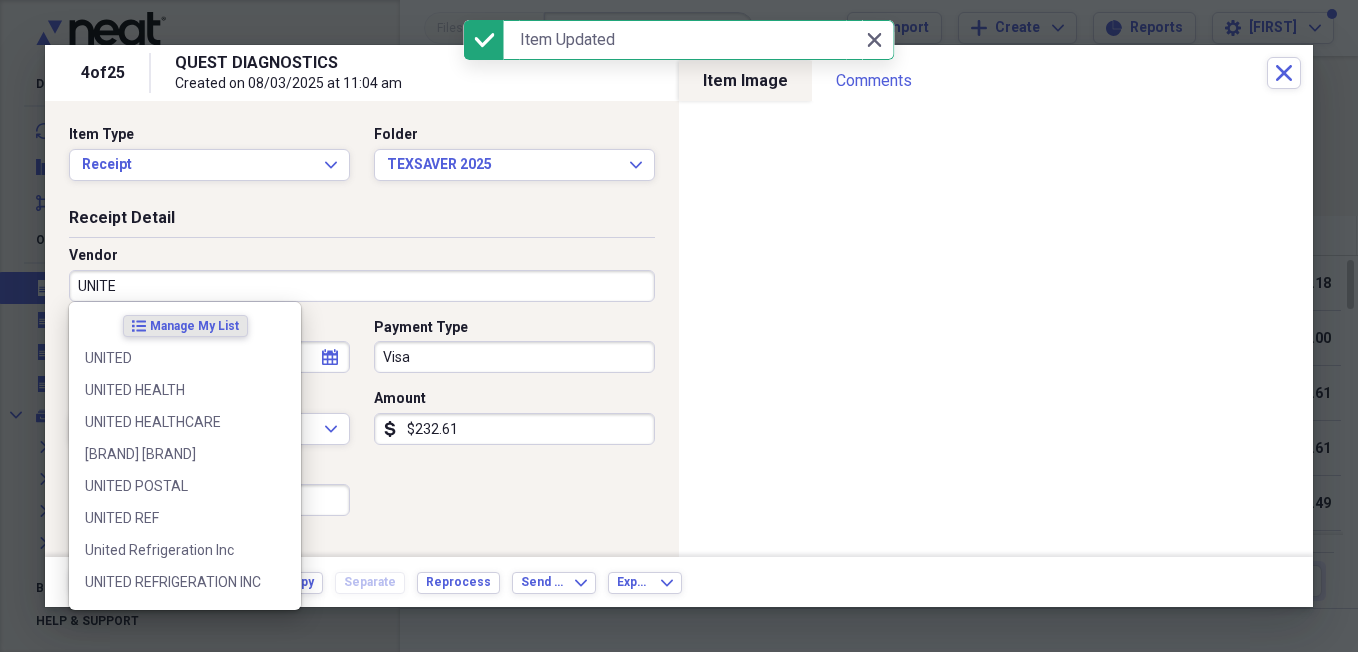 type on "UNITED" 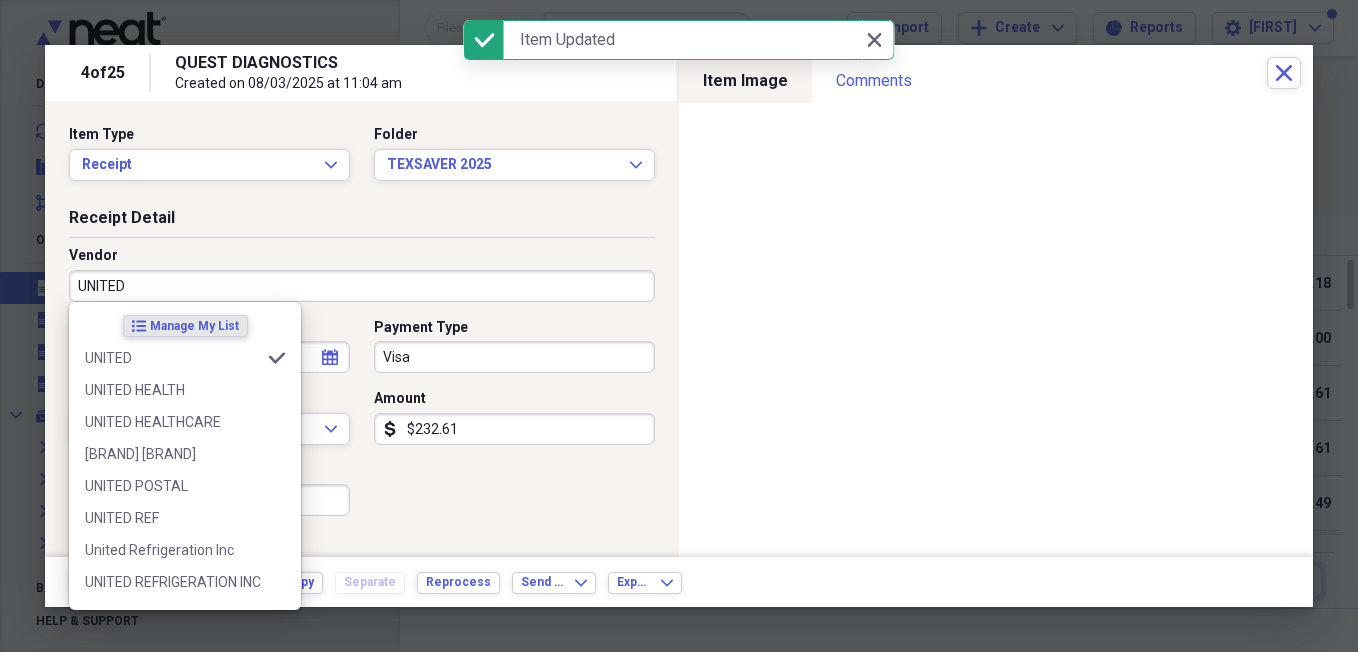 type on "Postal/Shipping" 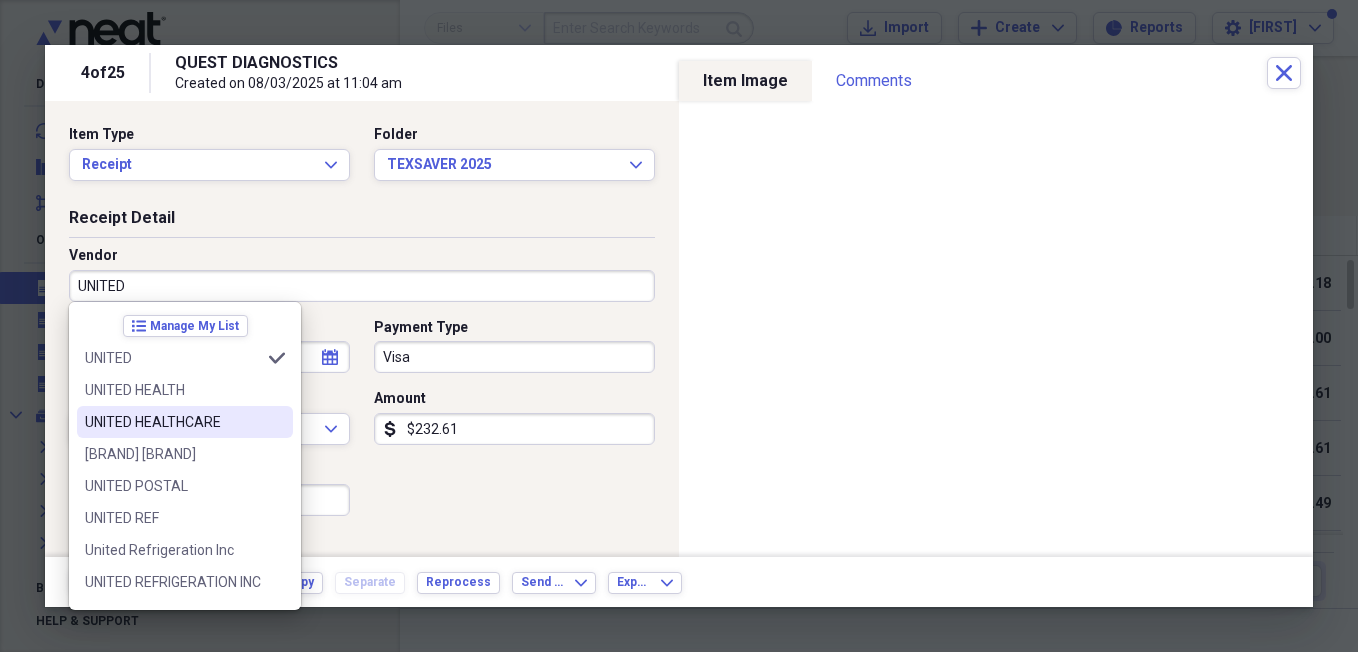 click on "UNITED HEALTHCARE" at bounding box center (173, 422) 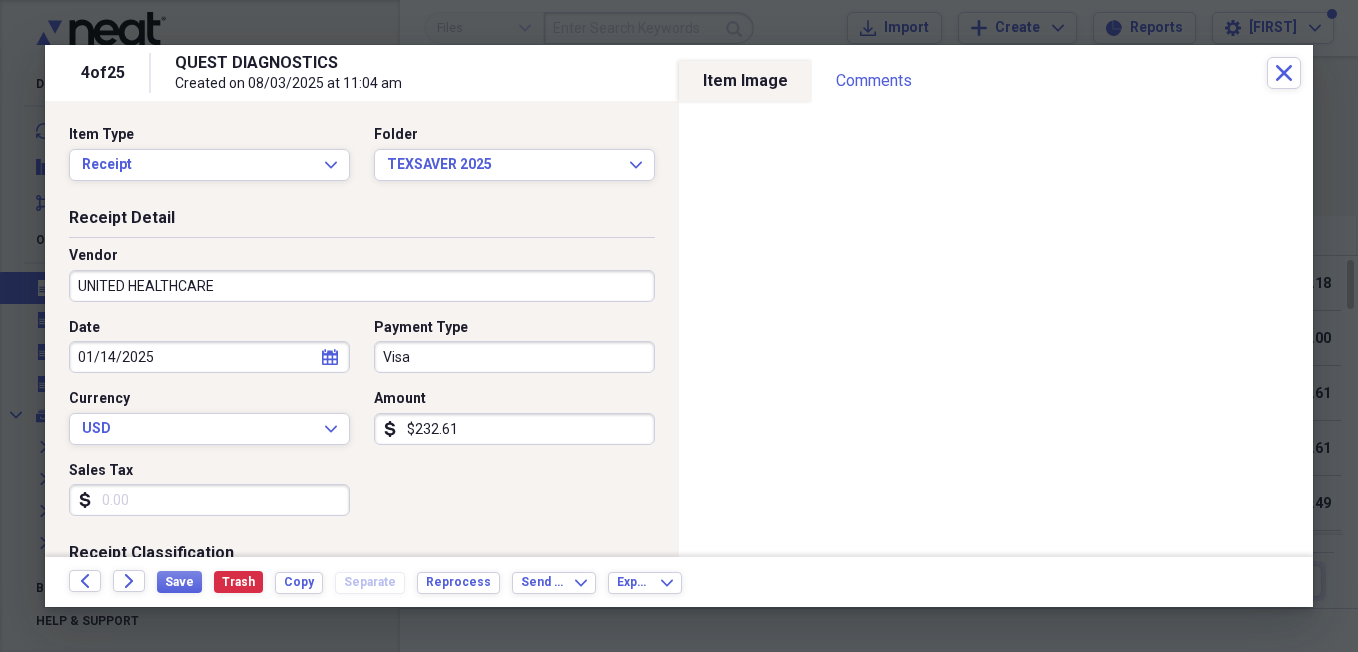 type on "Utilities" 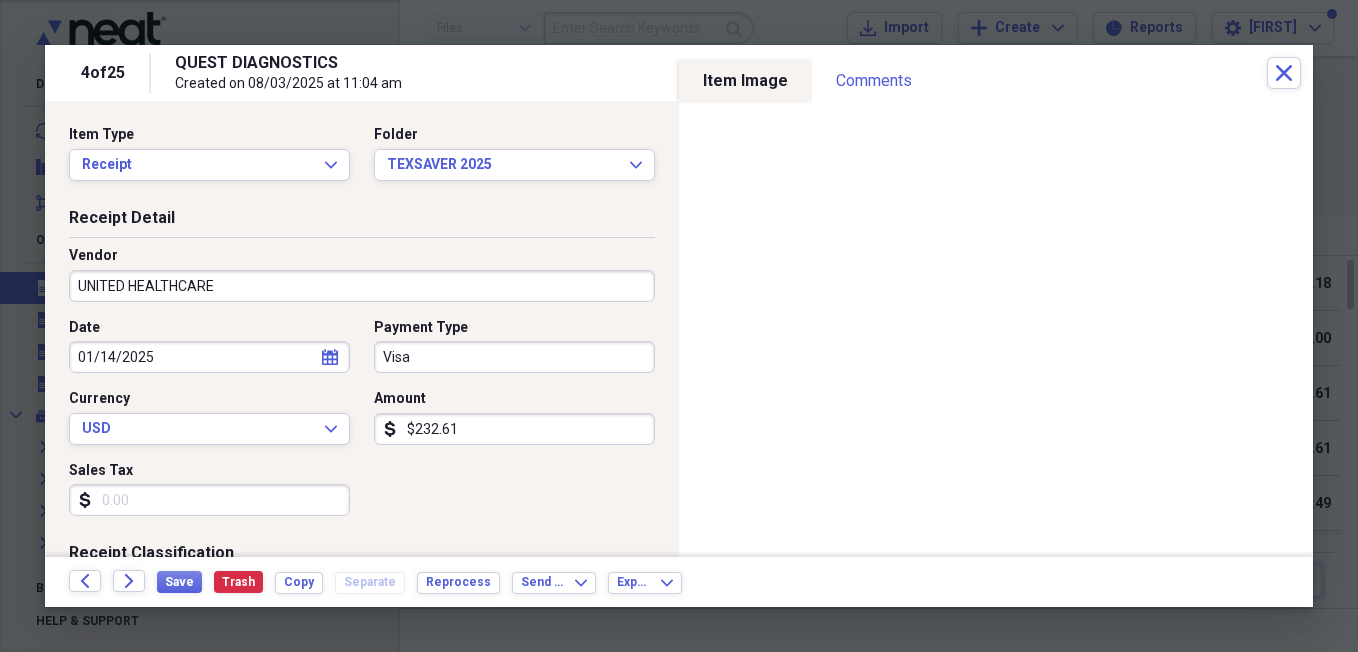 click on "232.61" at bounding box center [514, 429] 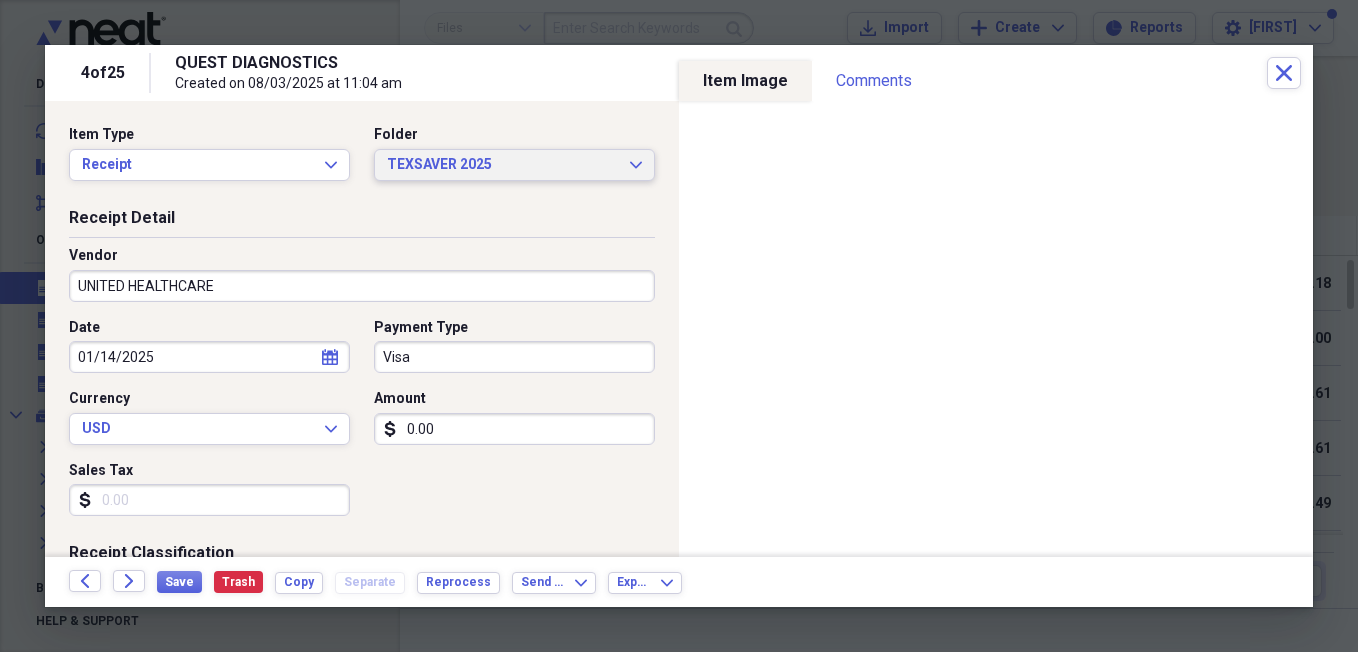 type on "0.00" 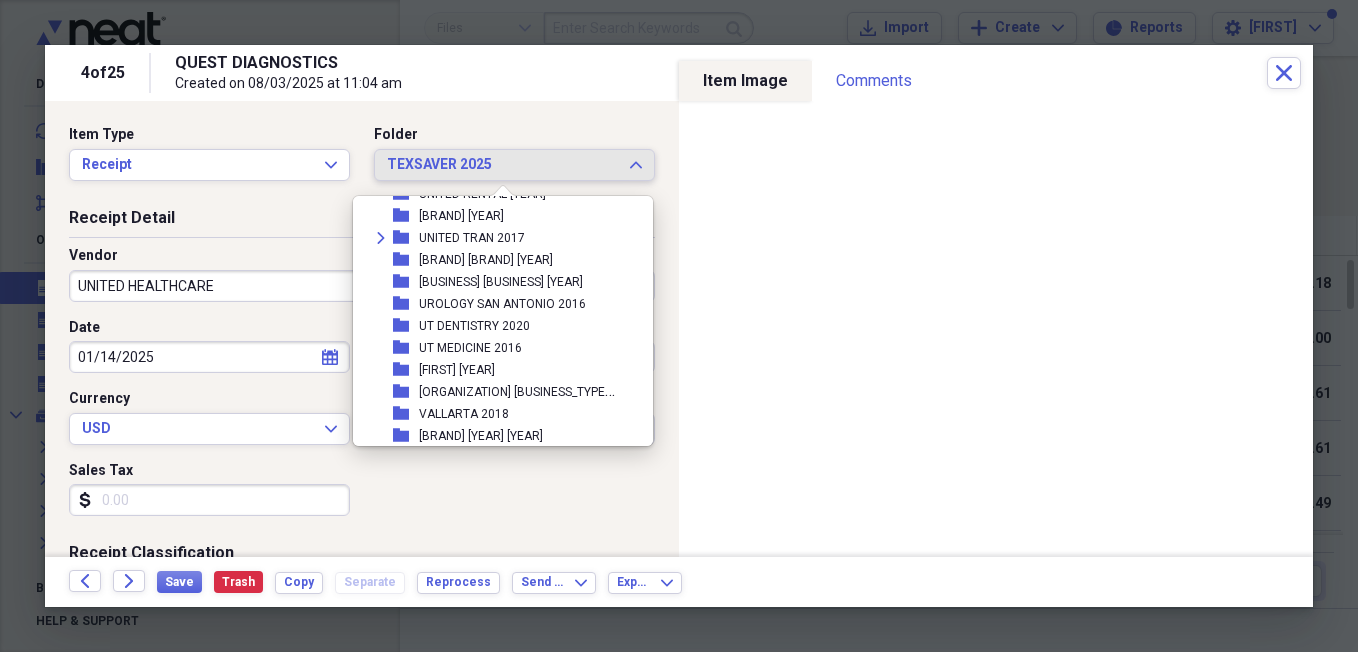 scroll, scrollTop: 27605, scrollLeft: 0, axis: vertical 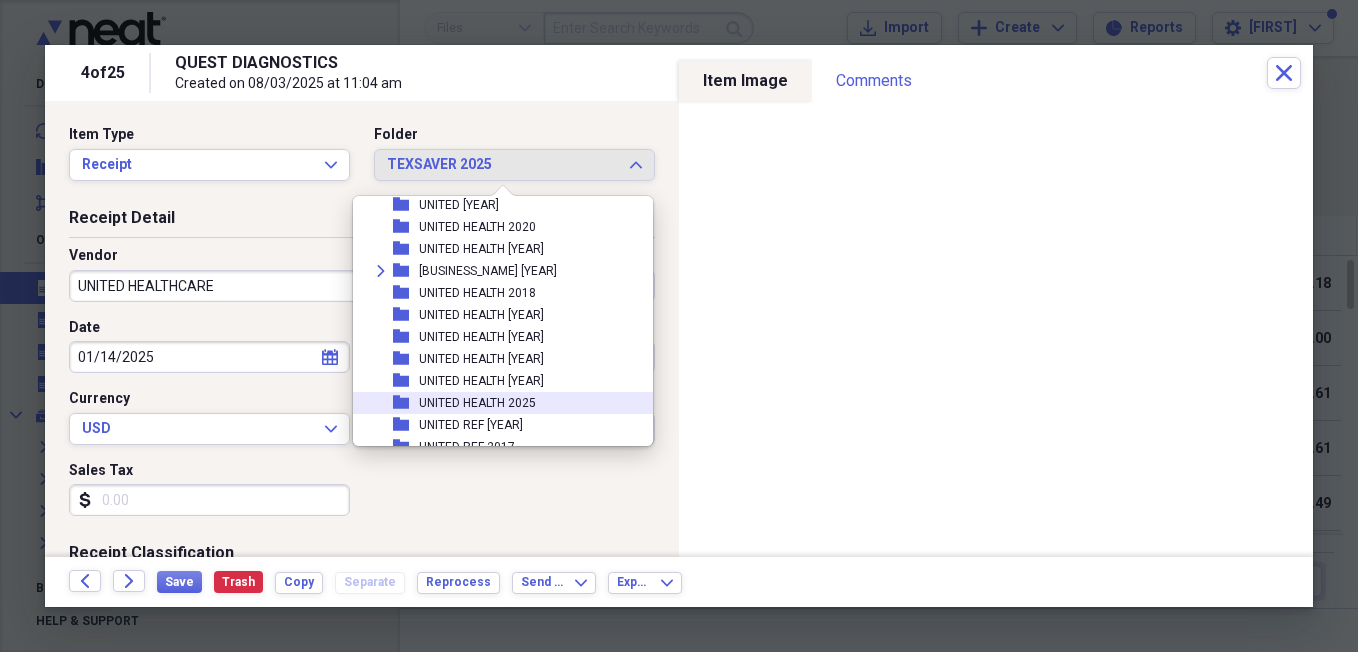 click on "UNITED HEALTH 2025" at bounding box center (477, 403) 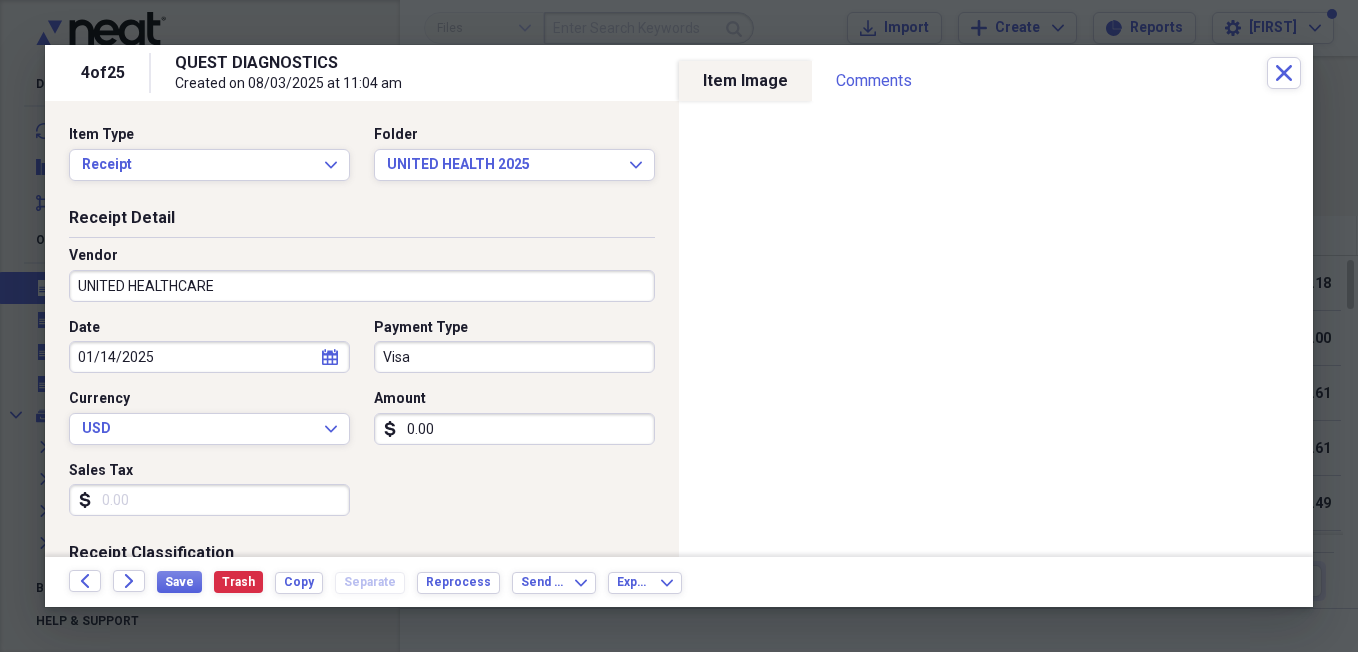 click on "Amount" at bounding box center (514, 399) 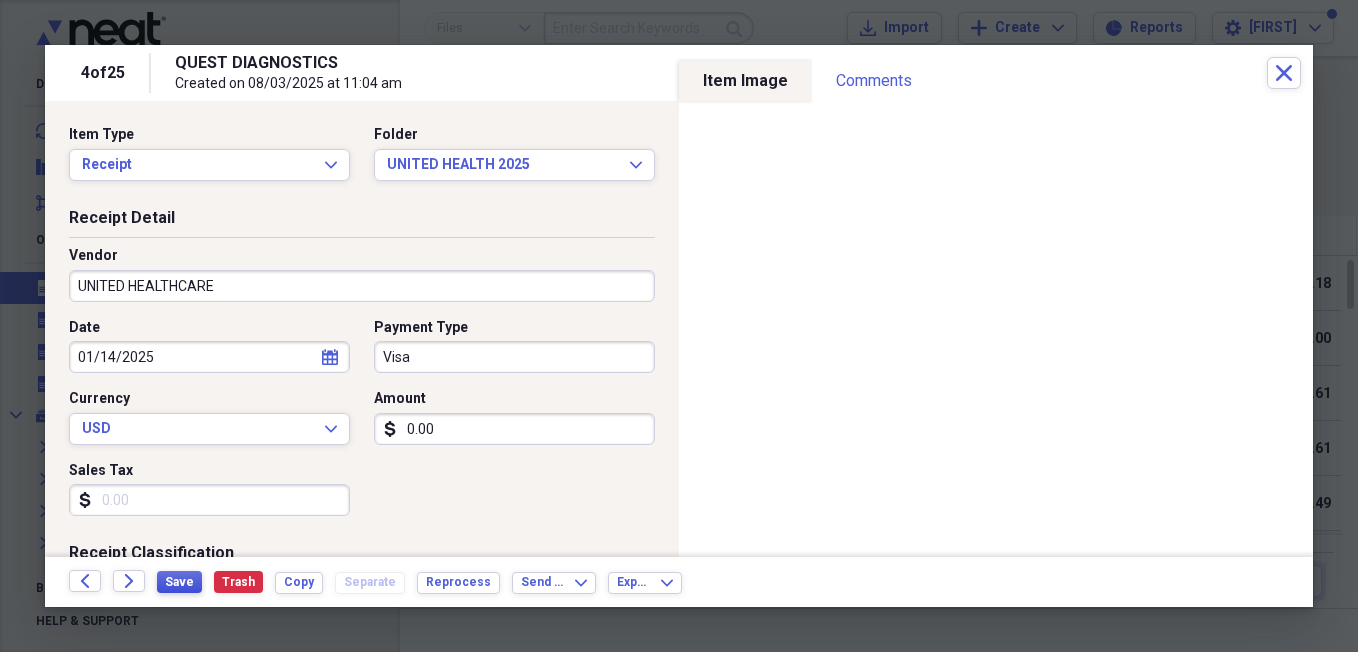 click on "Save" at bounding box center [179, 582] 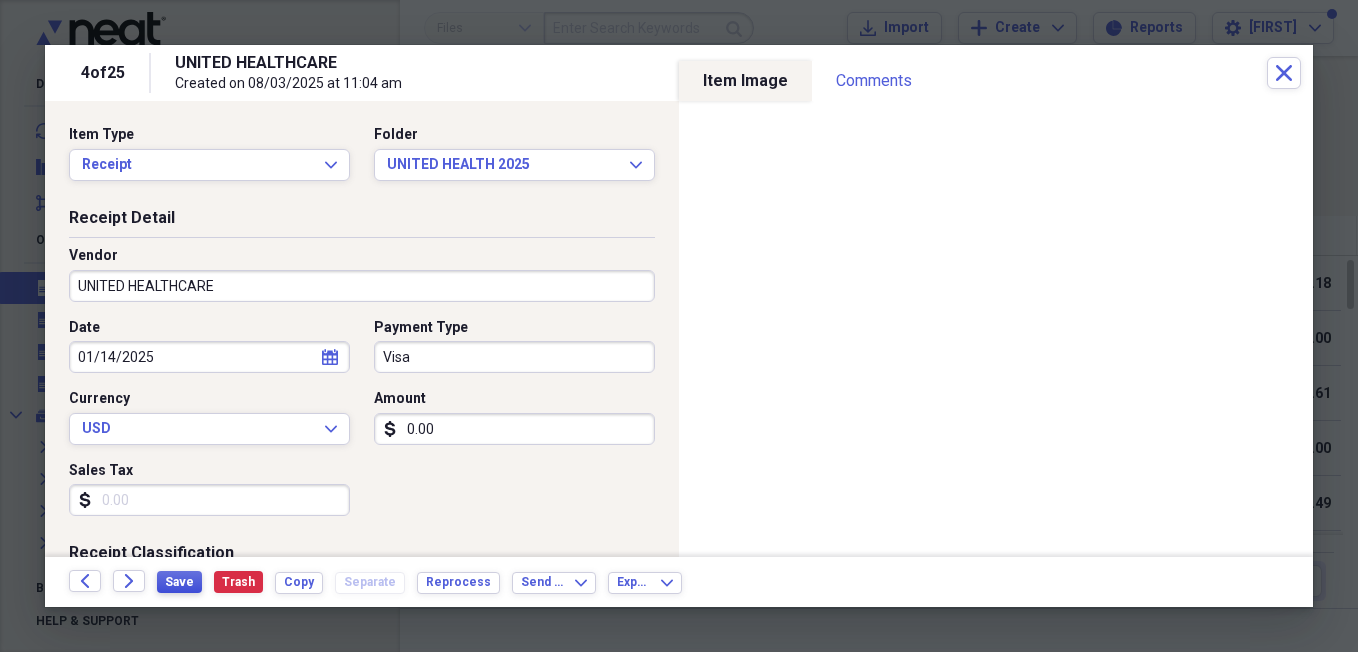 click on "Save" at bounding box center (179, 582) 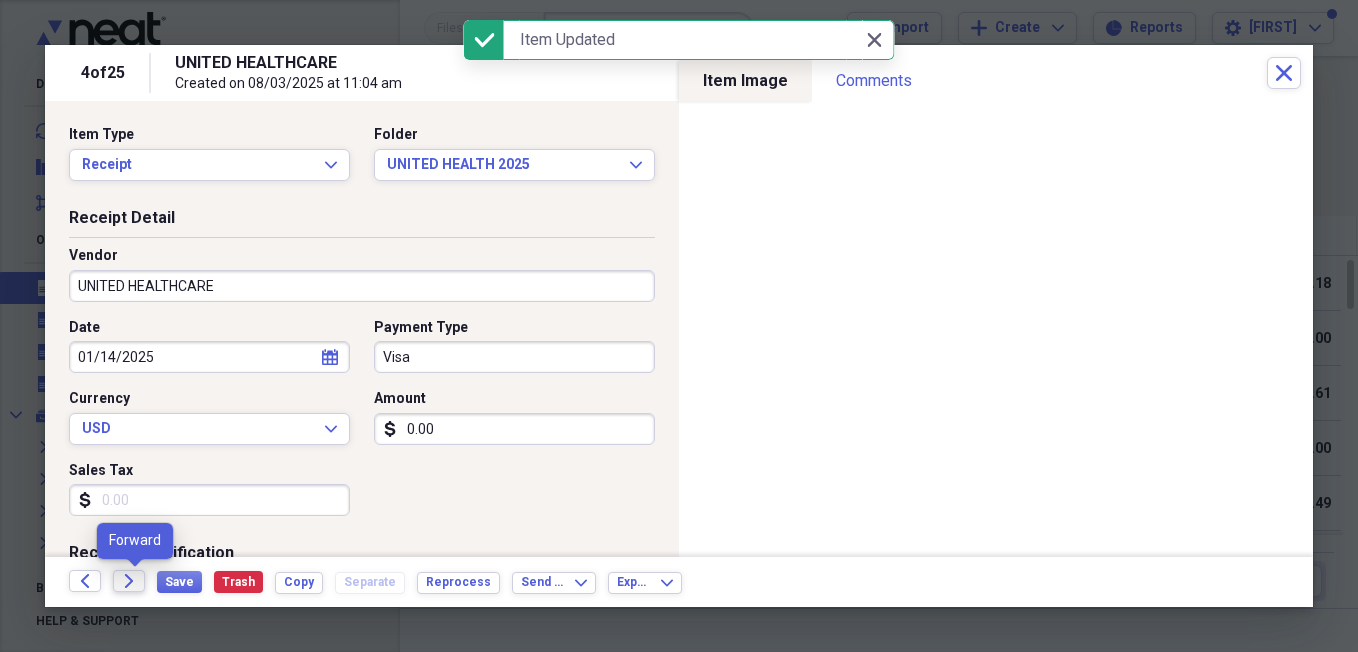 click on "Forward" 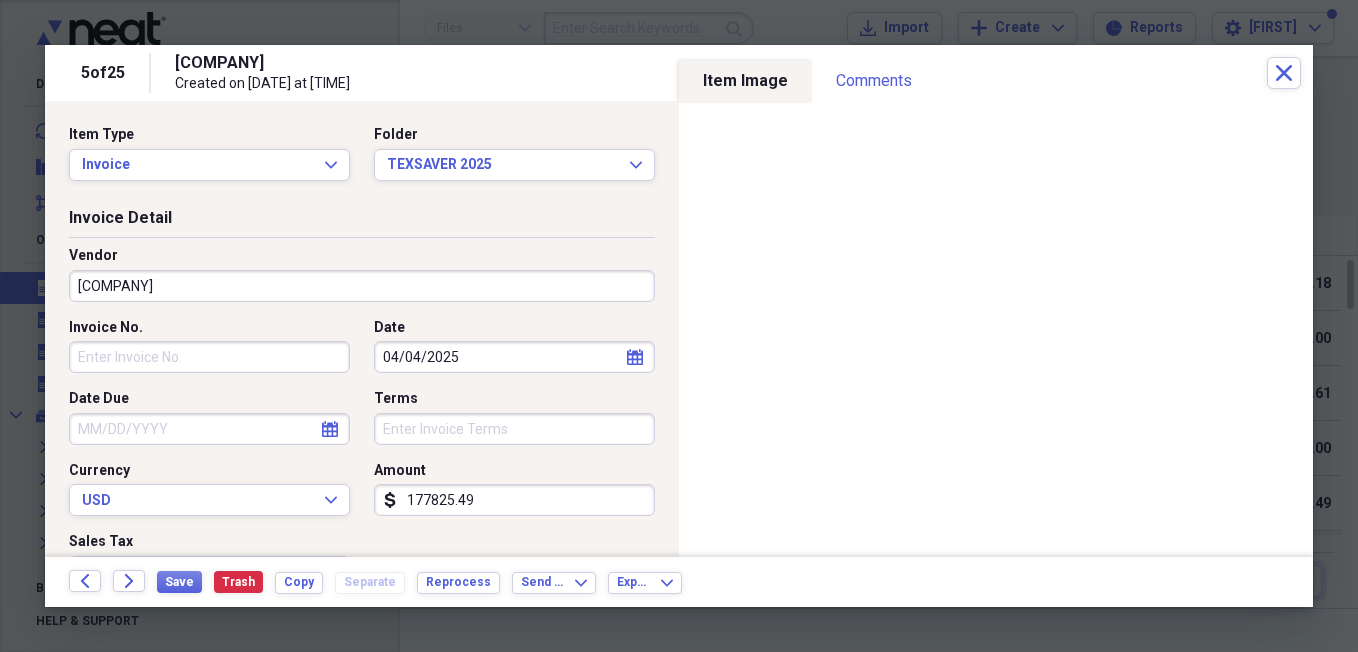 click on "177825.49" at bounding box center (514, 500) 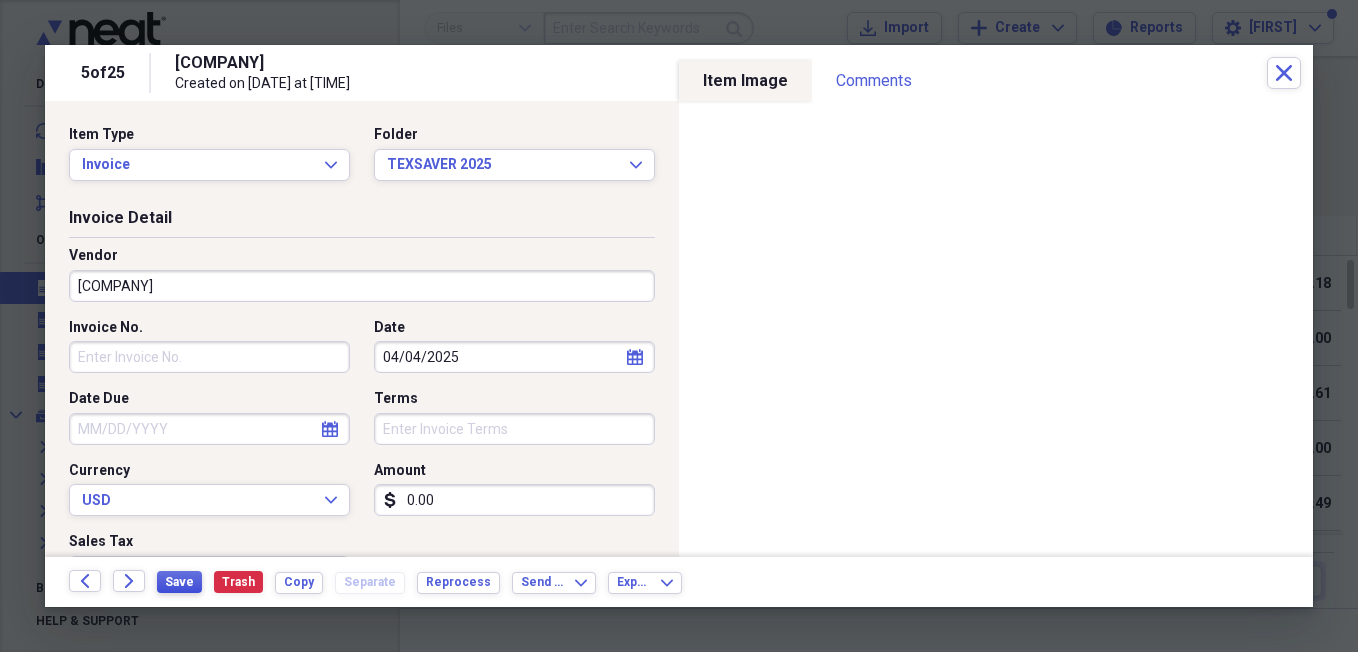 type on "0.00" 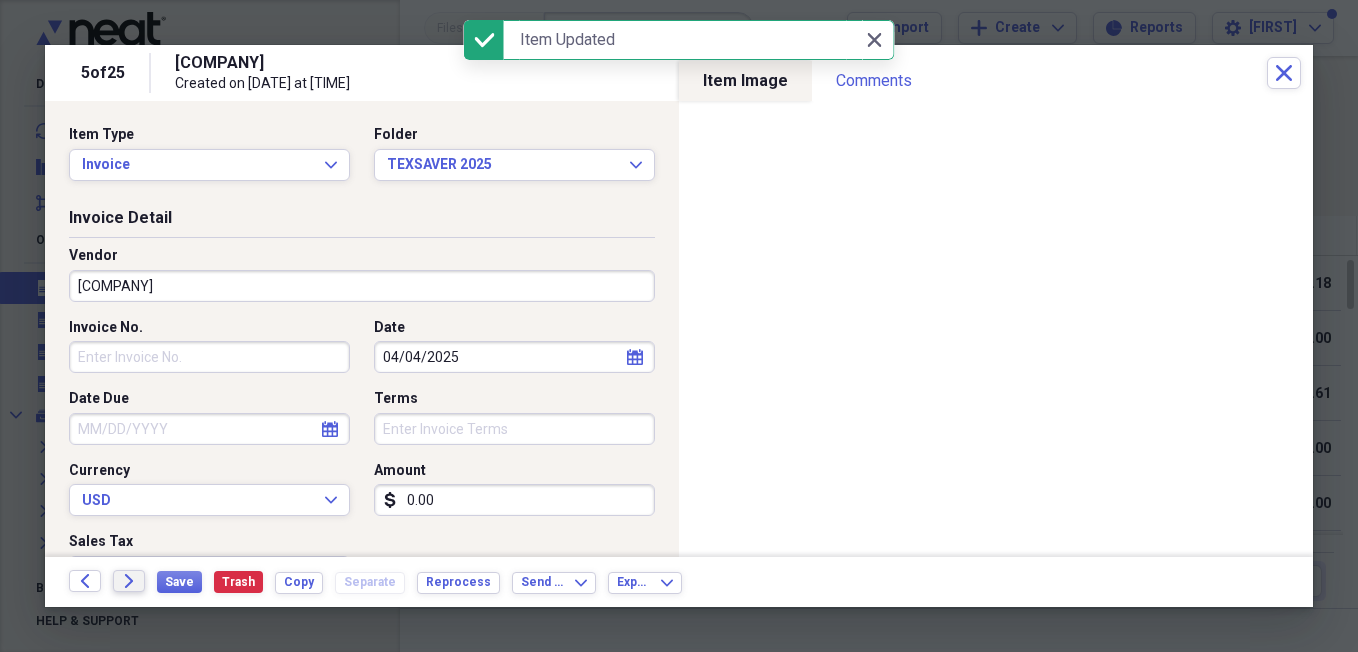 click 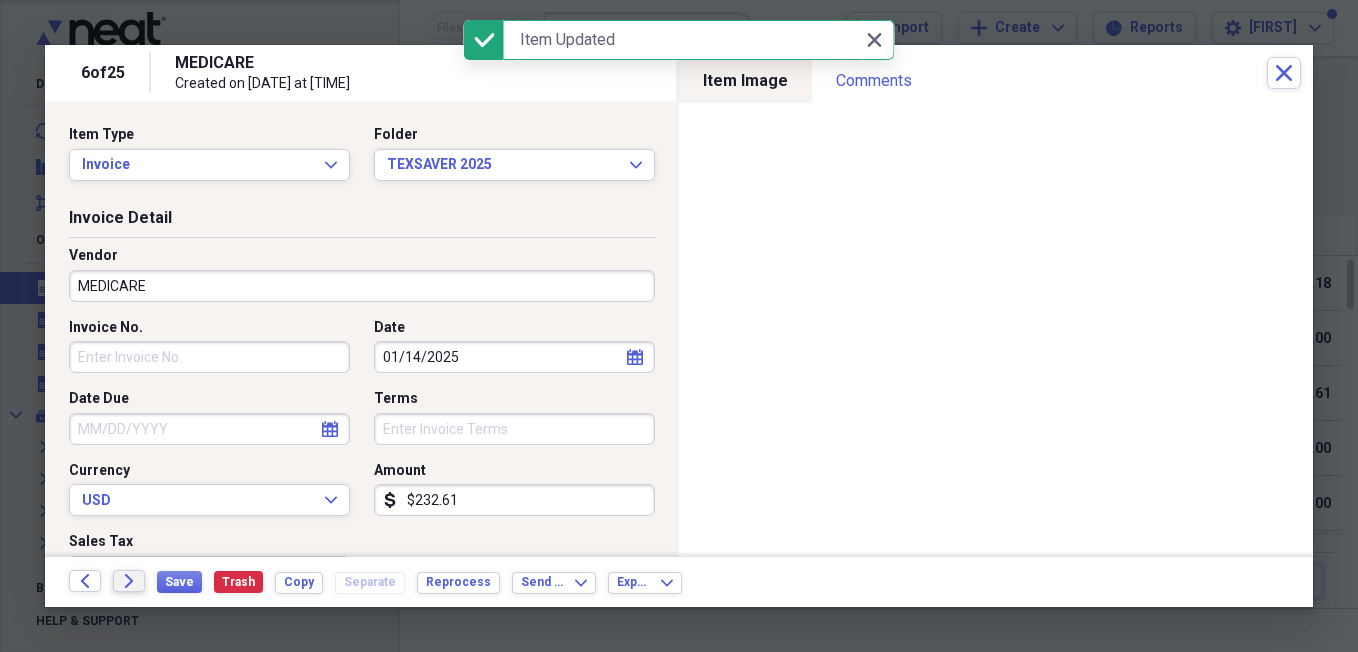 click on "Forward" 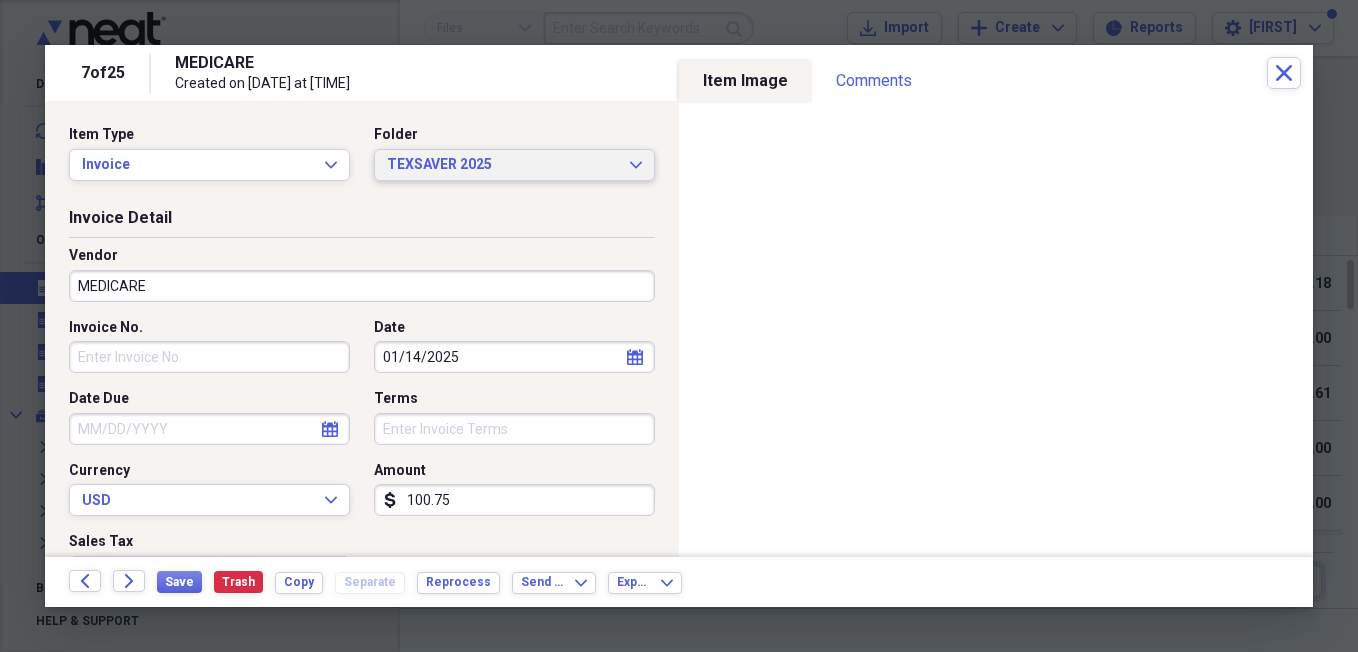 click on "Expand" 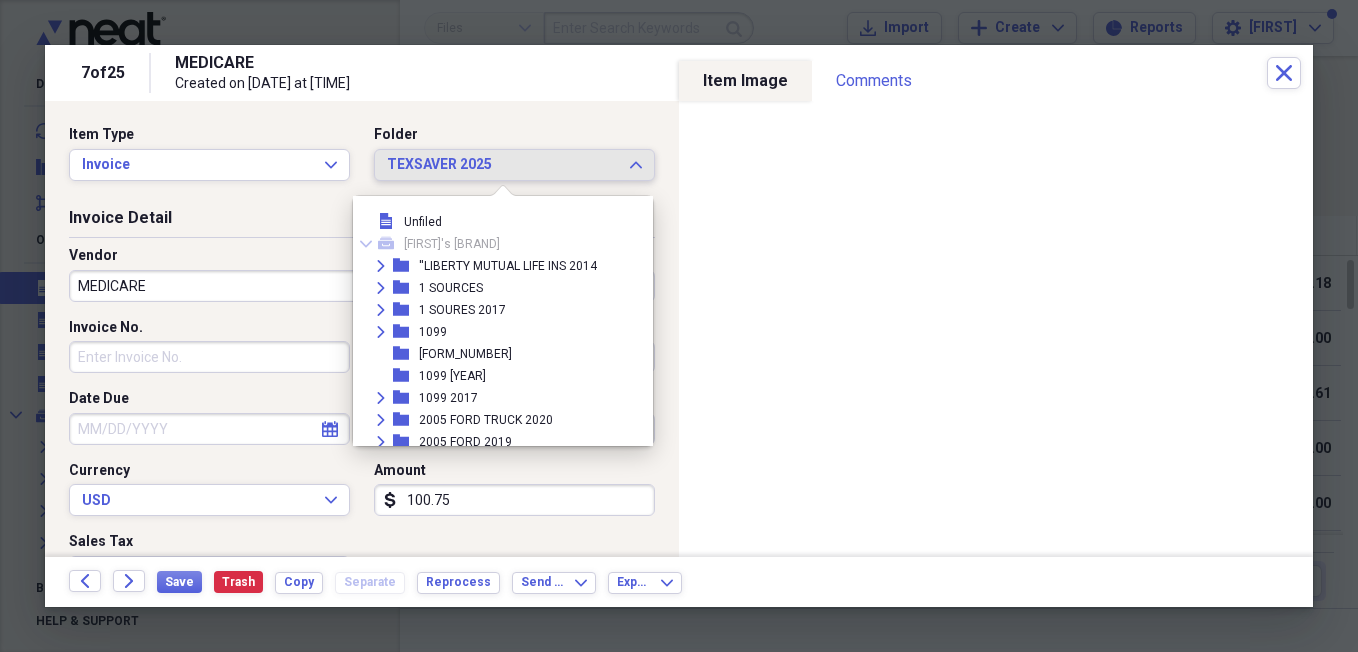 scroll, scrollTop: 26279, scrollLeft: 0, axis: vertical 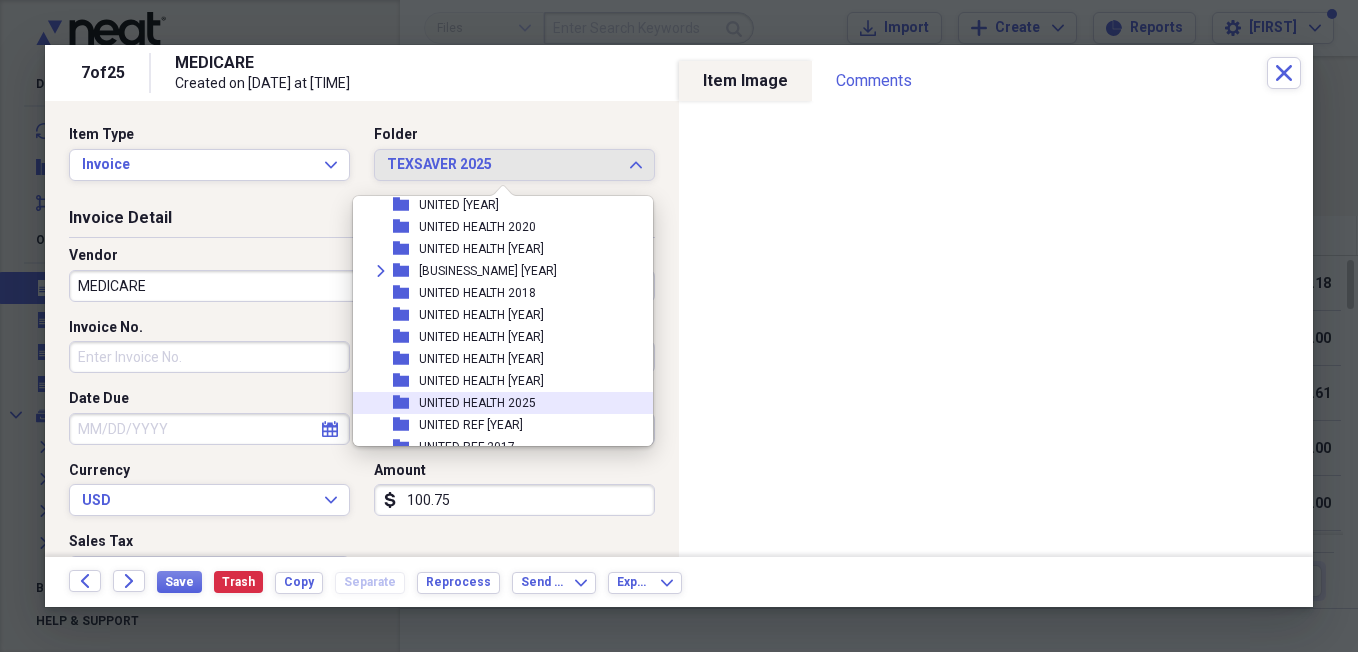 click on "UNITED HEALTH 2025" at bounding box center (477, 403) 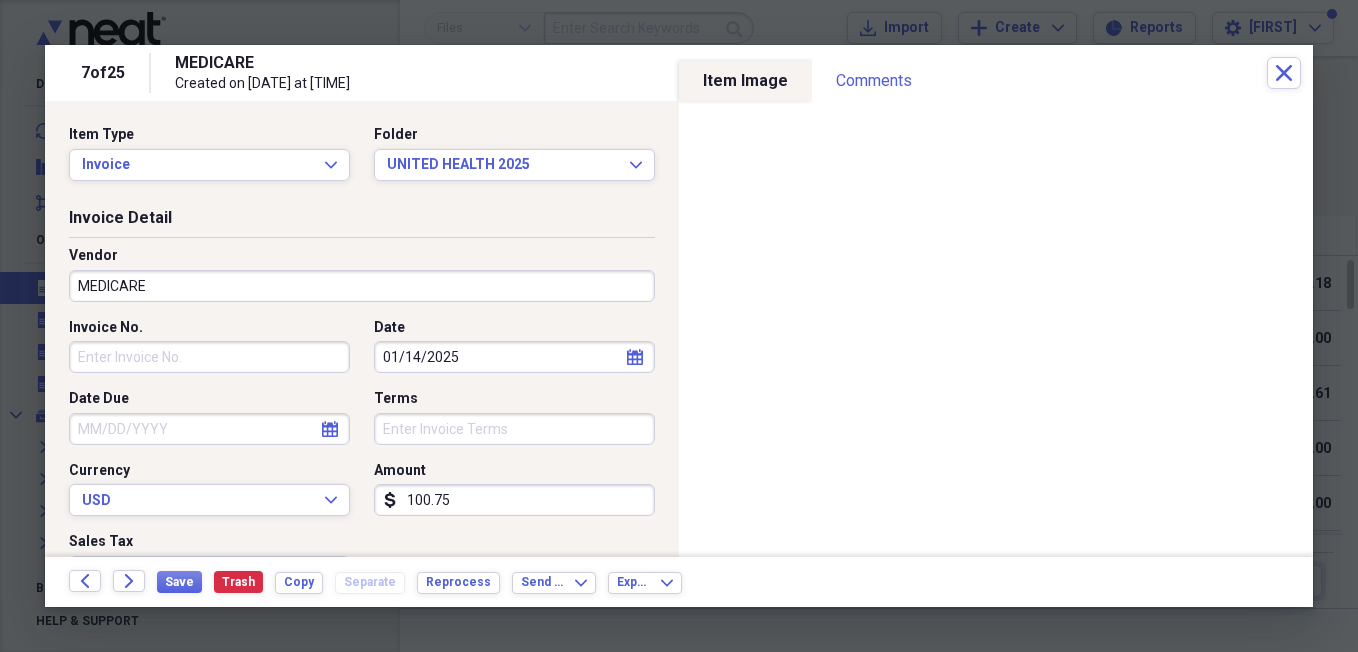 drag, startPoint x: 527, startPoint y: 397, endPoint x: 367, endPoint y: 346, distance: 167.93153 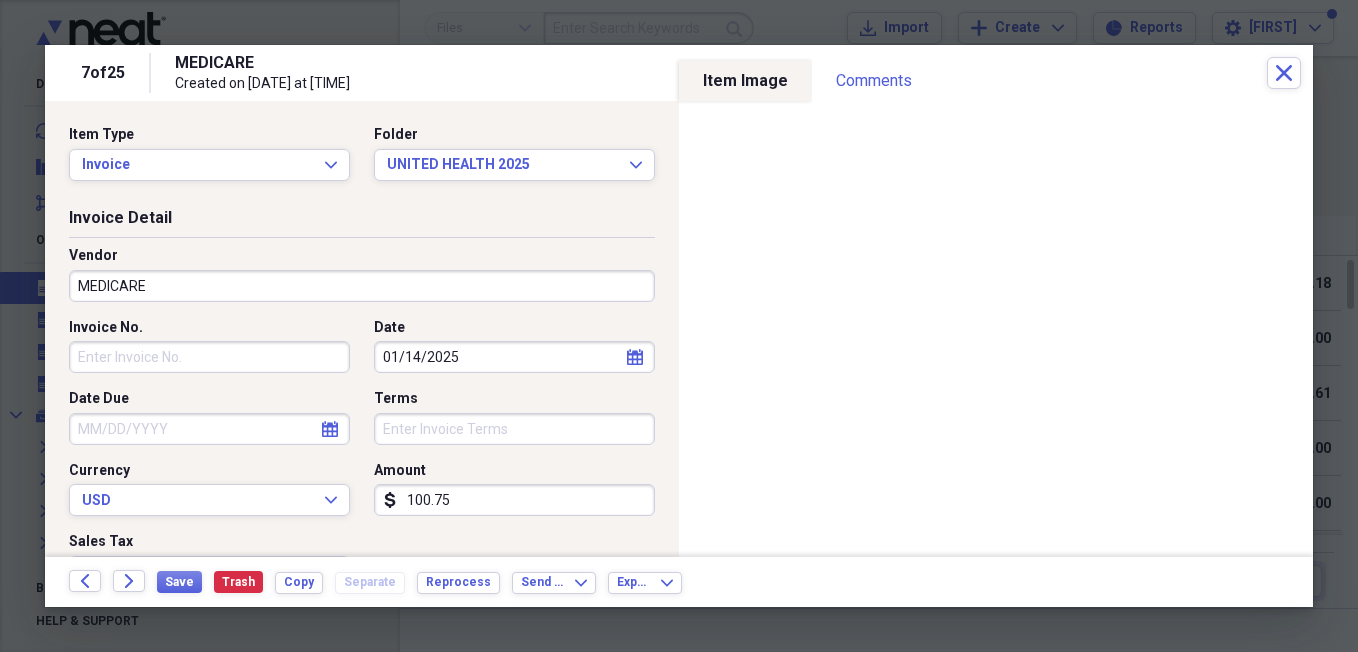 click on "MEDICARE" at bounding box center (362, 286) 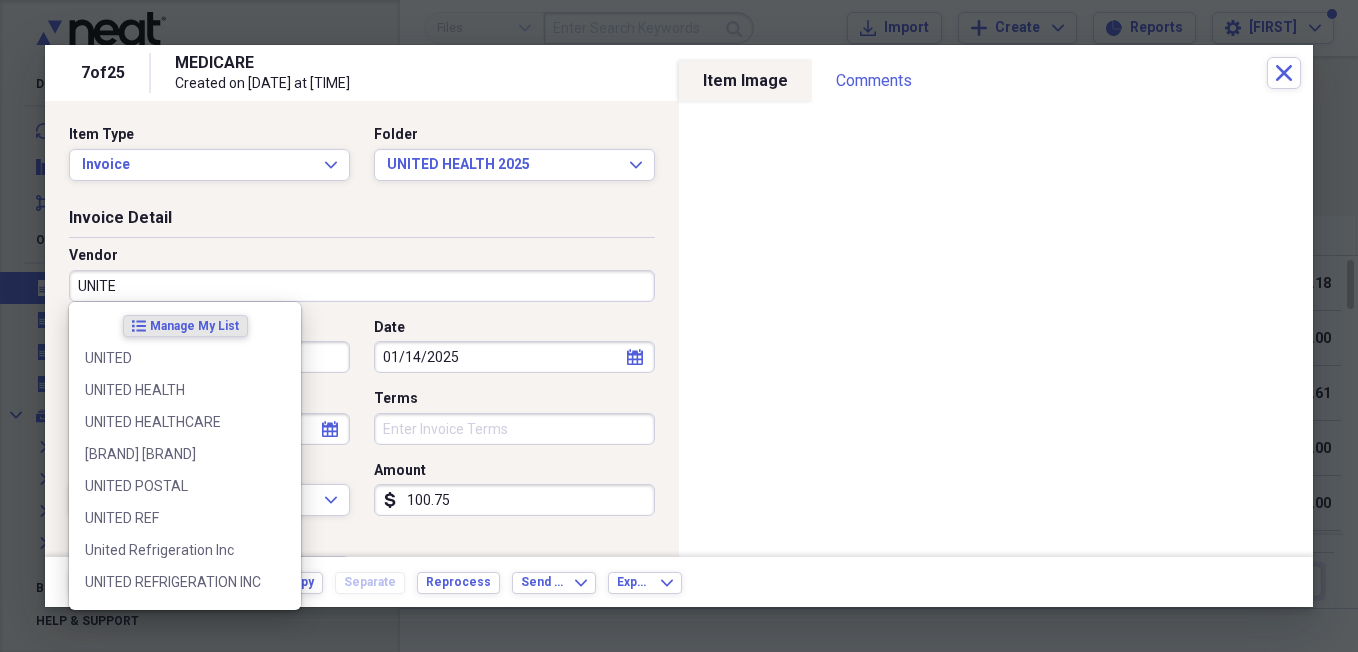 type on "UNITED" 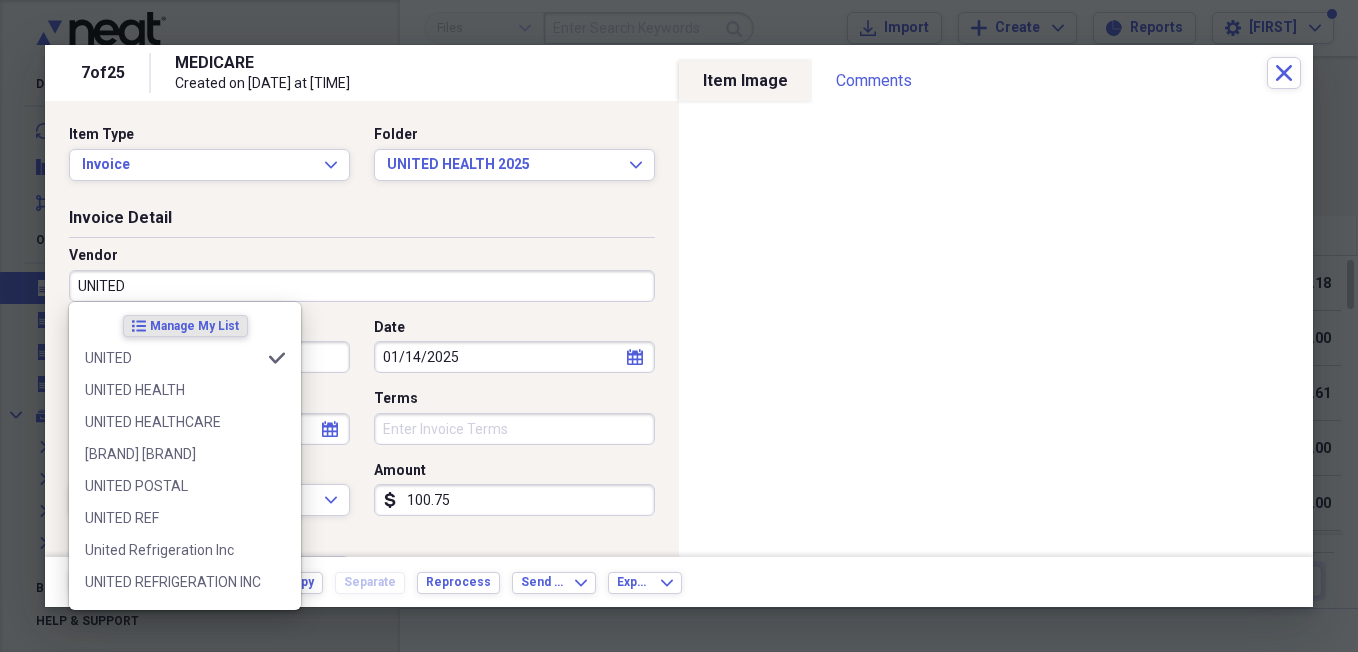 type on "Postal/Shipping" 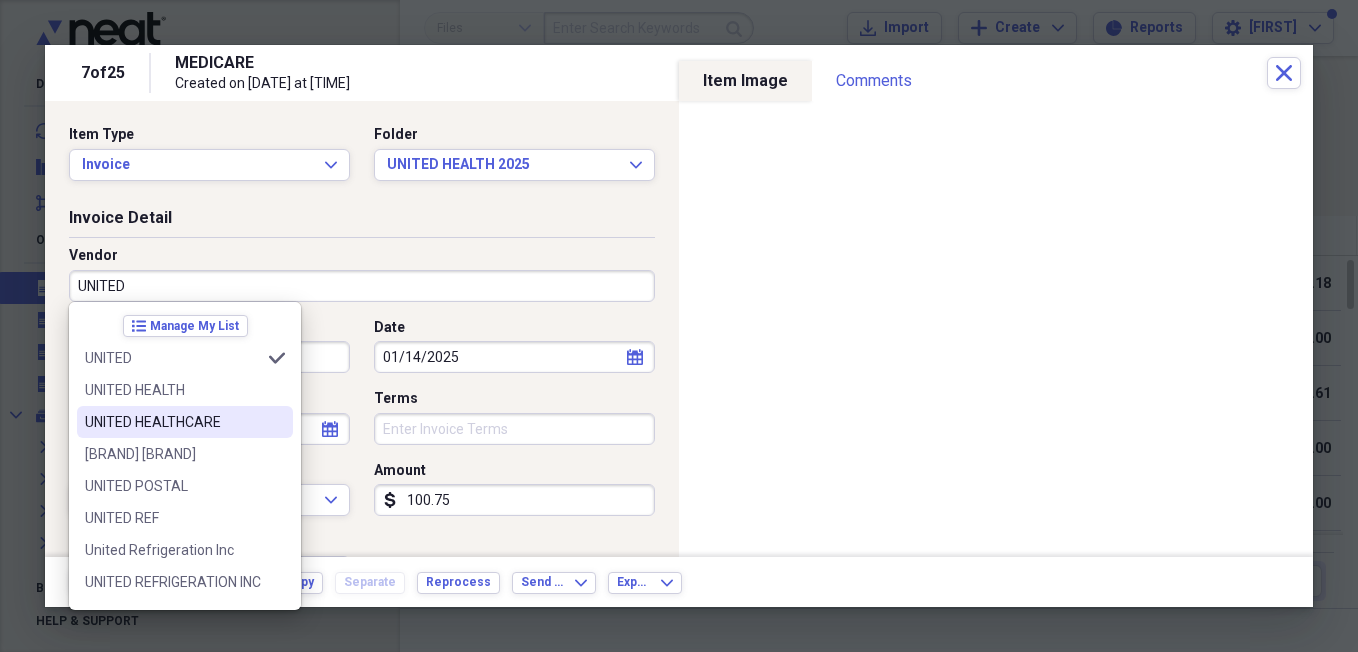 click on "UNITED HEALTHCARE" at bounding box center [173, 422] 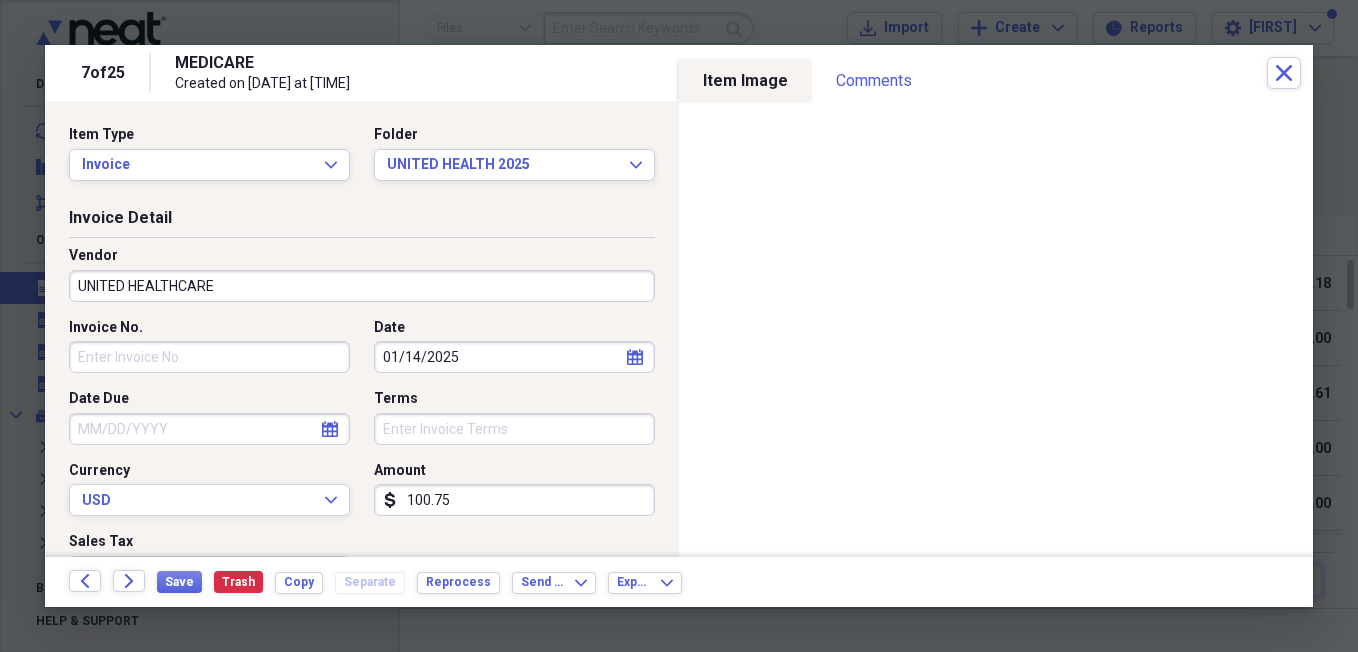 type on "Utilities" 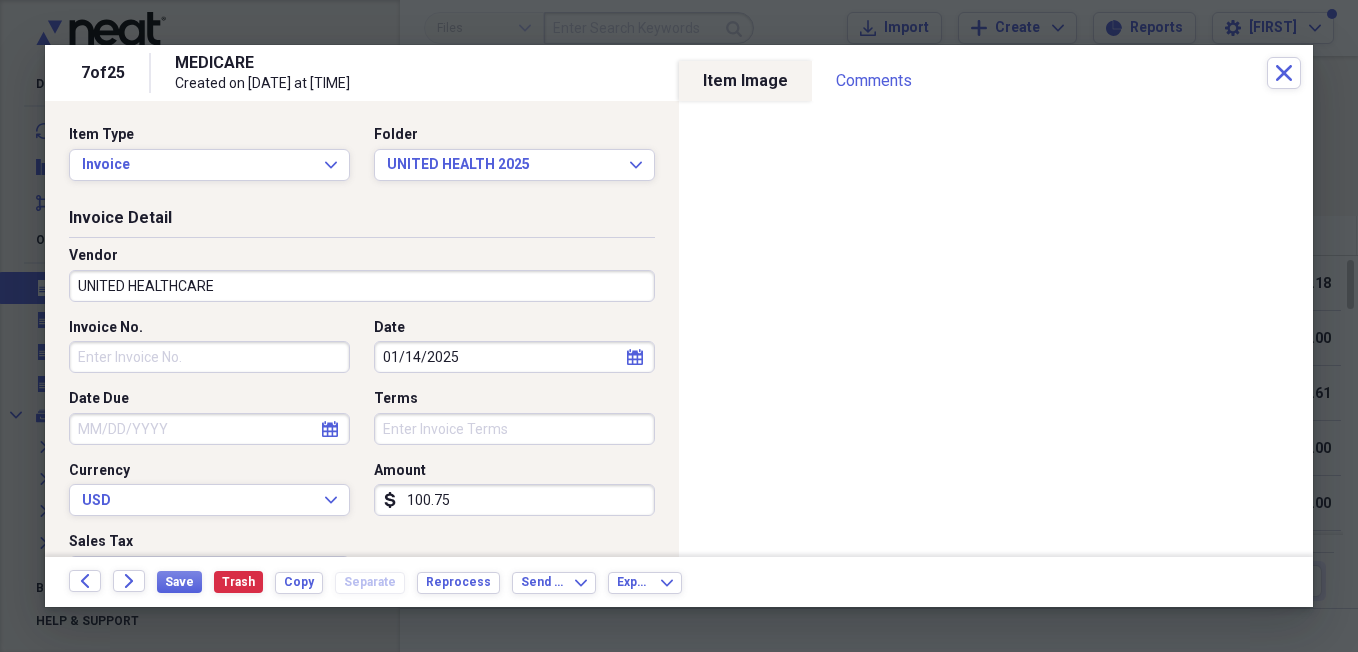 click on "100.75" at bounding box center (514, 500) 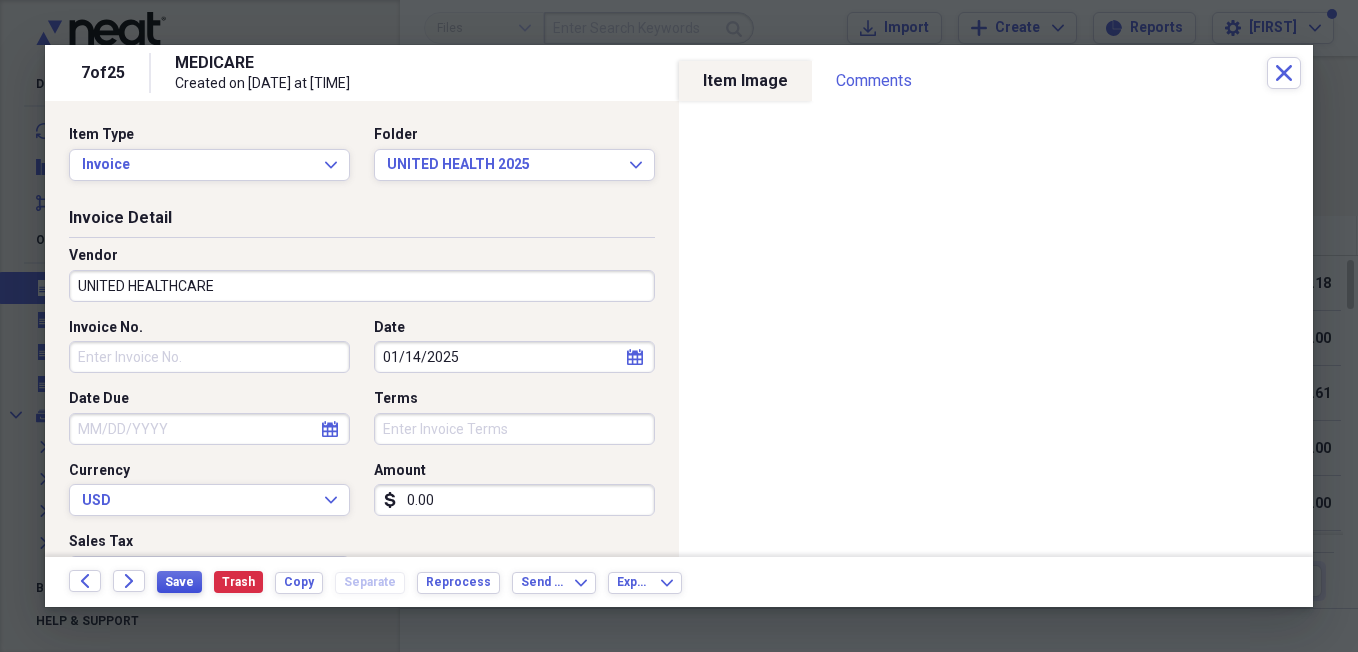 type on "0.00" 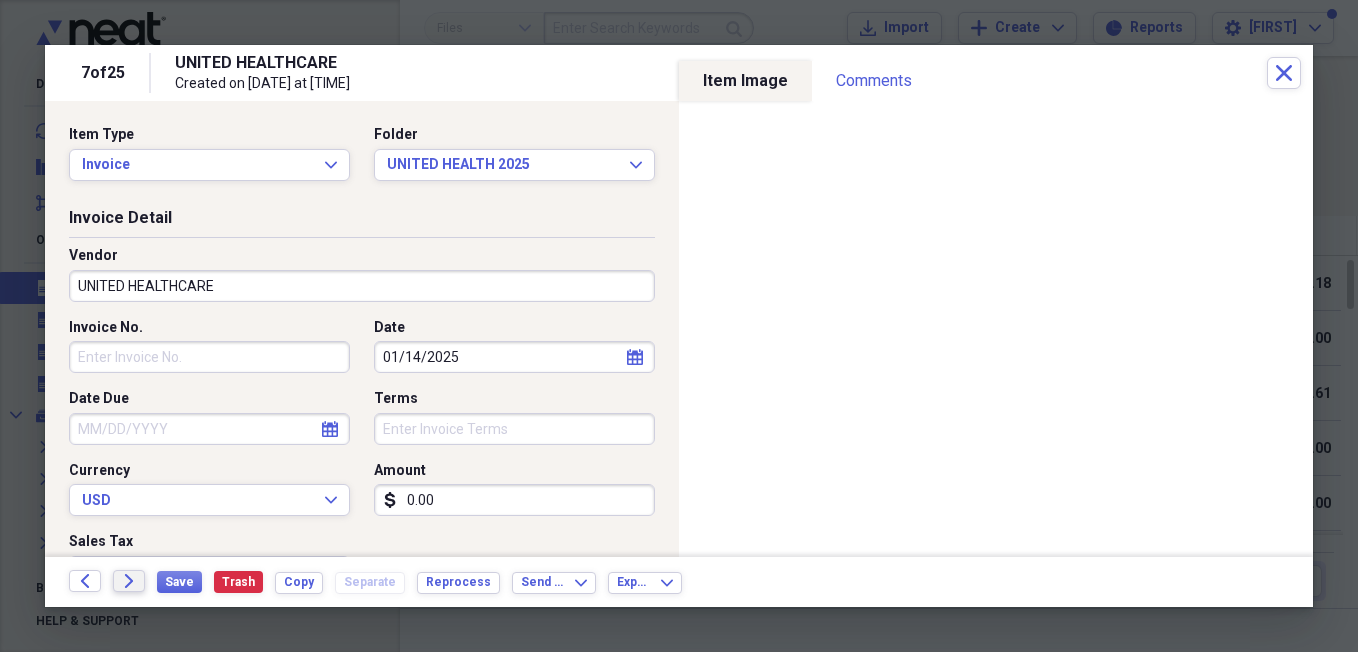 click on "Forward" 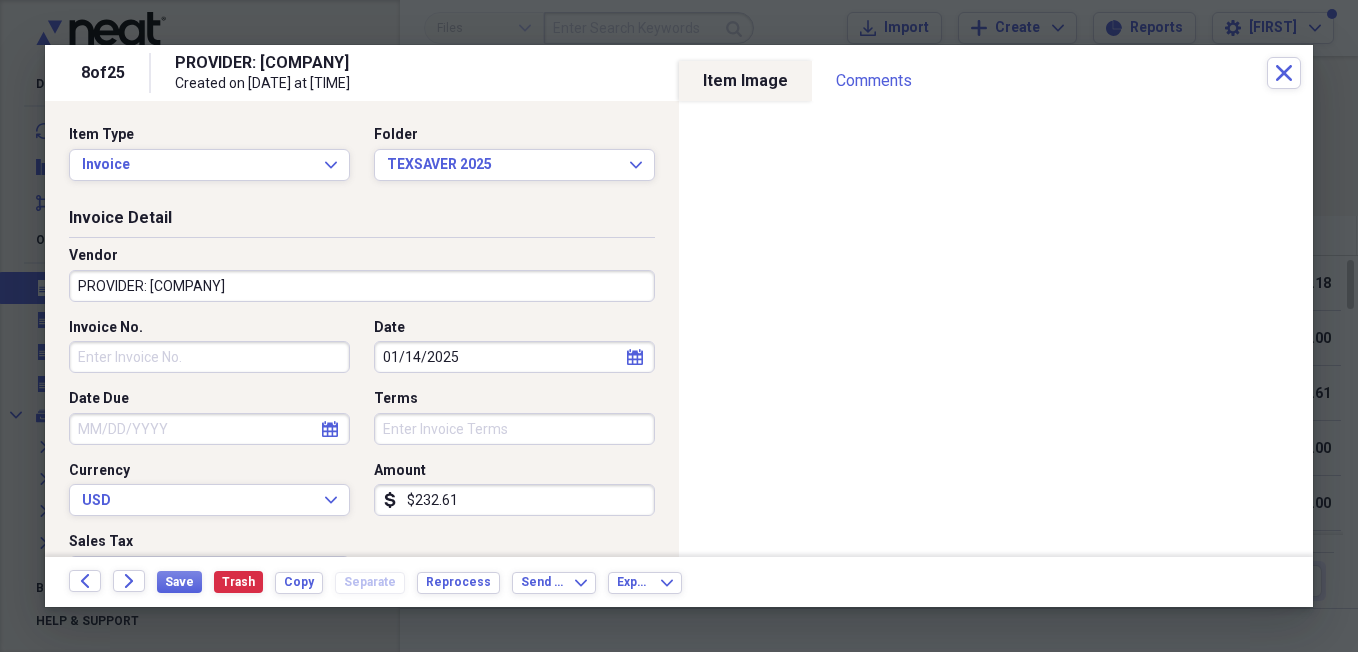 click on "PROVIDER: QUEST DIAGNOSTICS INC" at bounding box center [362, 286] 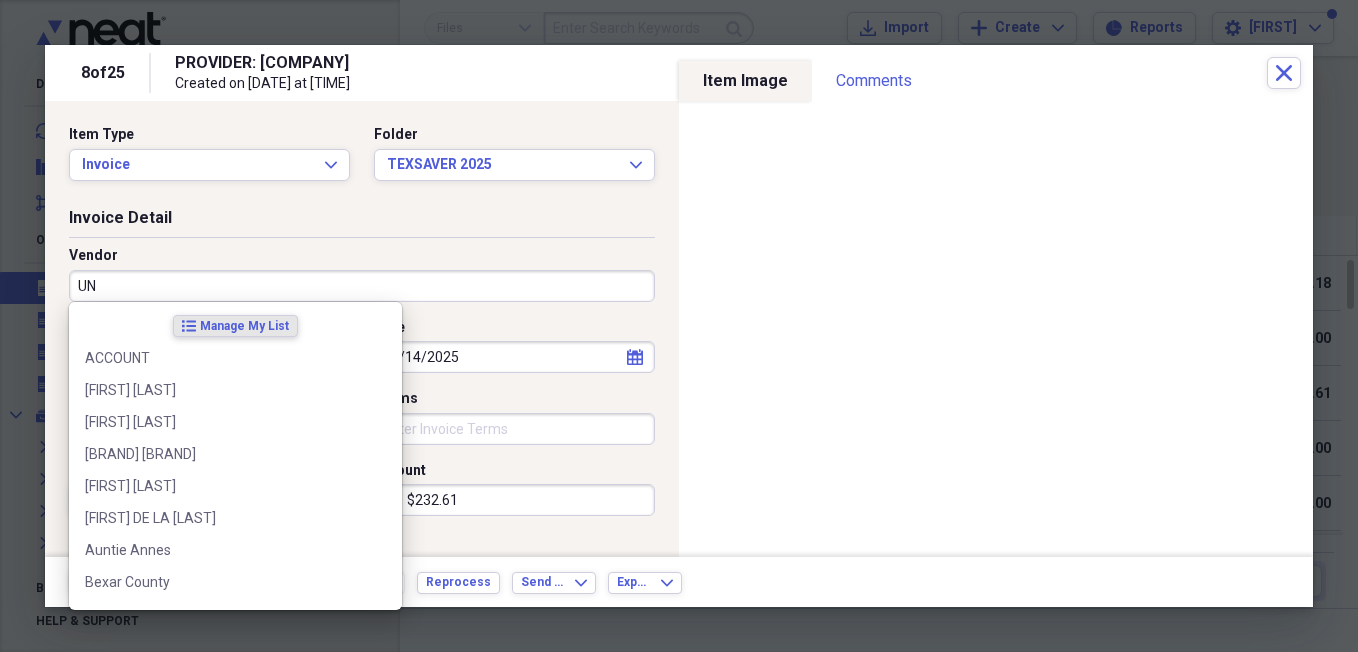 type on "U" 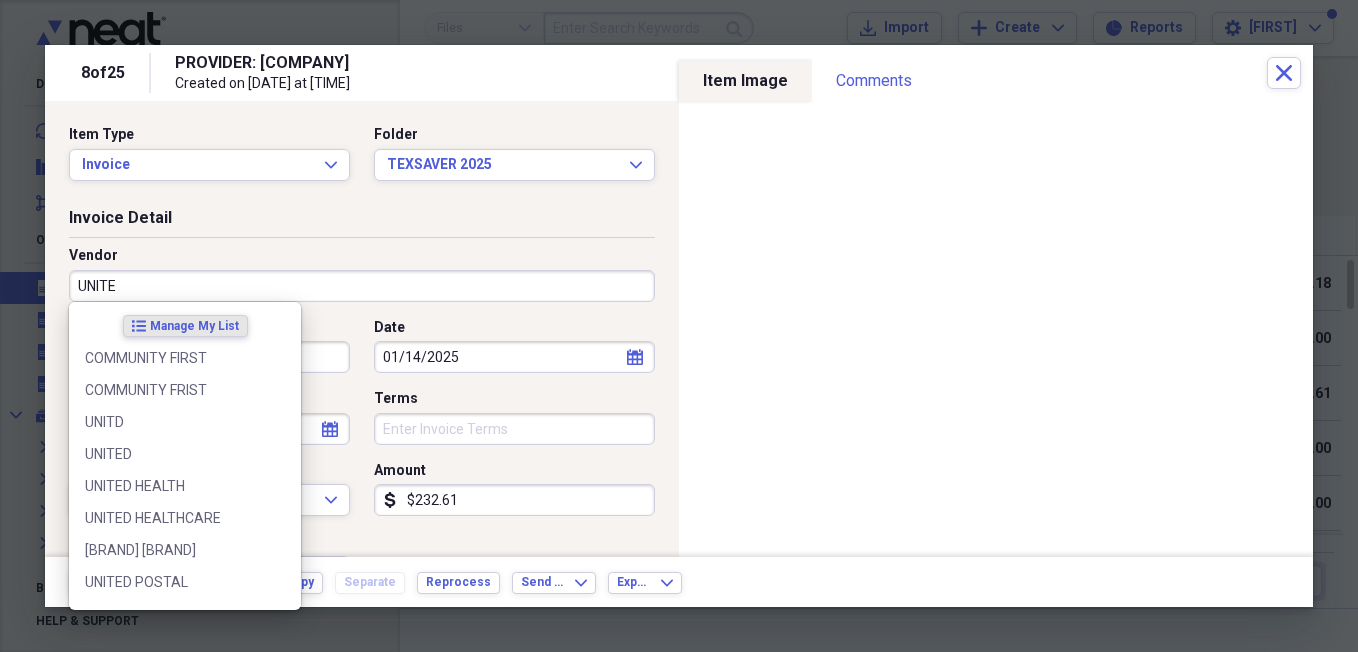 type on "UNITED" 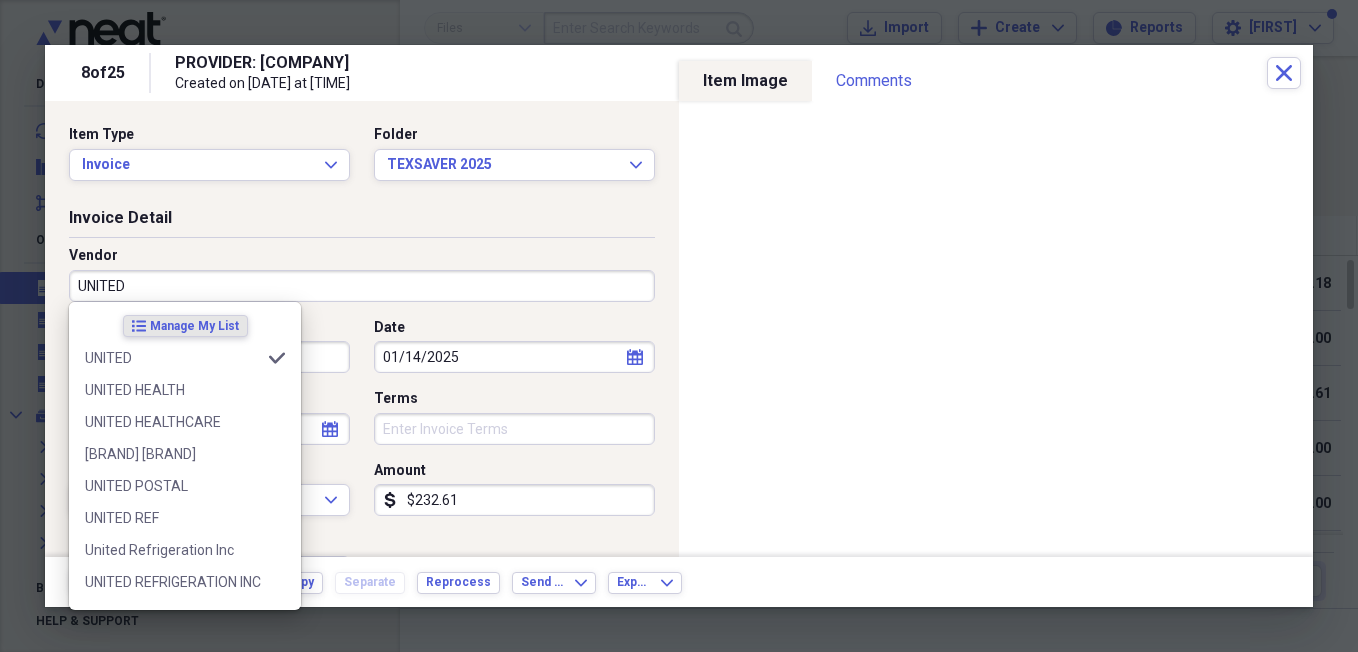 type on "Postal/Shipping" 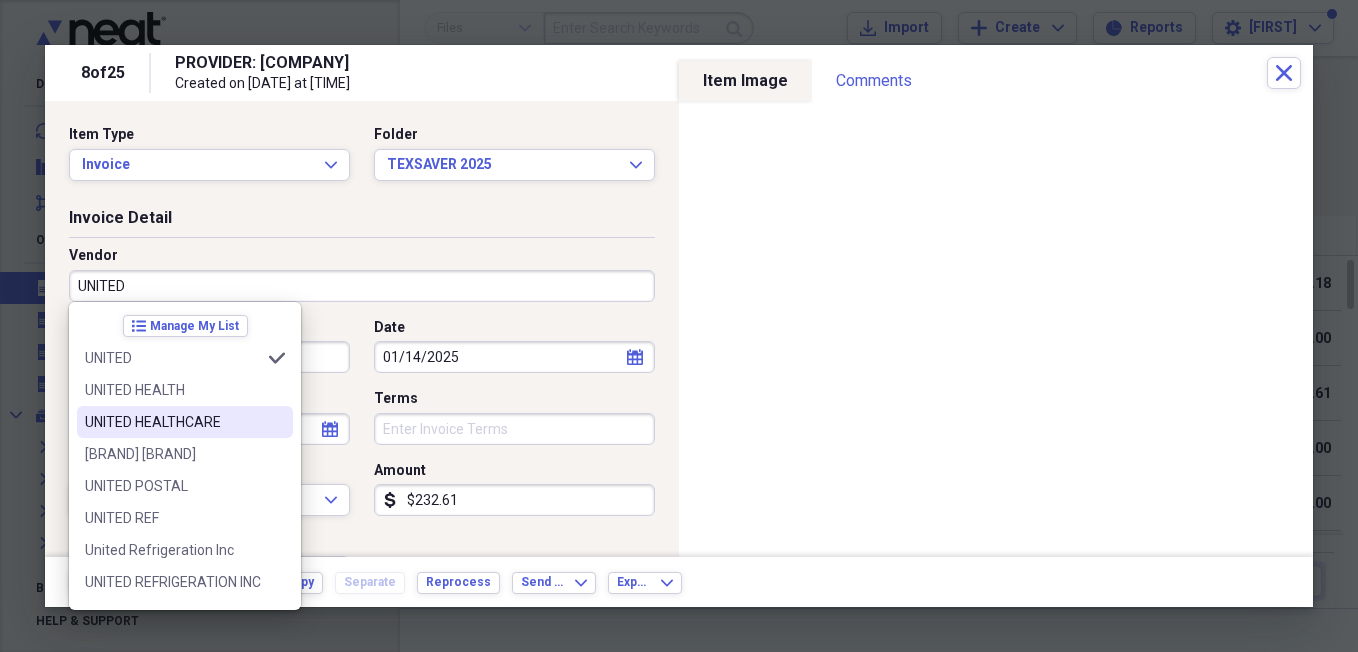 click on "UNITED HEALTHCARE" at bounding box center (173, 422) 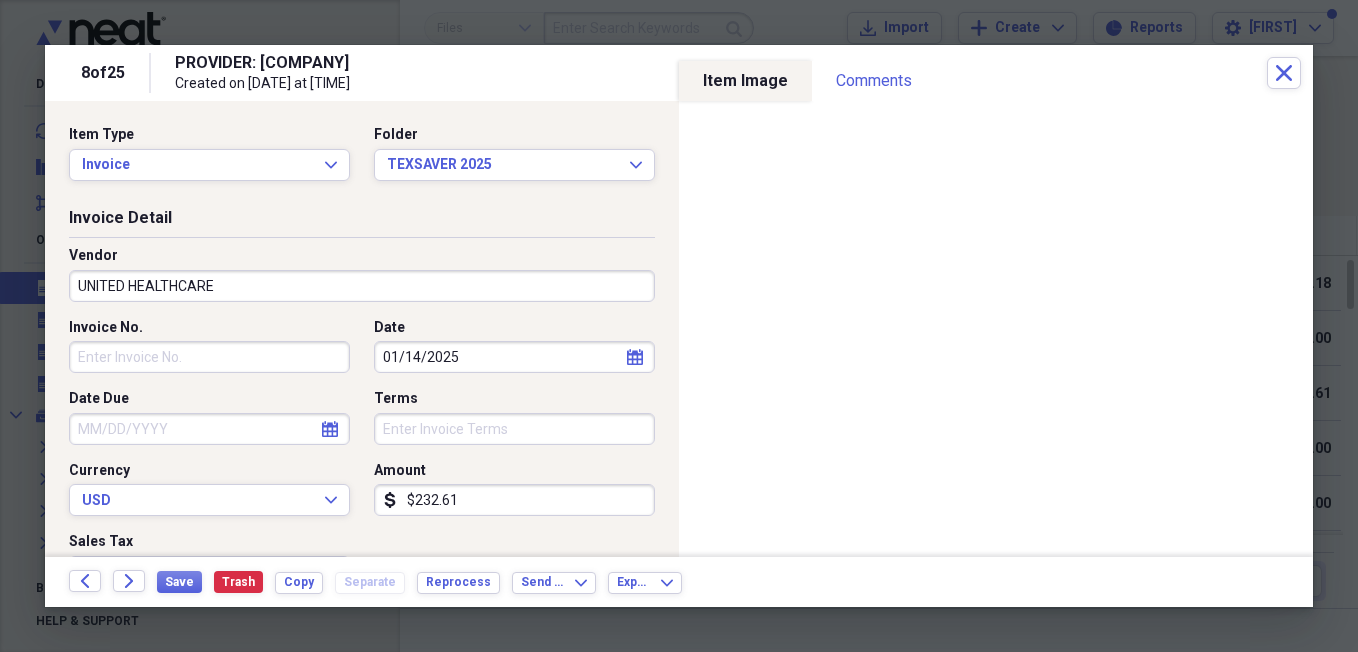 type on "Utilities" 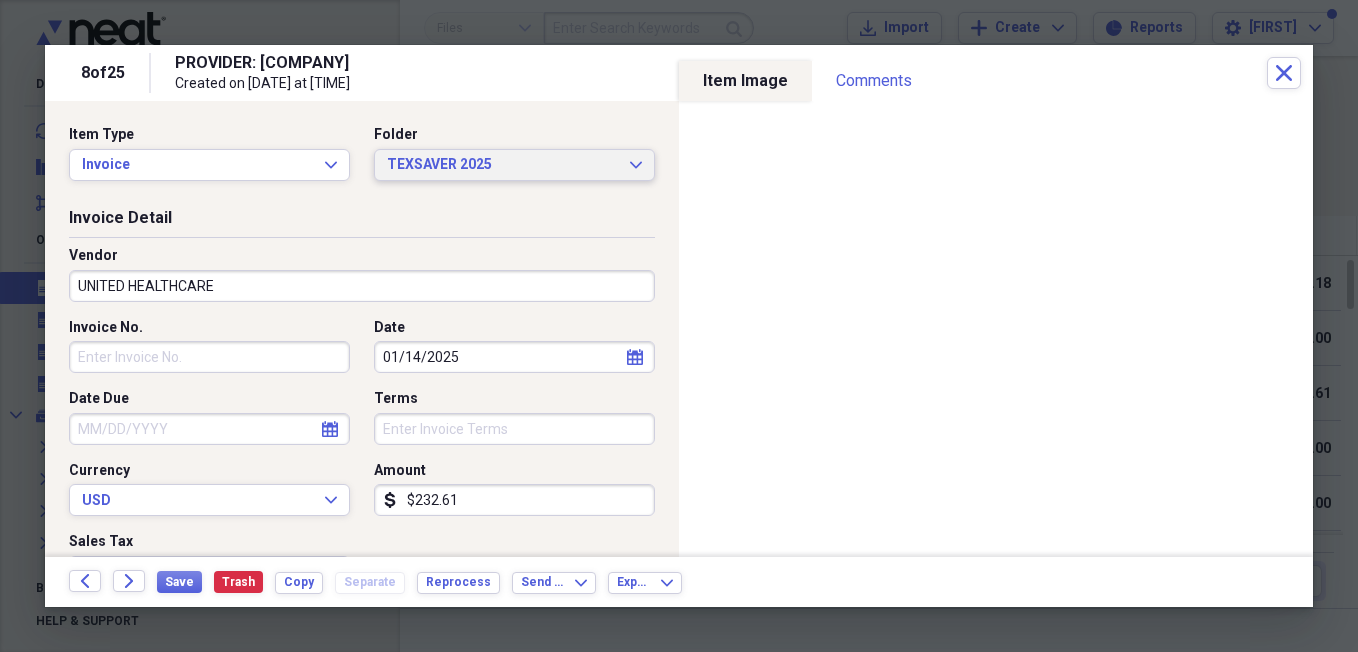 click on "Expand" 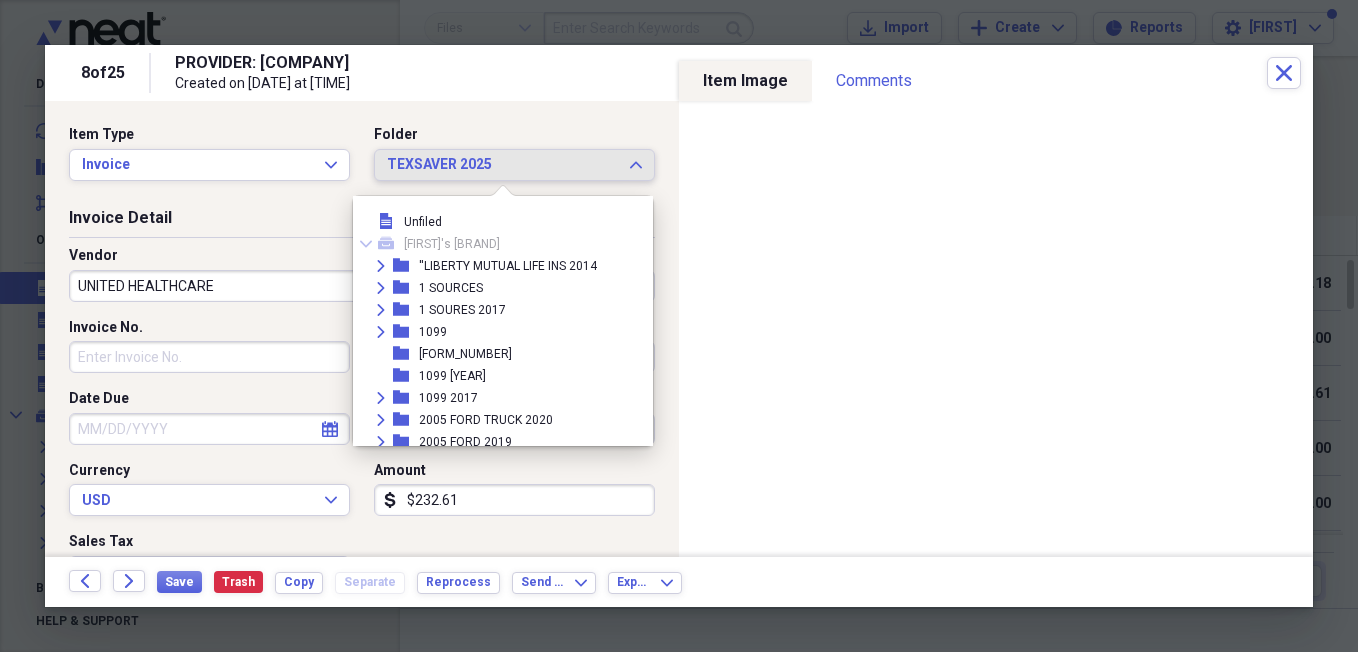 scroll, scrollTop: 26279, scrollLeft: 0, axis: vertical 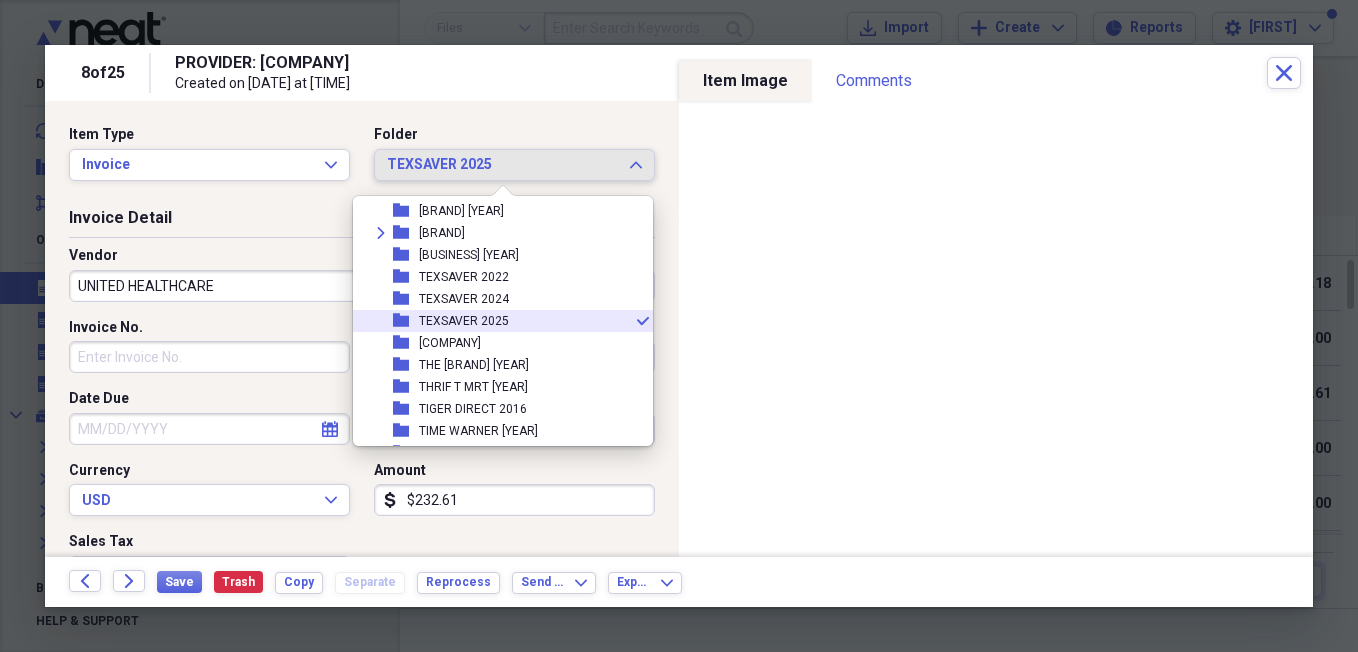 click on "Expand" 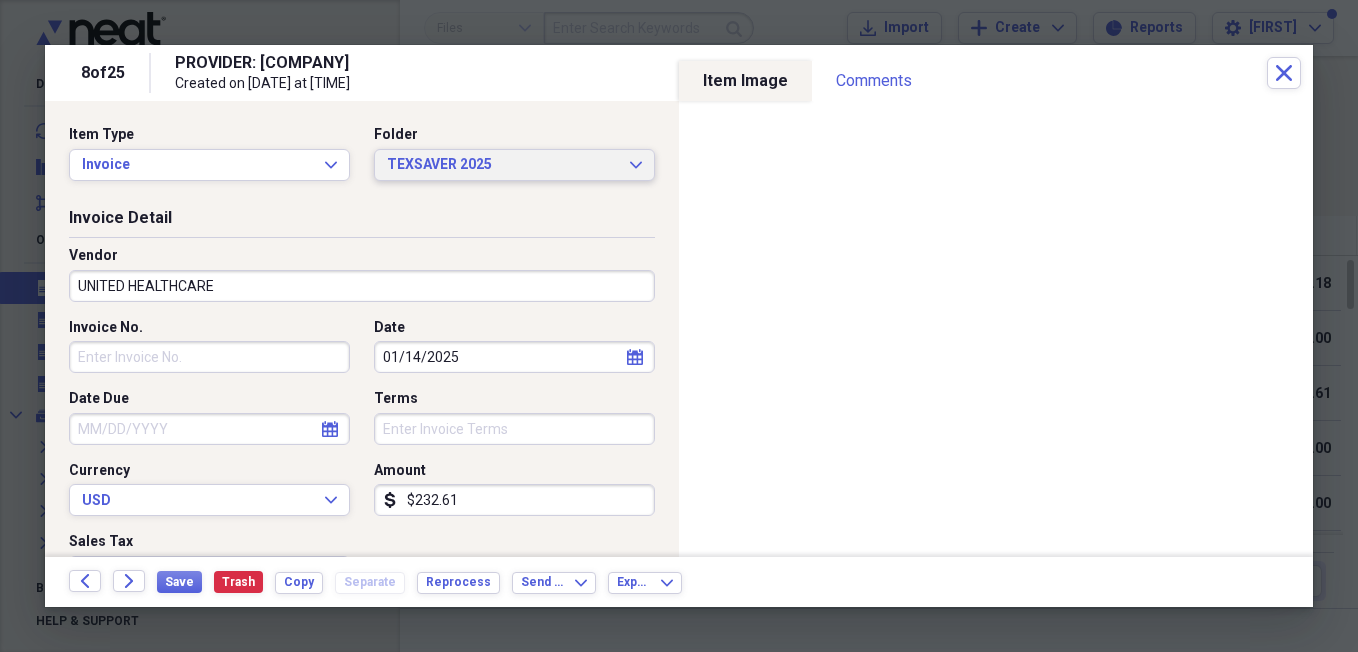 click on "Expand" 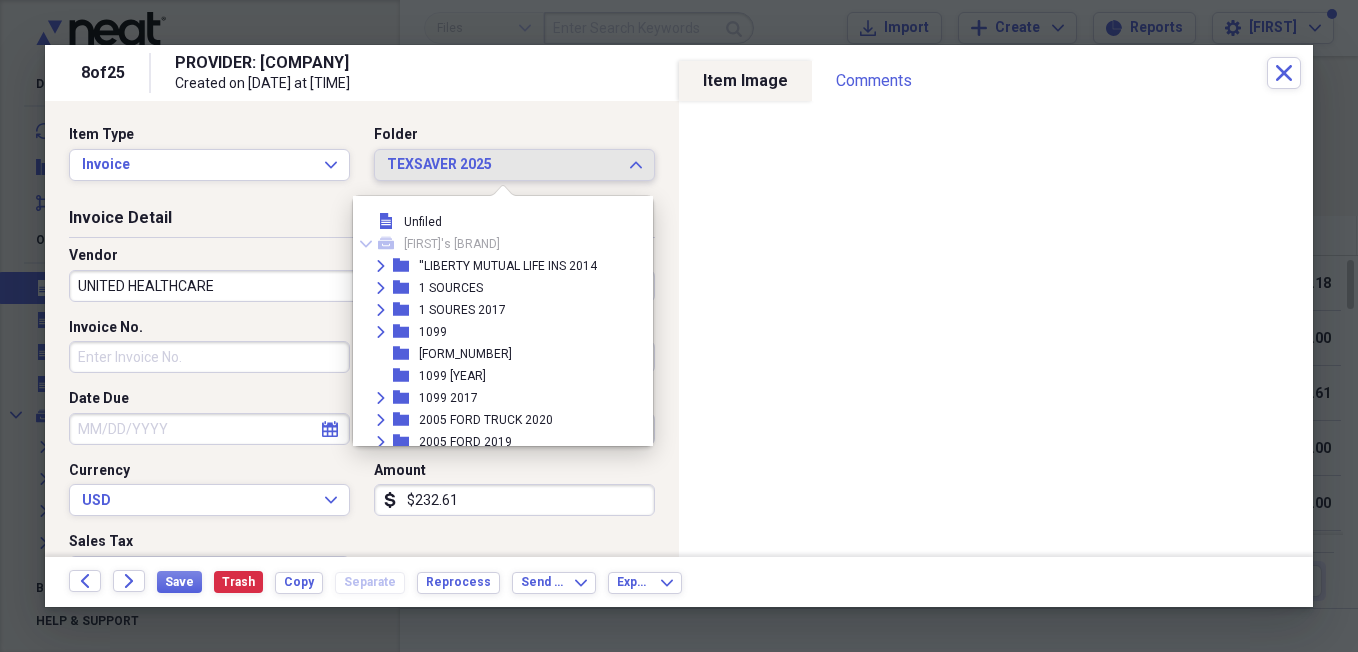 scroll, scrollTop: 26279, scrollLeft: 0, axis: vertical 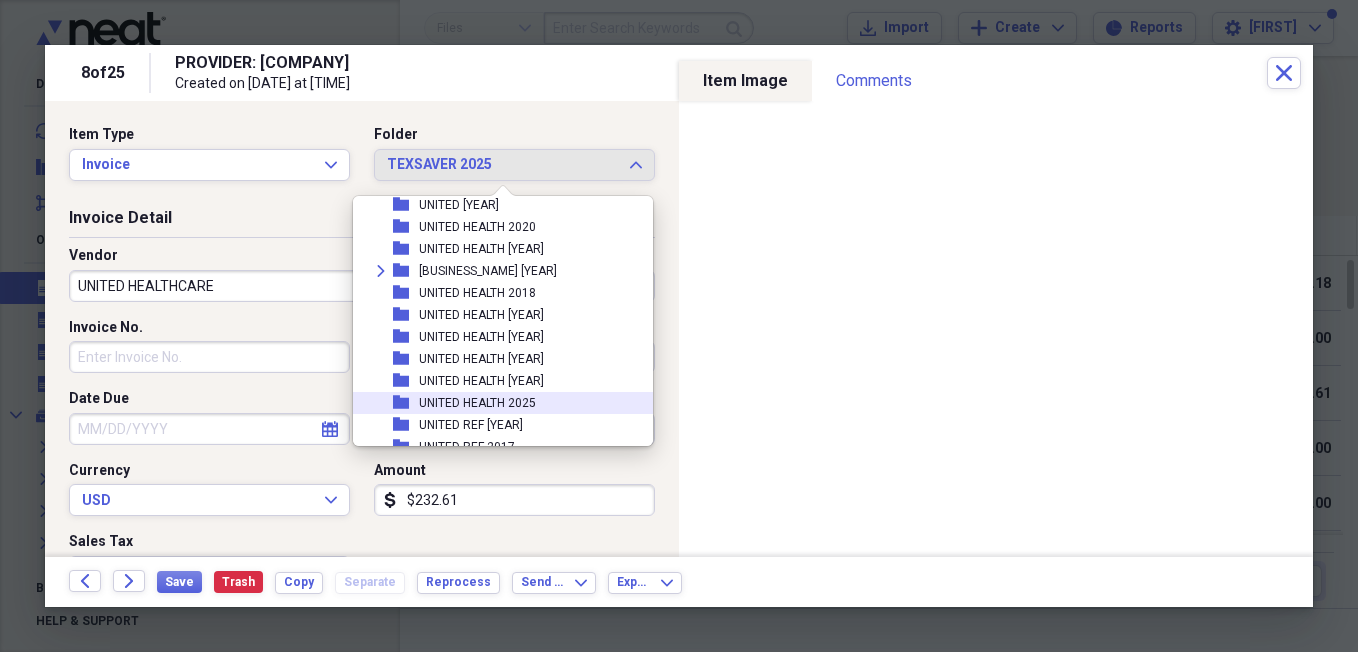 drag, startPoint x: 538, startPoint y: 397, endPoint x: 428, endPoint y: 466, distance: 129.84991 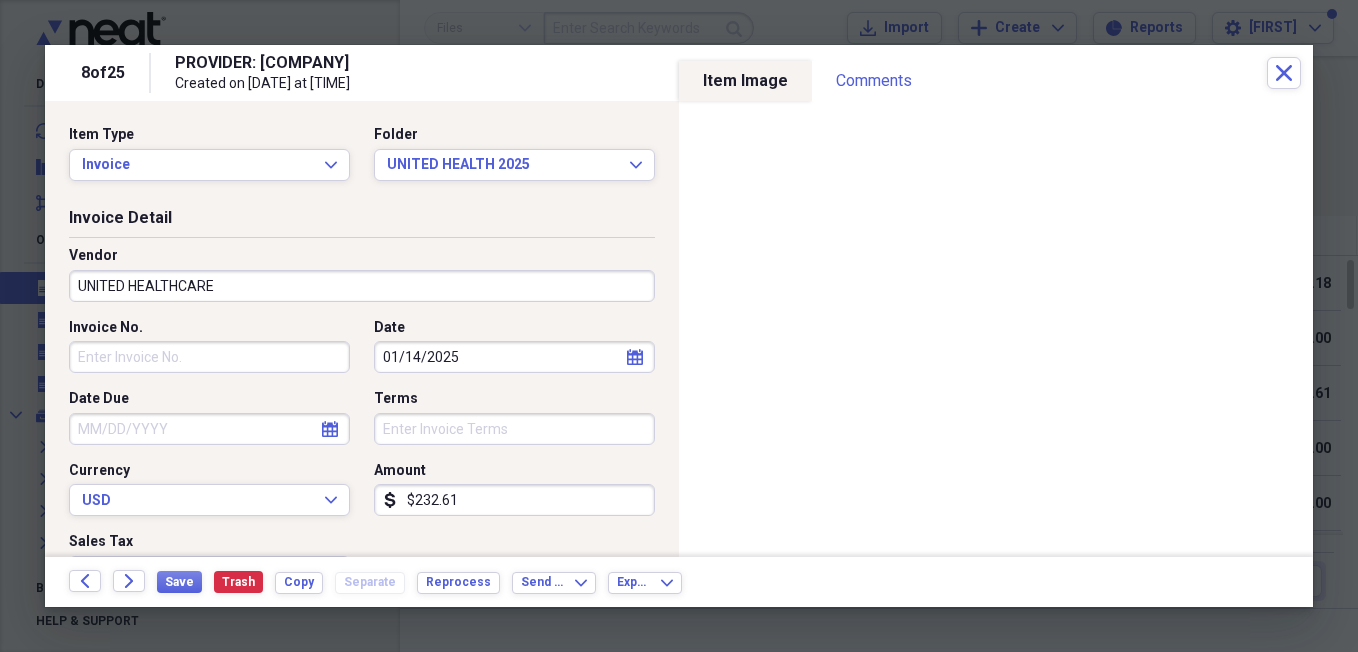 click on "232.61" at bounding box center (514, 500) 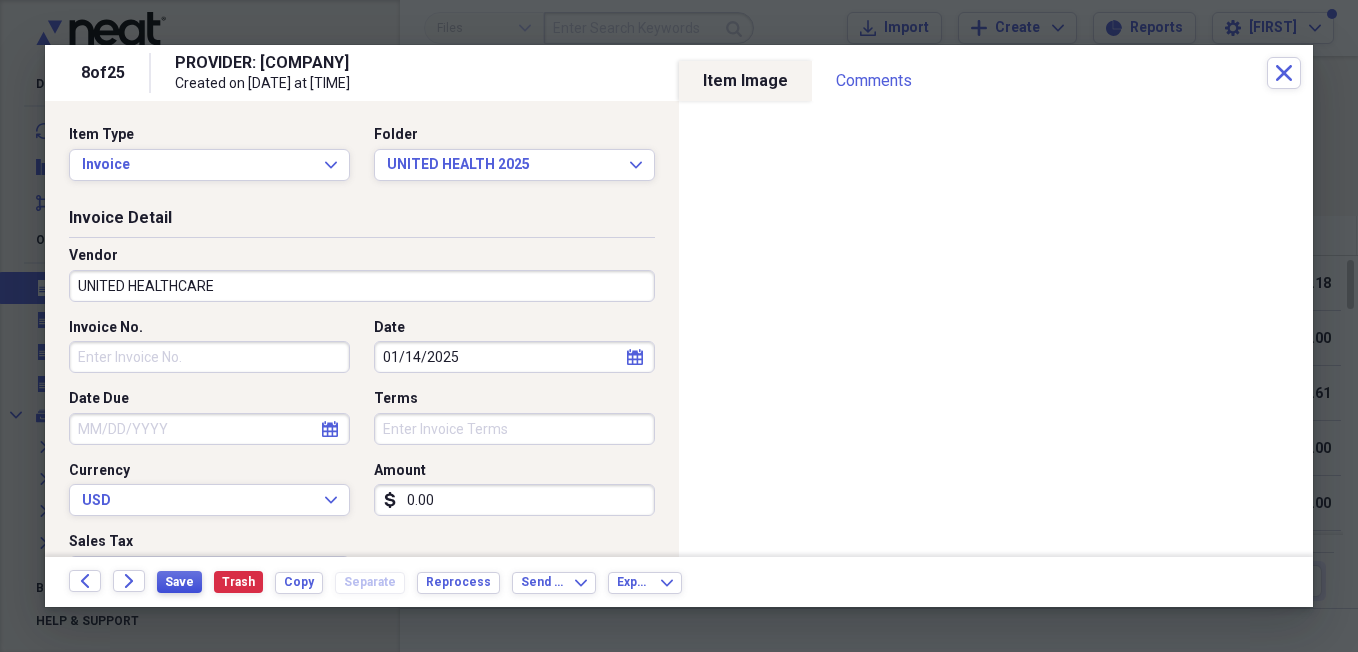 type on "0.00" 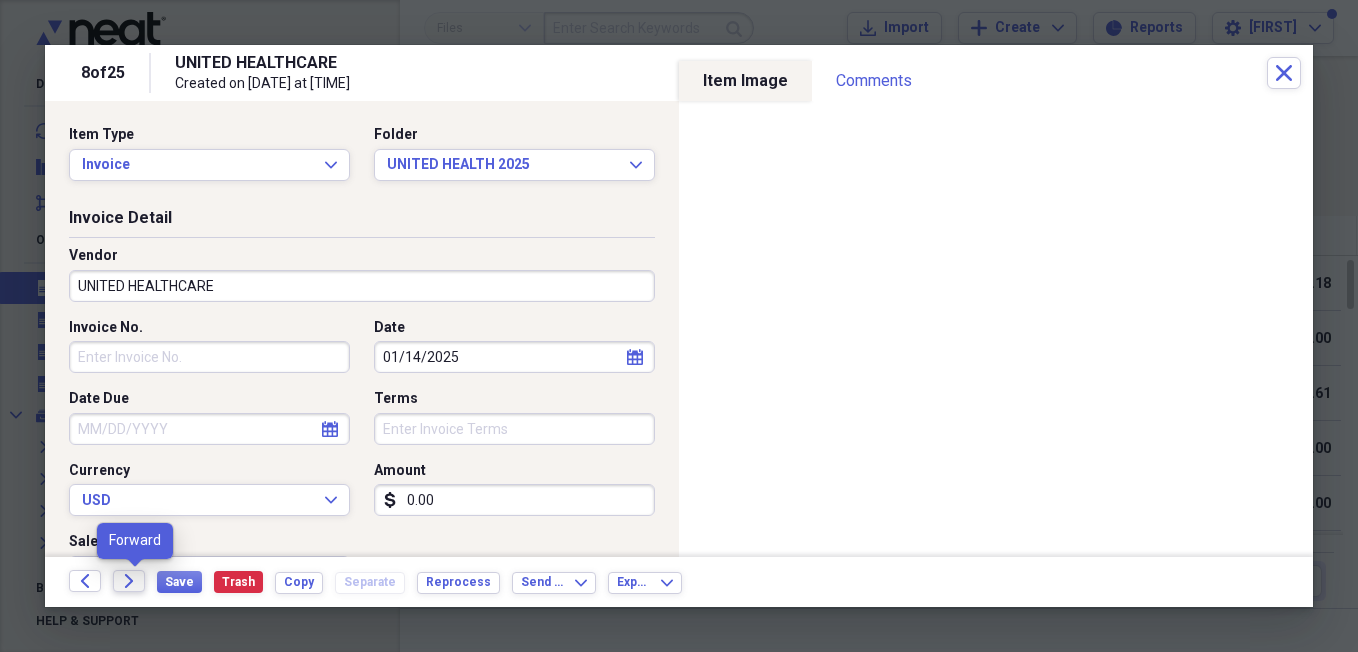 click on "Forward" 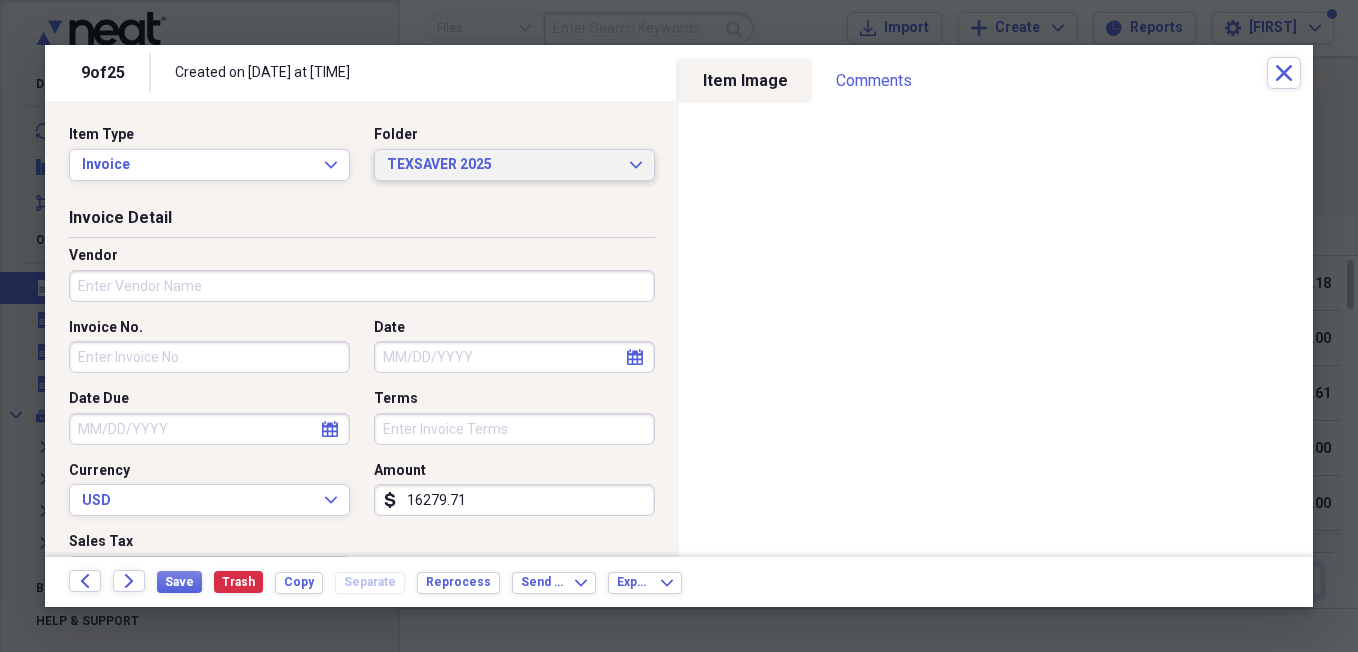 click 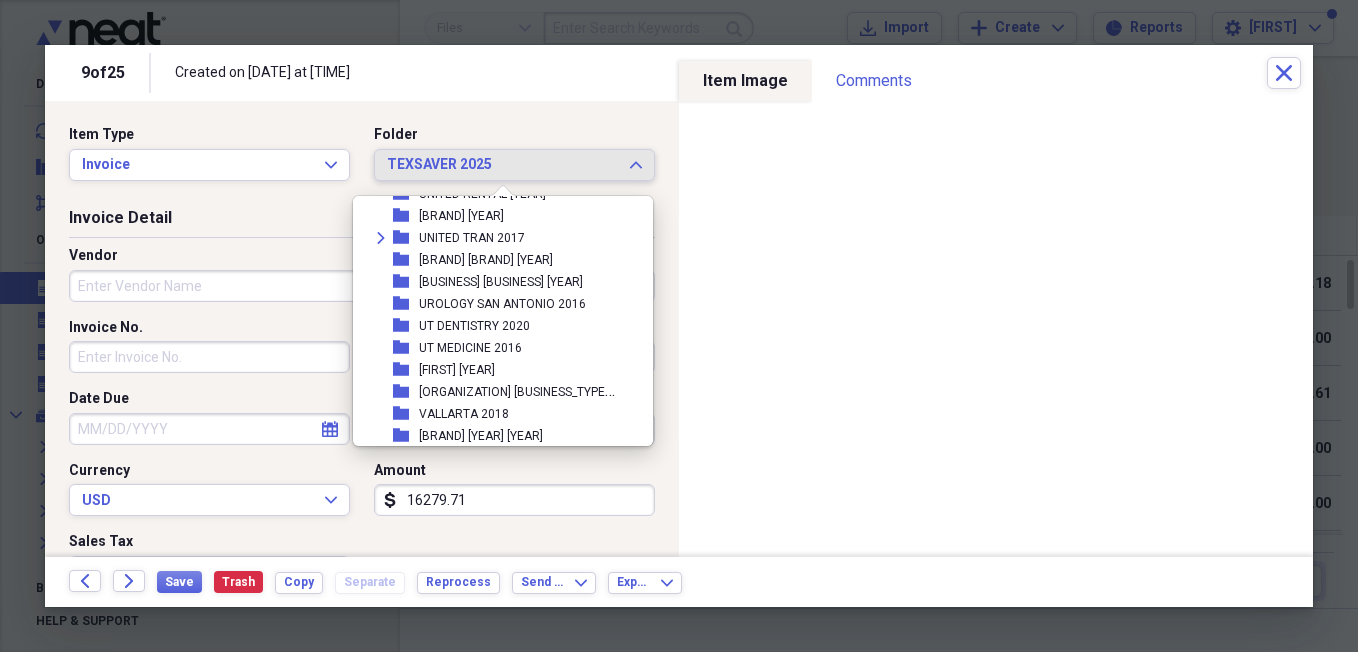 scroll, scrollTop: 27605, scrollLeft: 0, axis: vertical 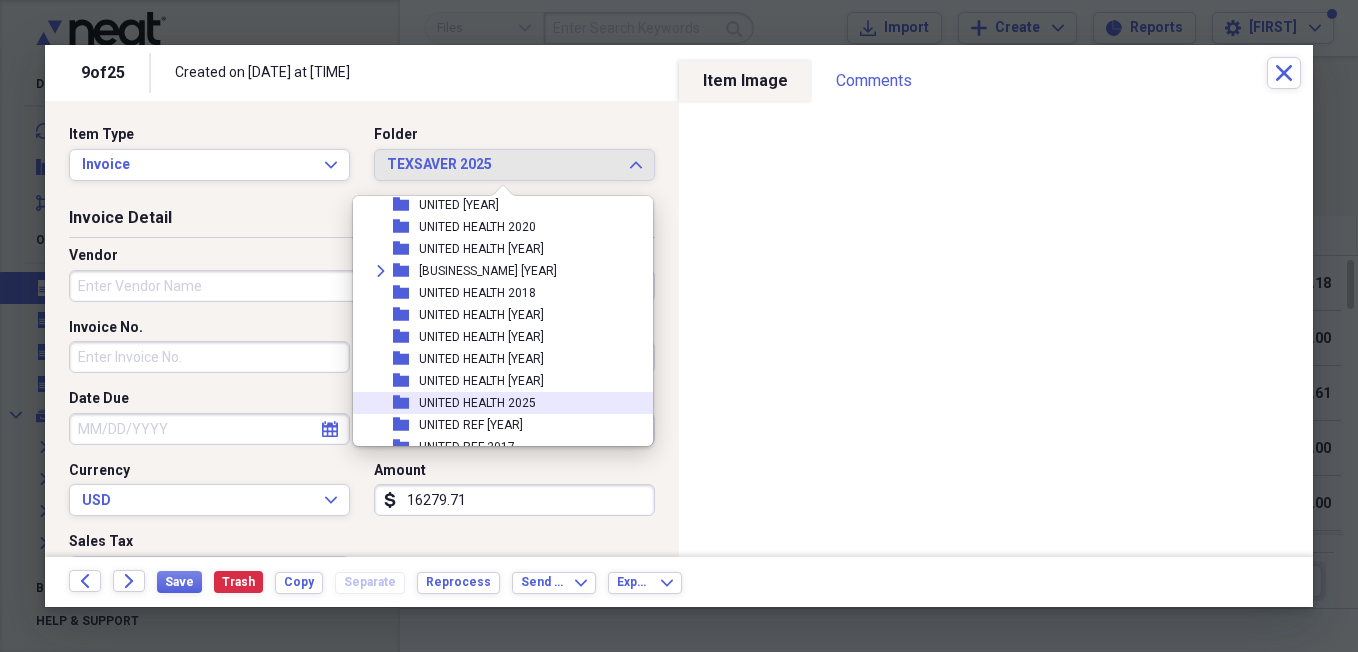 click on "folder [BRAND] [BRAND] [YEAR]" at bounding box center [495, 403] 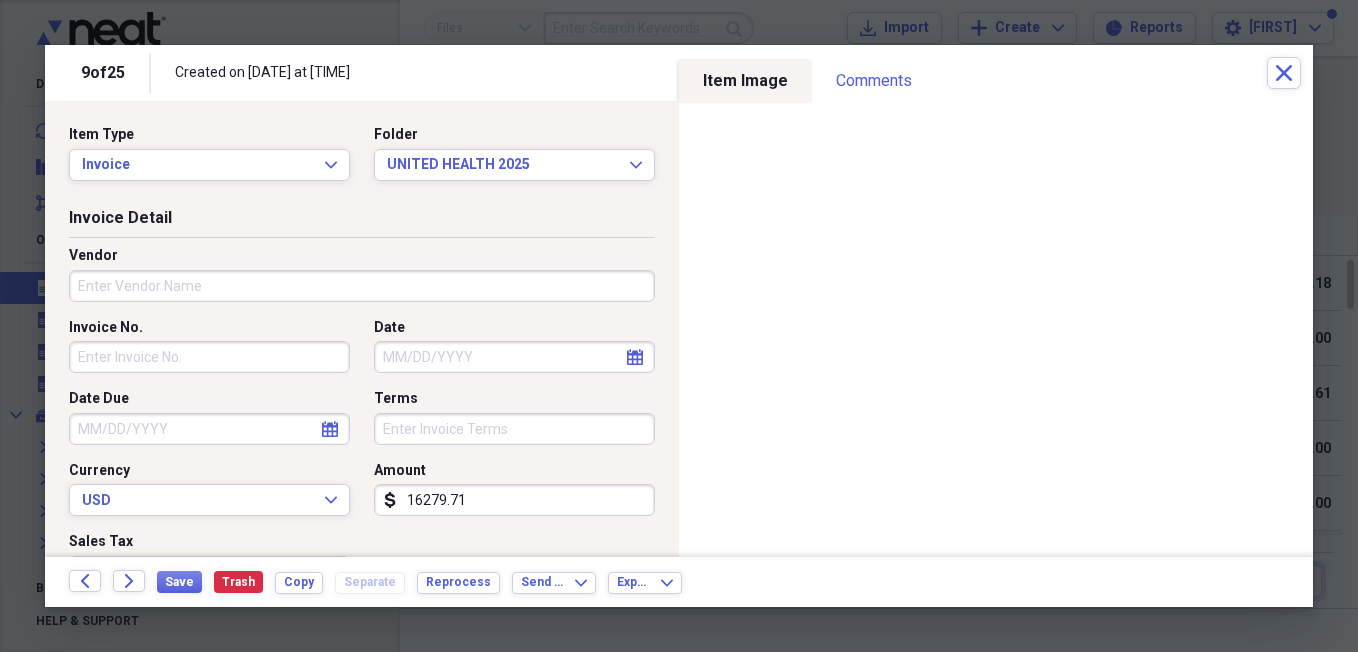 click on "Vendor" at bounding box center (362, 286) 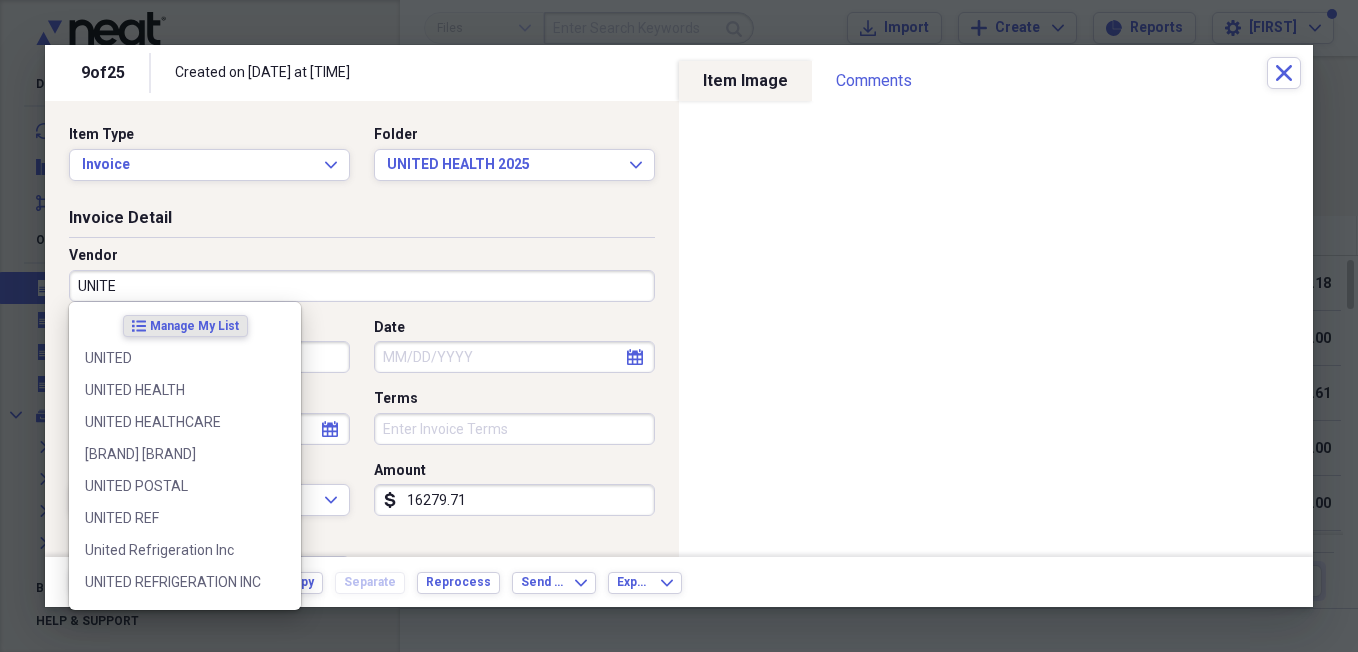type on "UNITED" 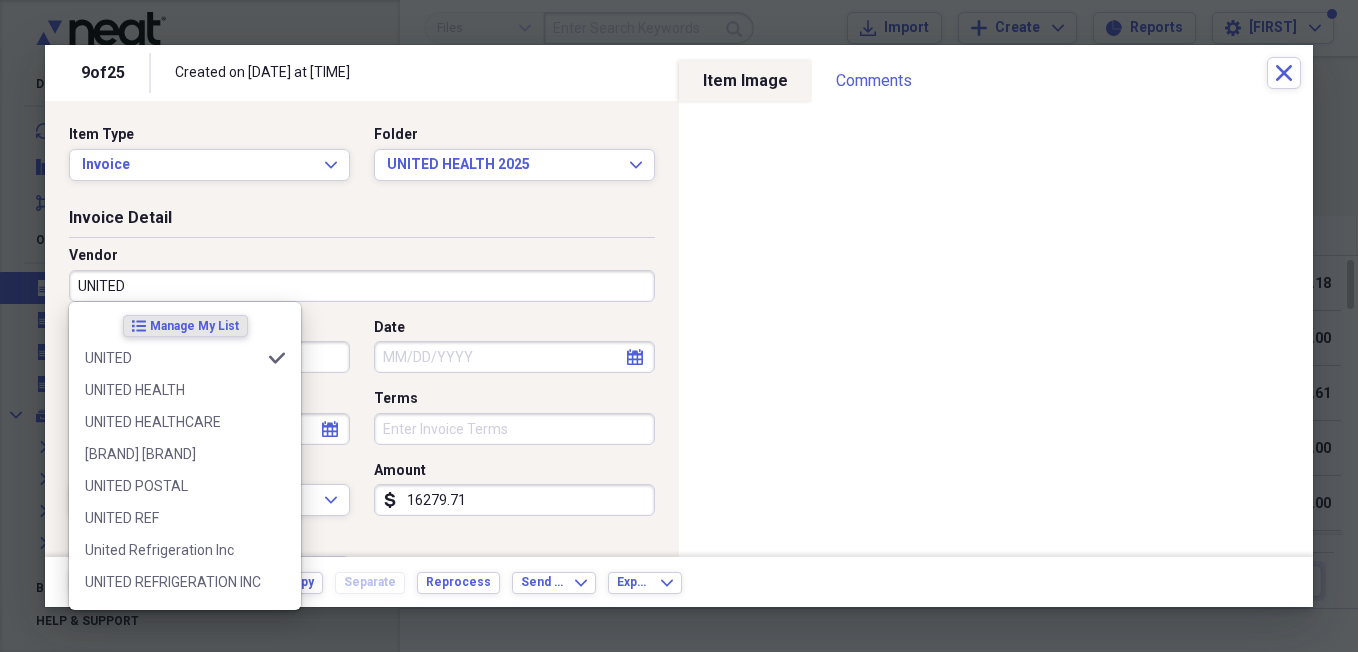 type on "Postal/Shipping" 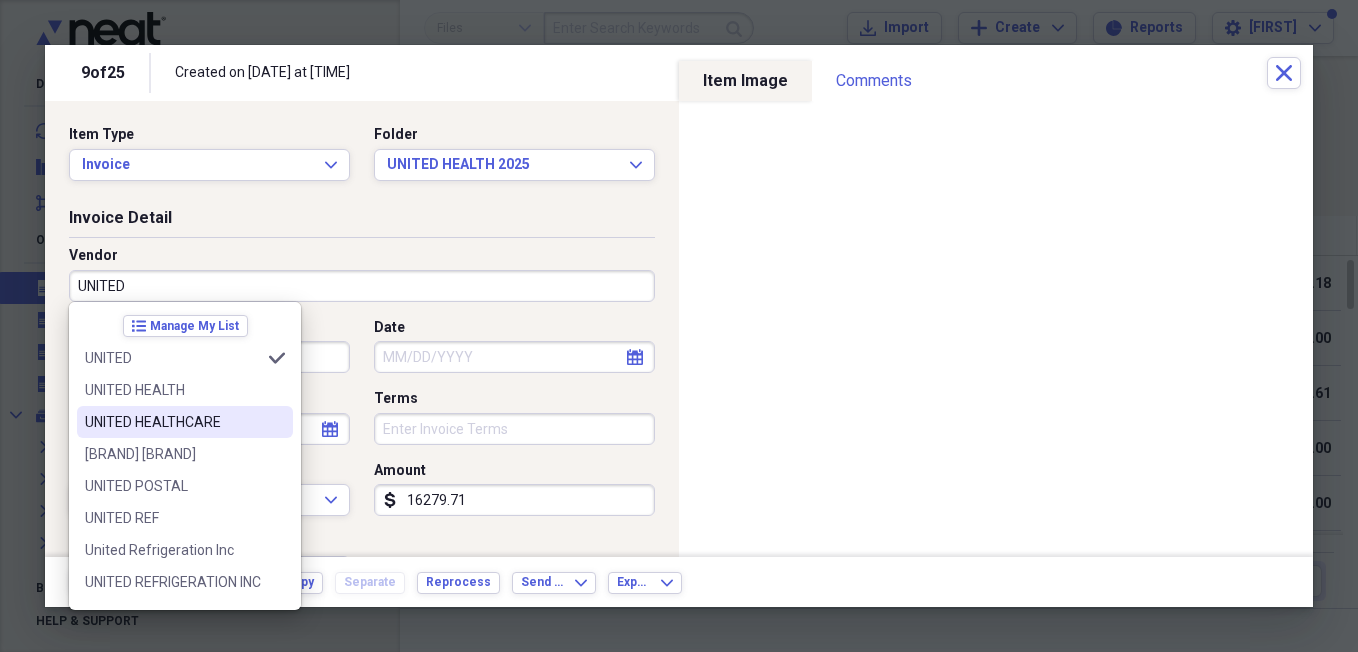 click on "UNITED HEALTHCARE" at bounding box center (173, 422) 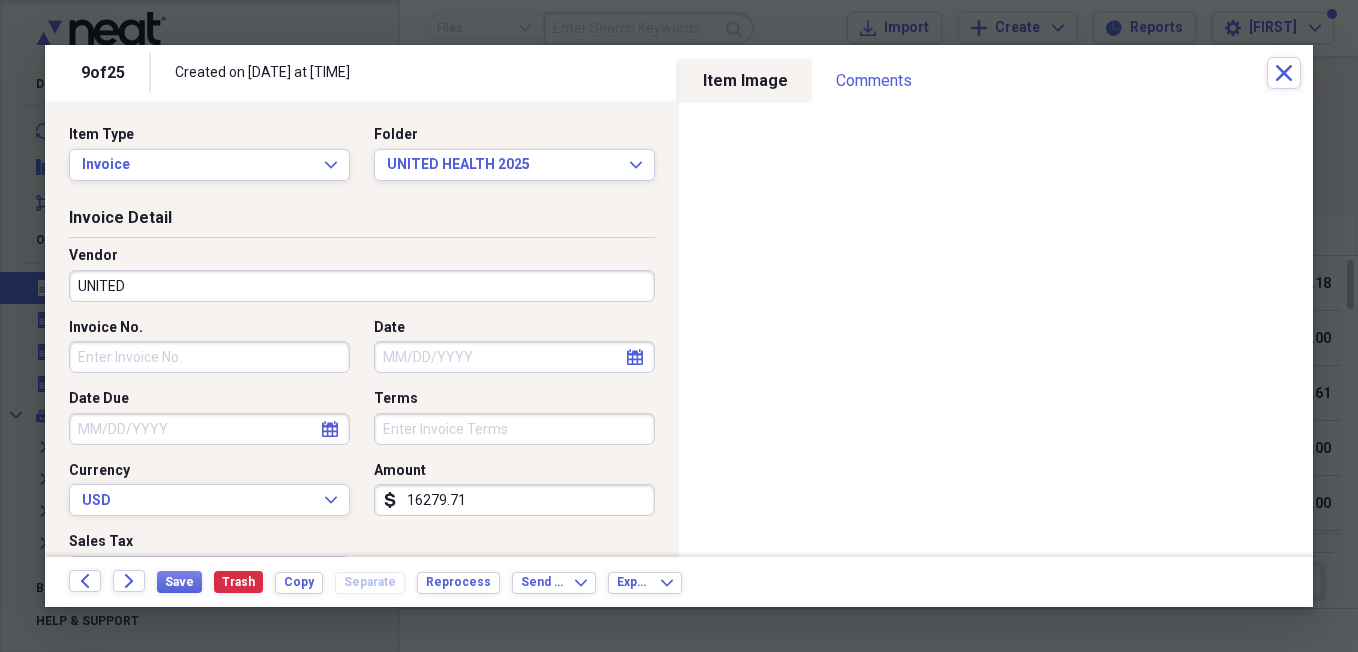 type on "UNITED HEALTHCARE" 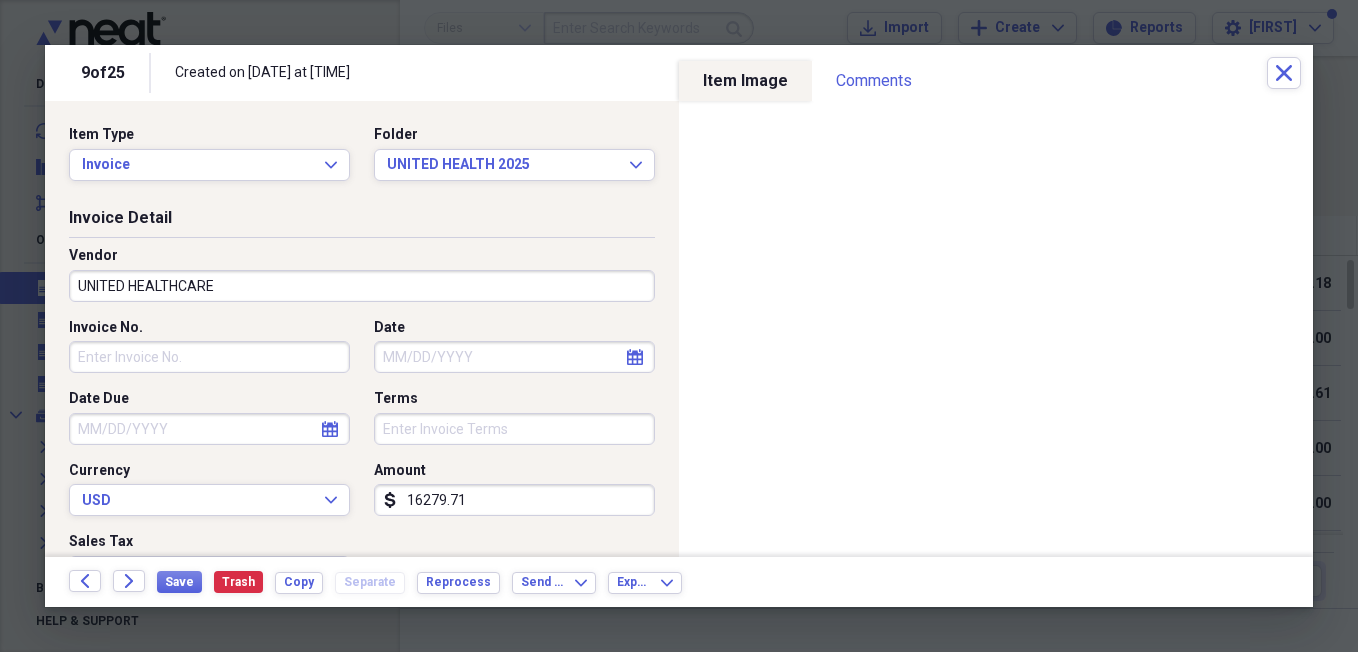 type on "Utilities" 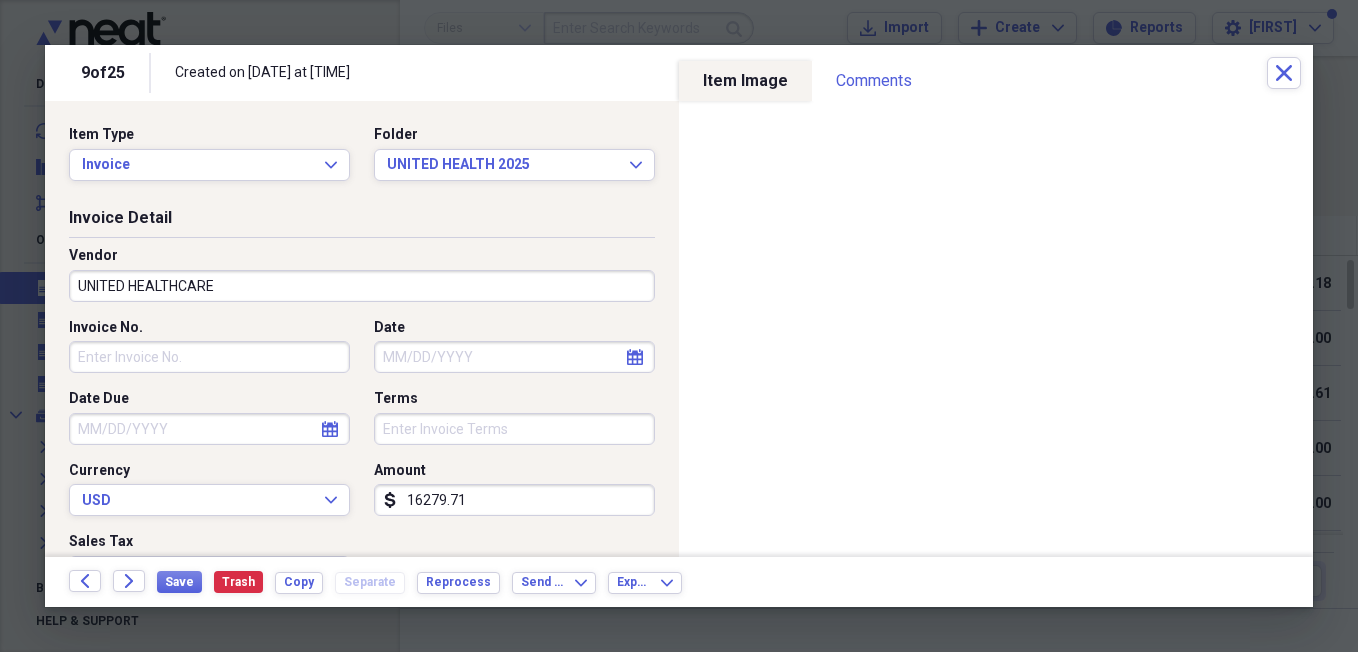 click on "16279.71" at bounding box center [514, 500] 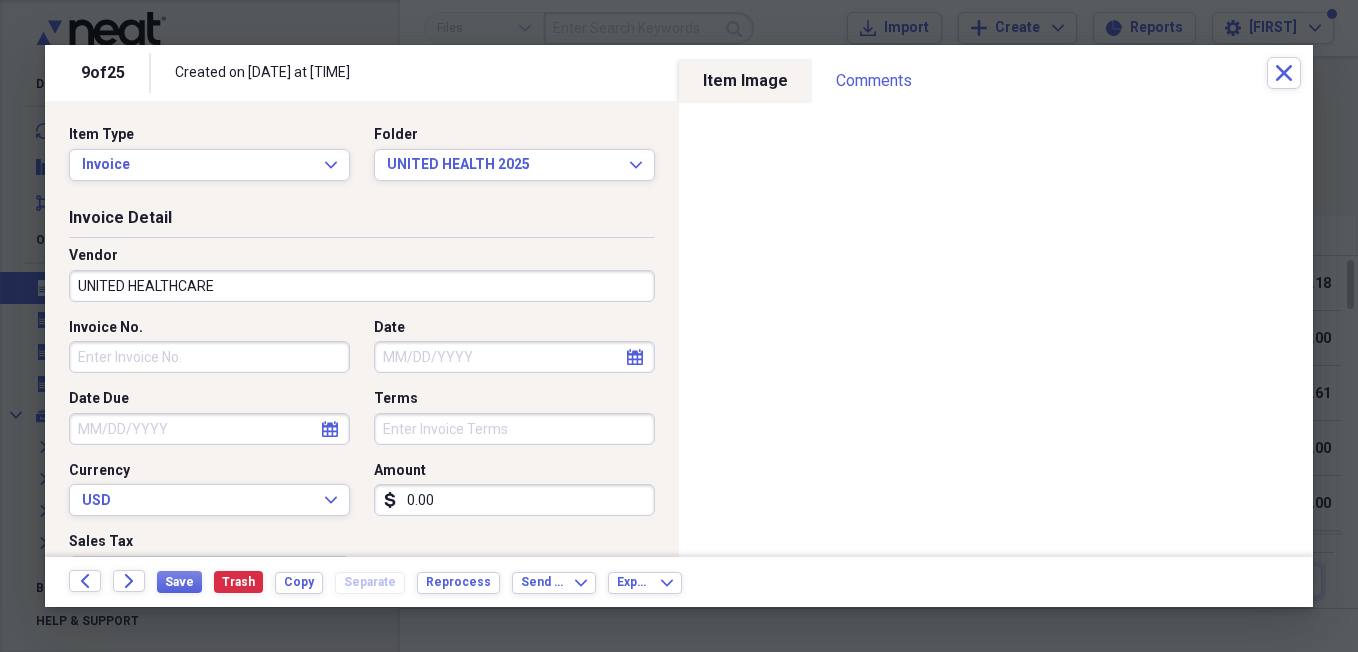 type on "0.00" 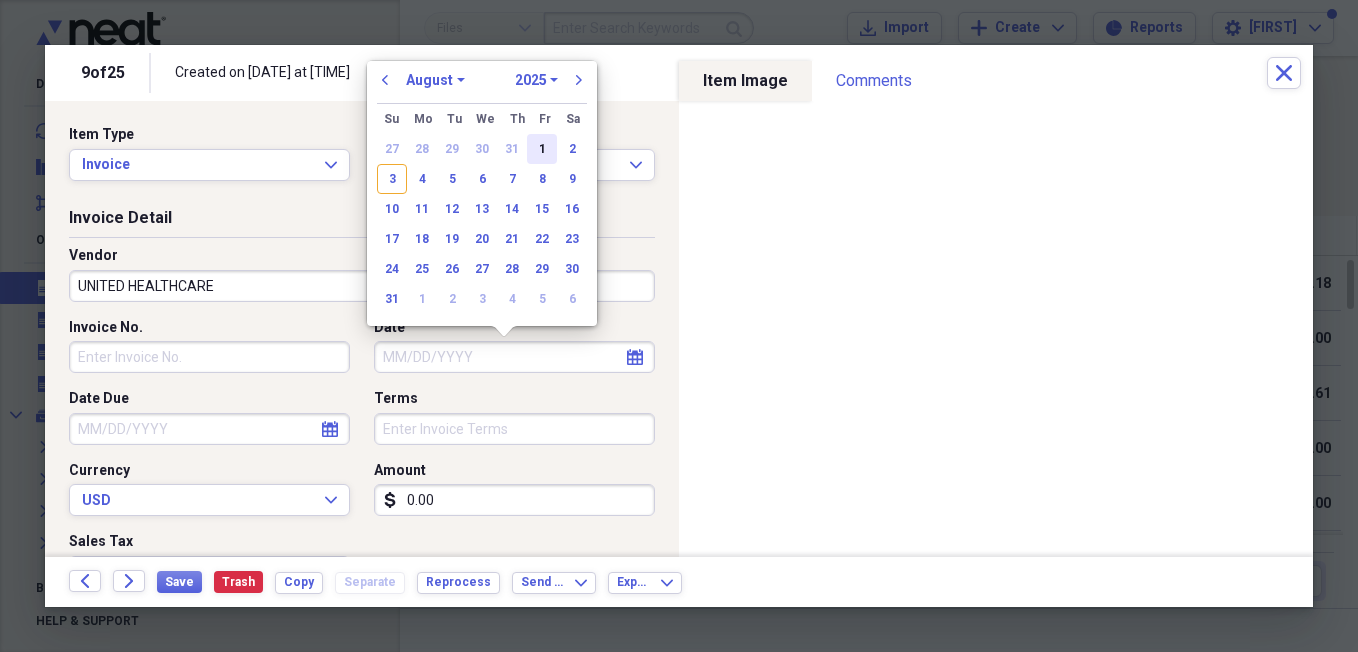 click on "1" at bounding box center (542, 149) 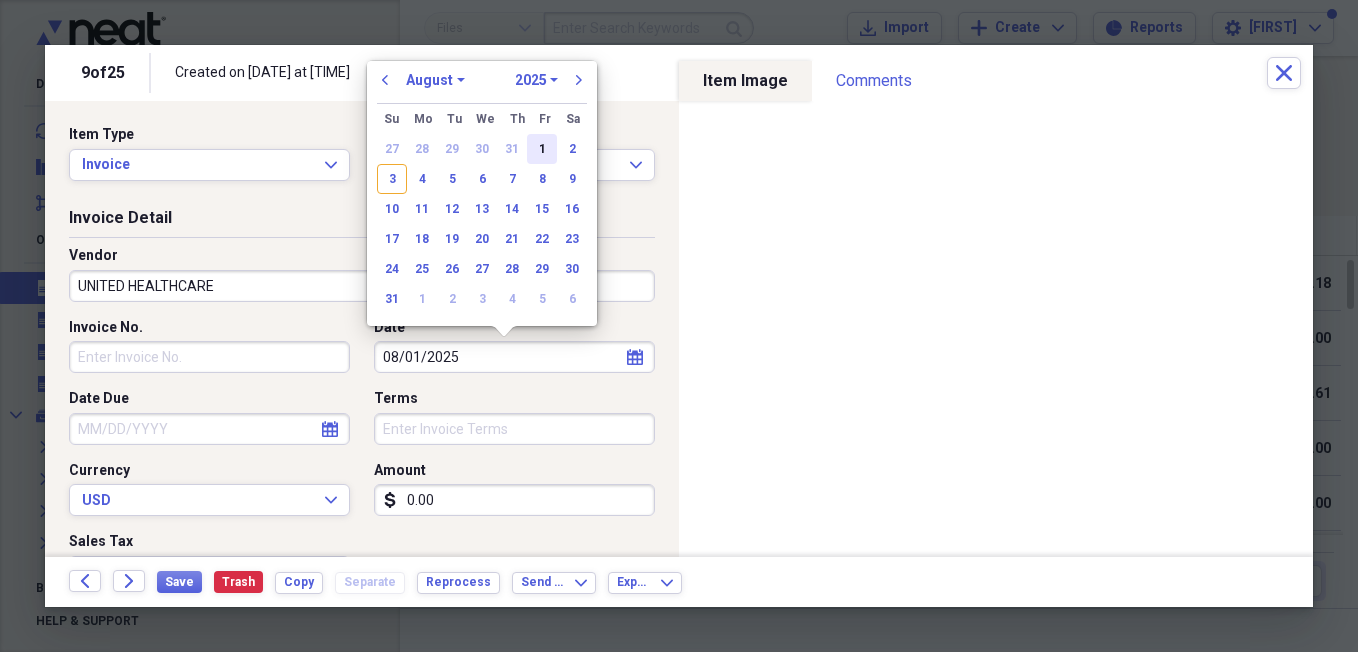 type on "08/01/2025" 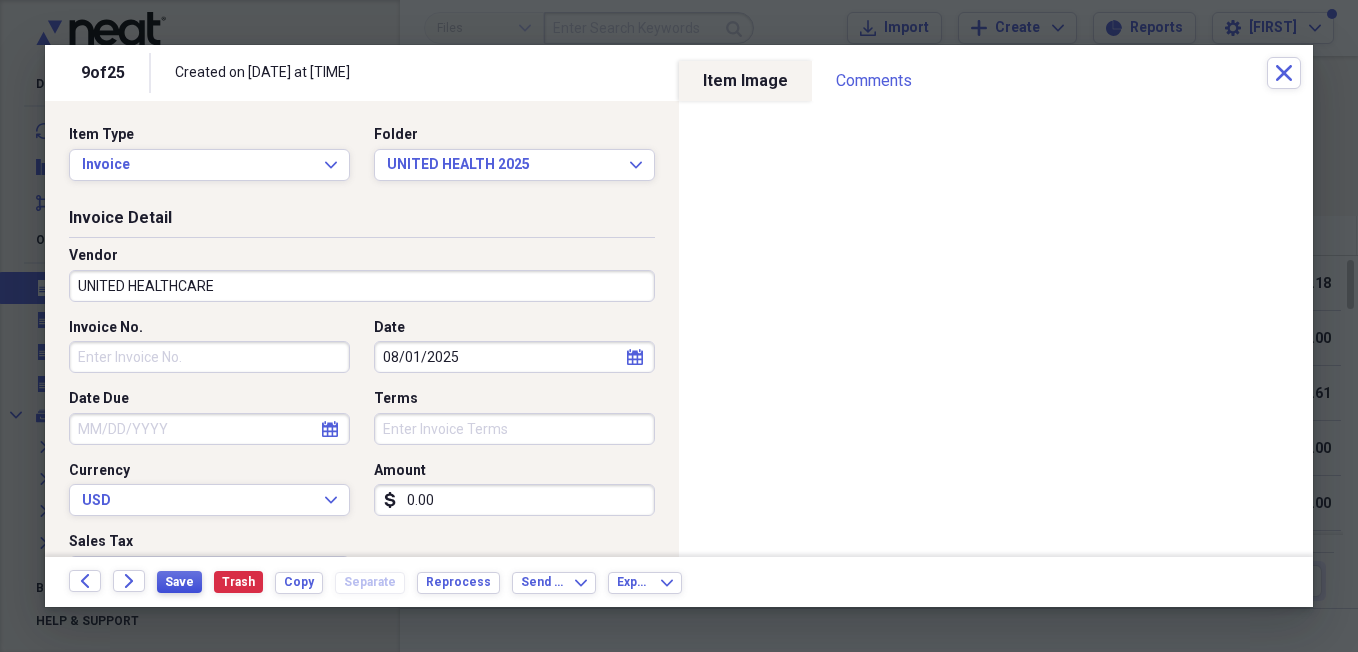 click on "Save" at bounding box center [179, 582] 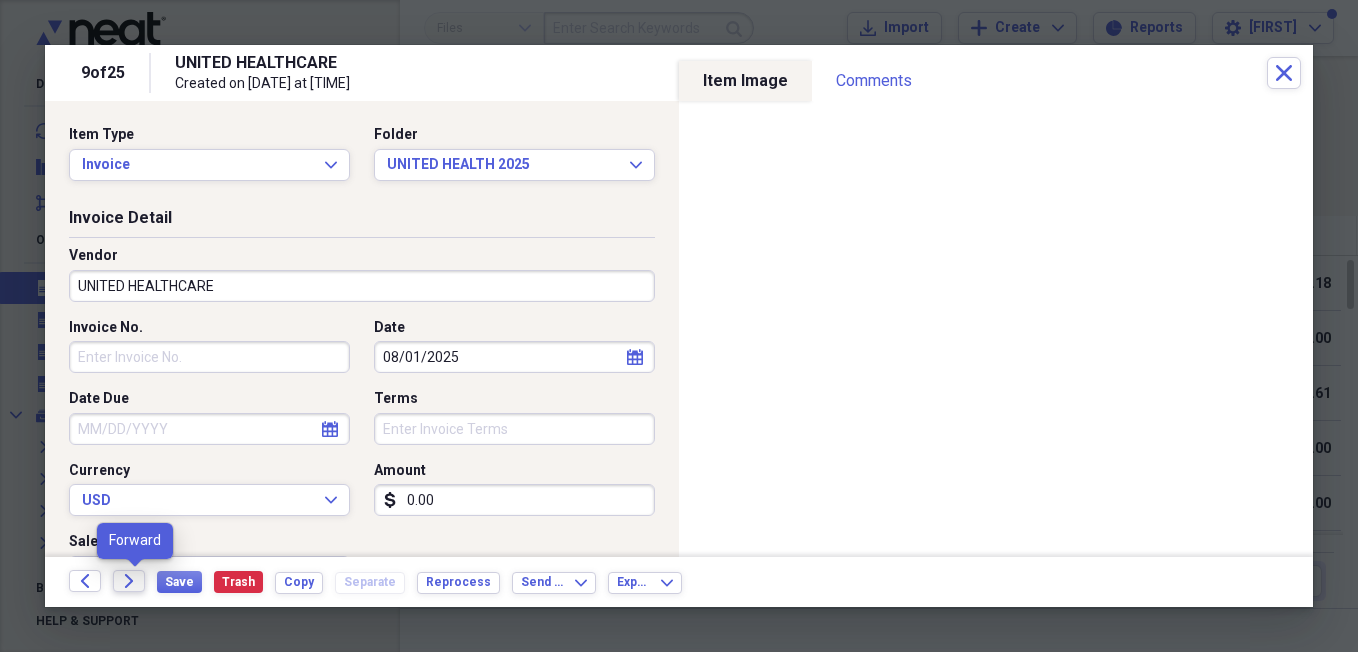 click on "Forward" 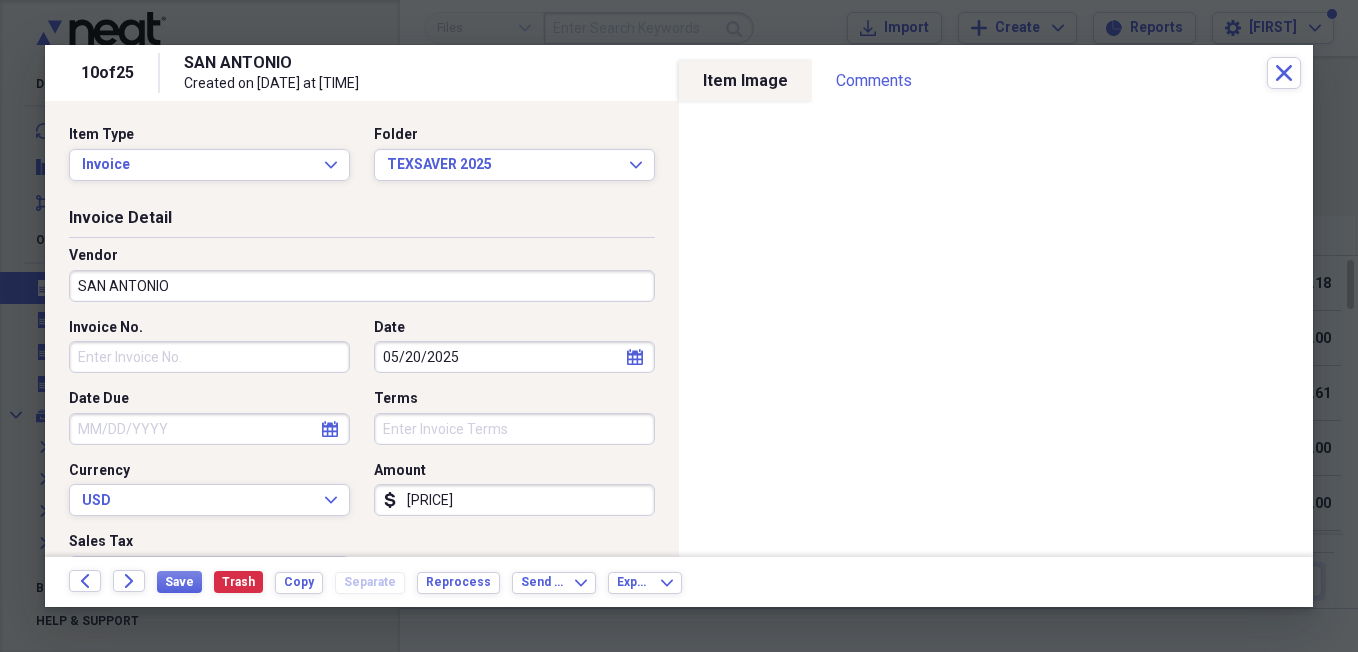 click on "1328.10" at bounding box center [514, 500] 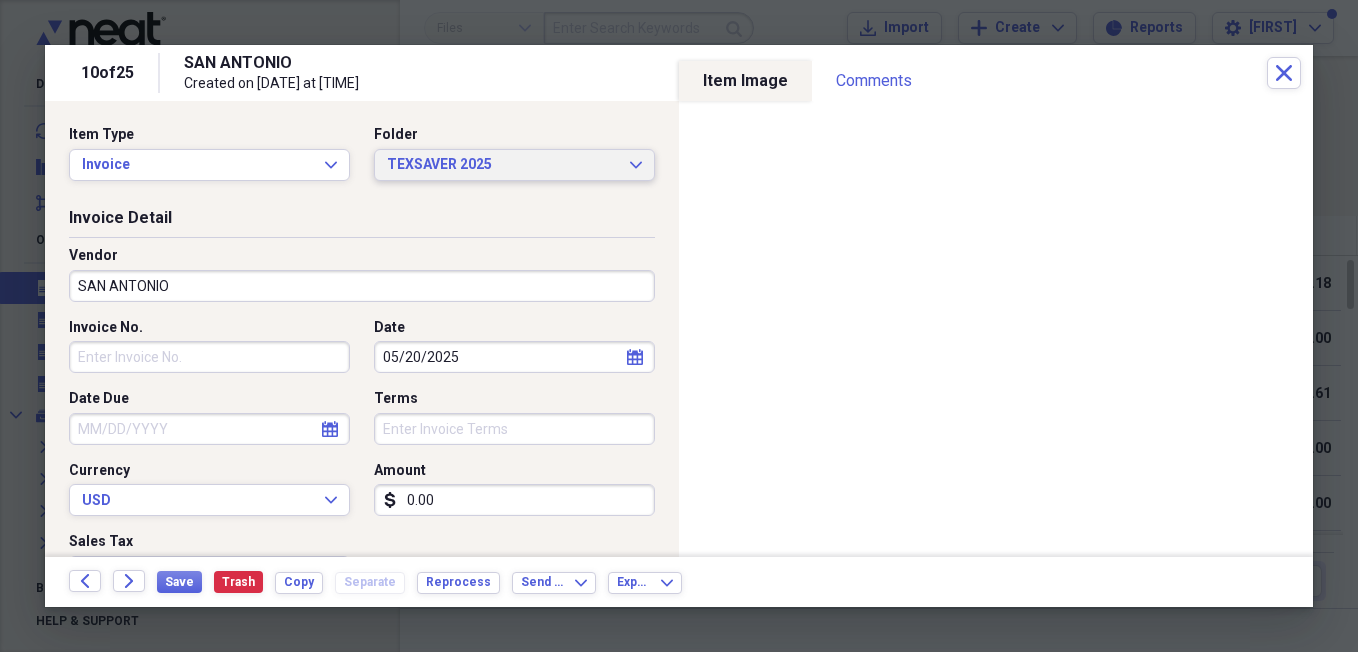 type on "0.00" 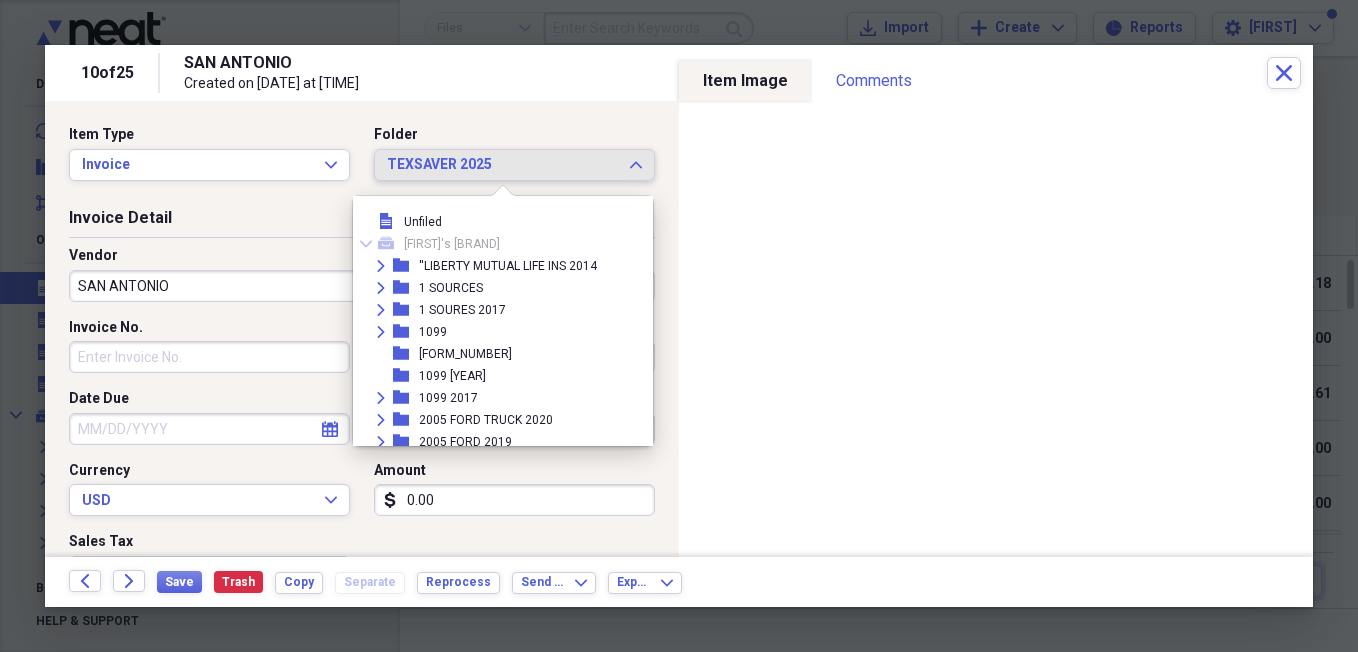 scroll, scrollTop: 26279, scrollLeft: 0, axis: vertical 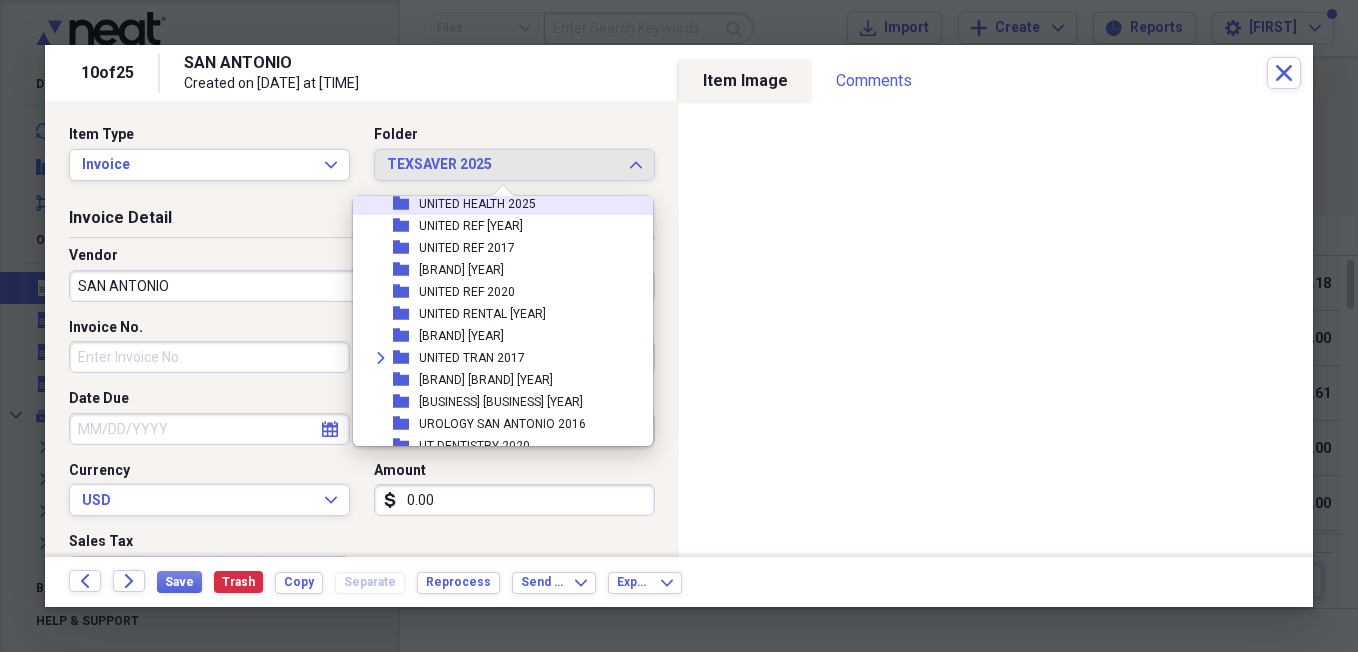 click on "UNITED HEALTH 2025" at bounding box center [477, 204] 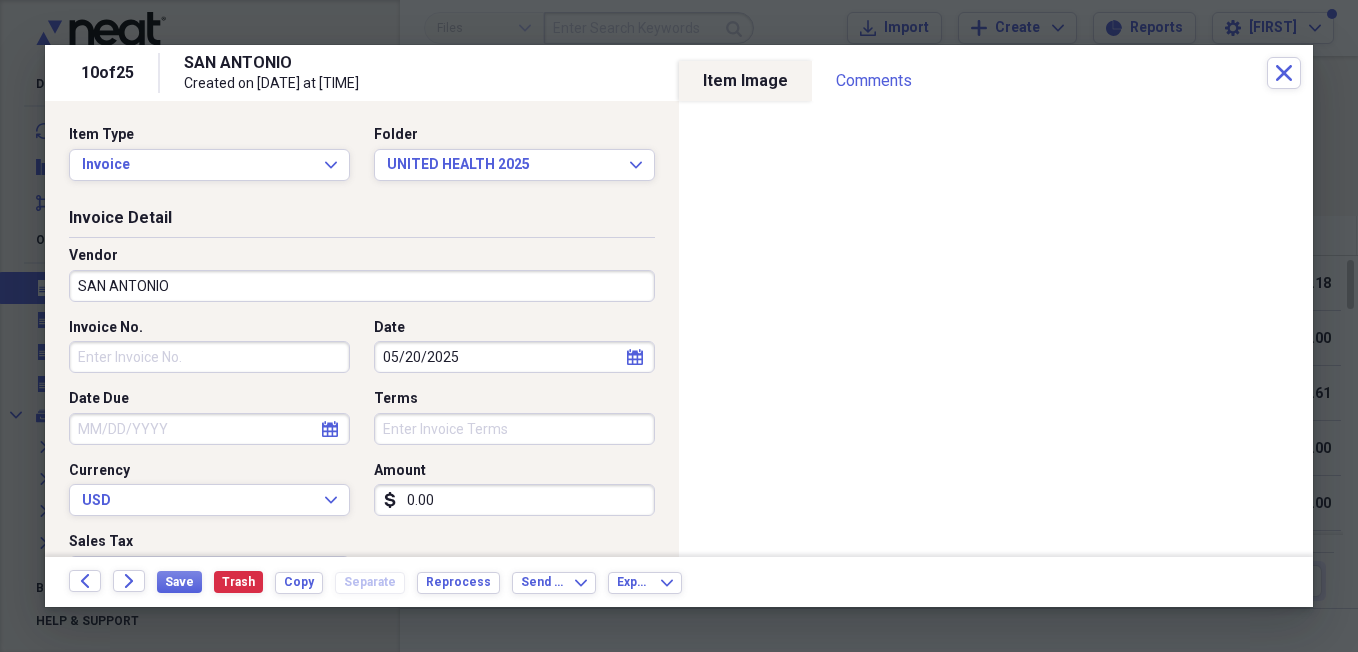 click on "[LOCATION]" at bounding box center (362, 286) 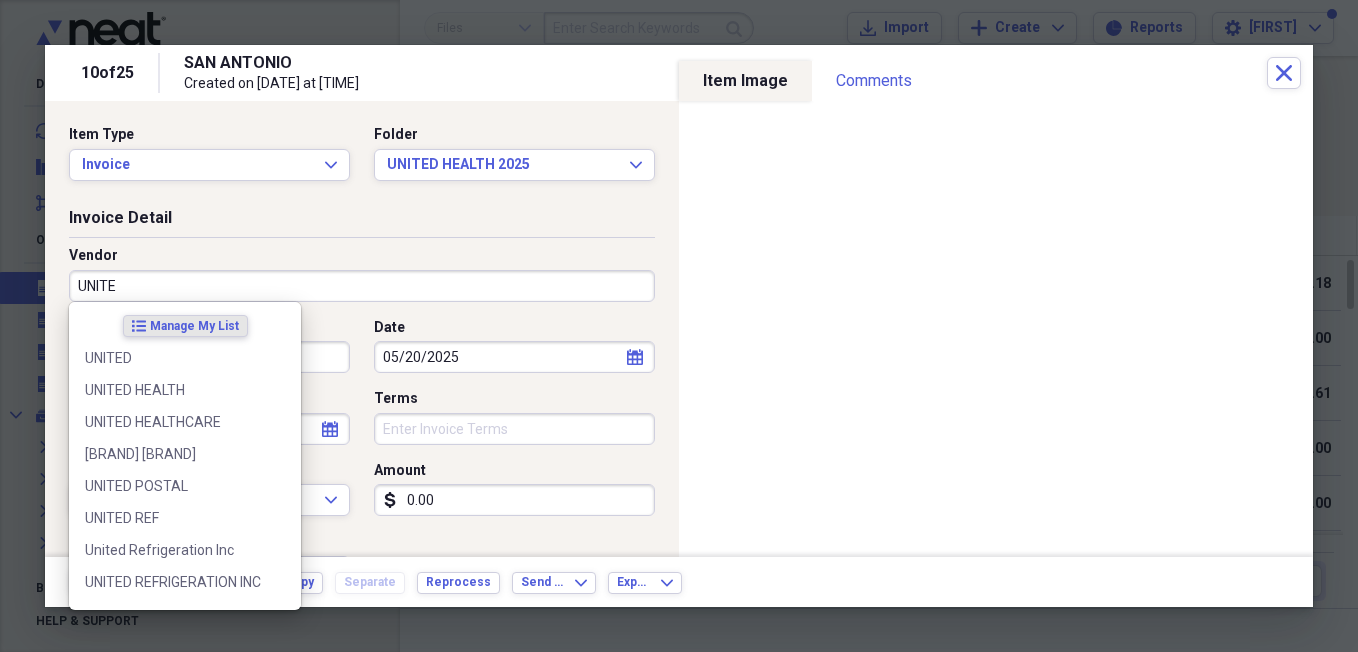 type on "UNITED" 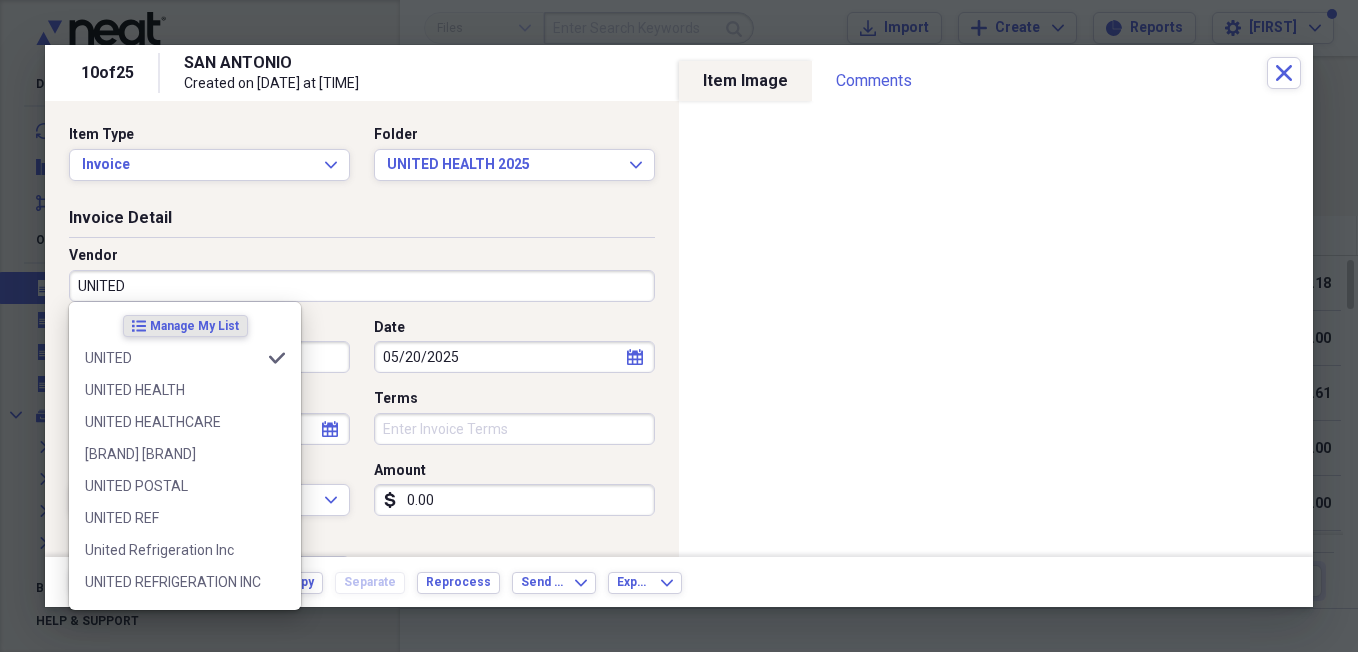 type on "Postal/Shipping" 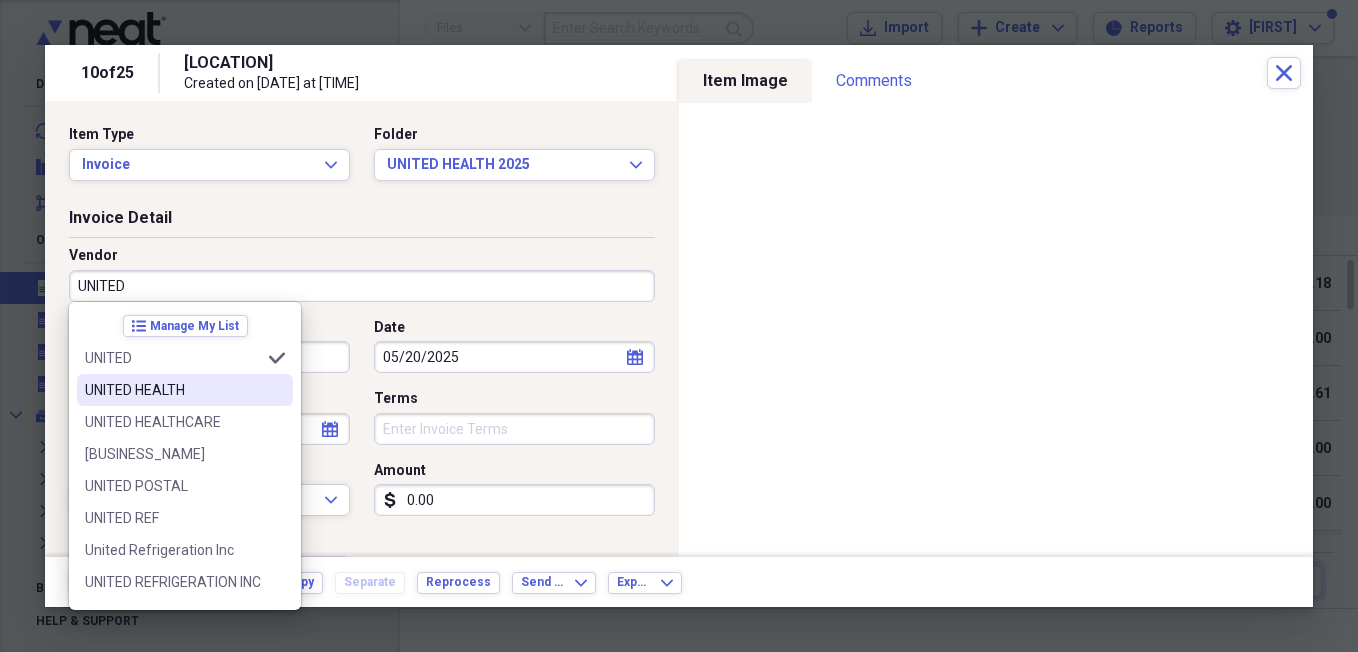 scroll, scrollTop: 0, scrollLeft: 0, axis: both 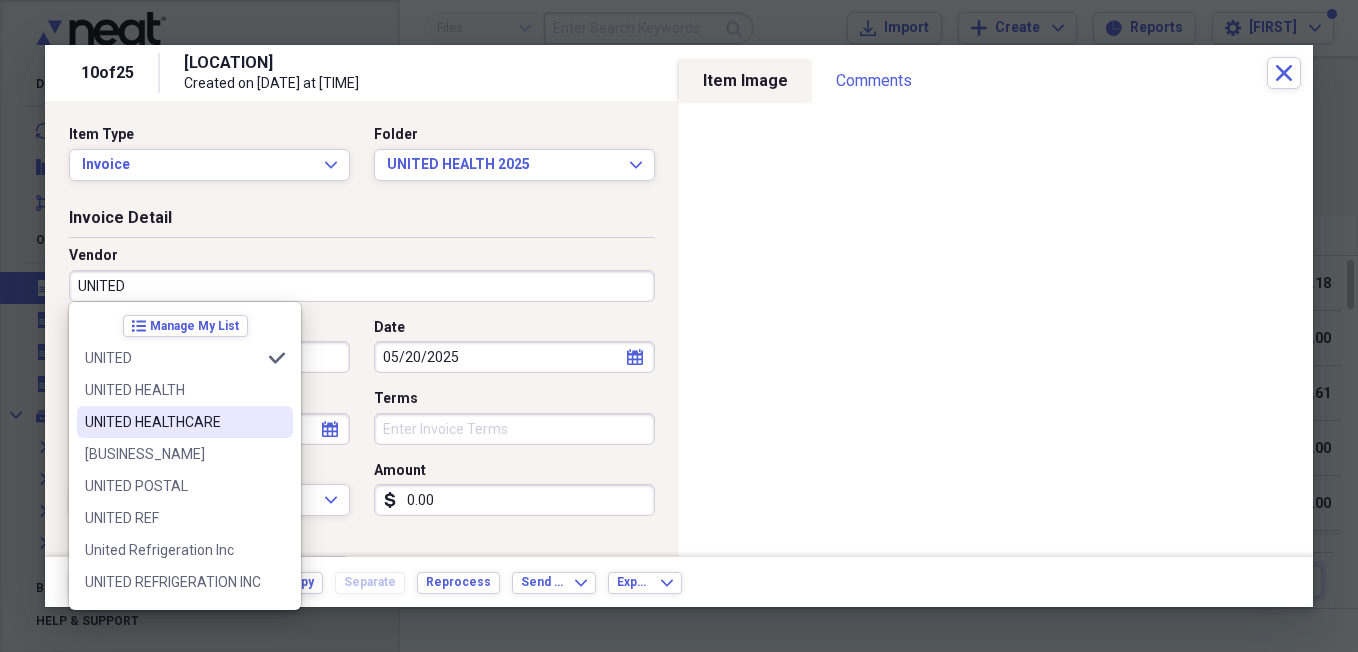 click on "UNITED HEALTHCARE" at bounding box center [173, 422] 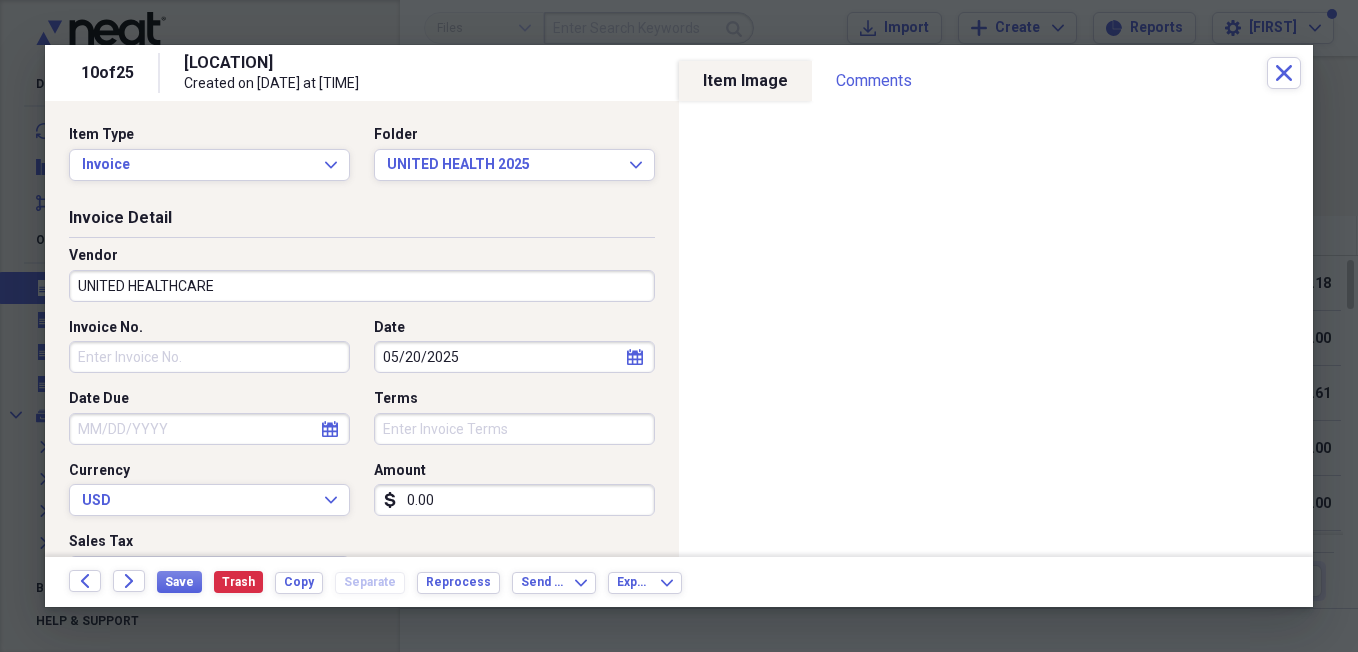 type on "Utilities" 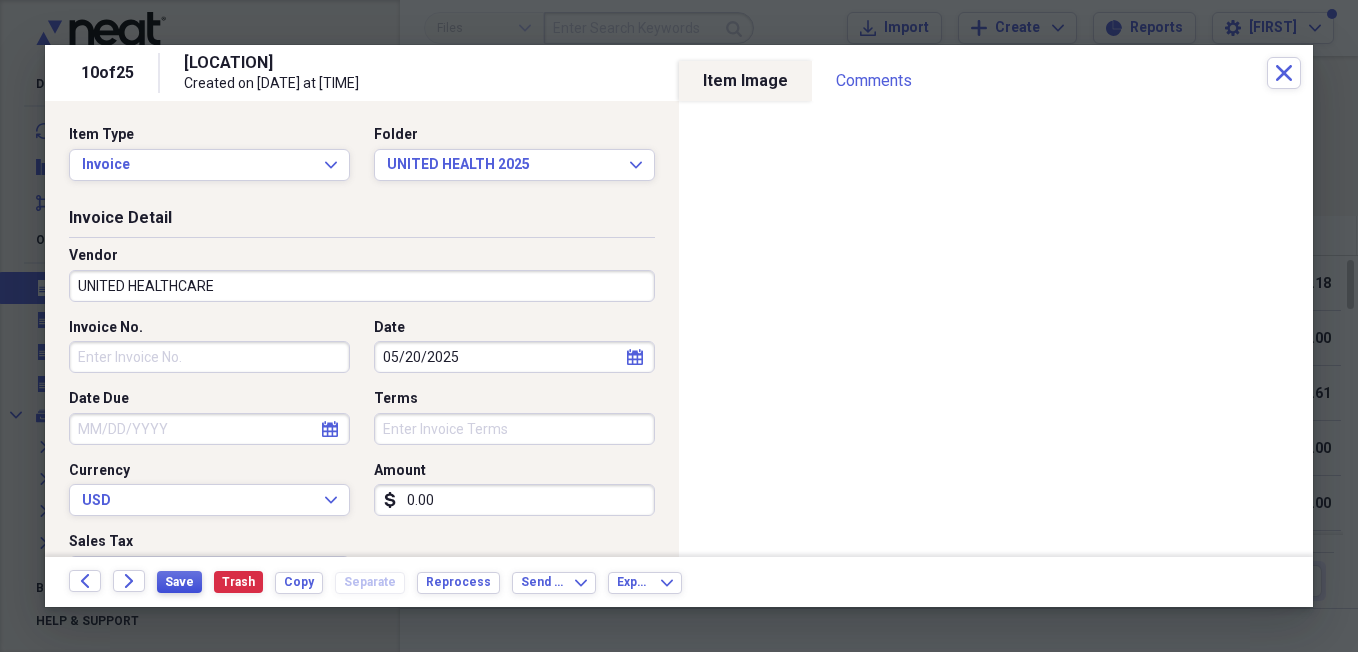 click on "Save" at bounding box center [179, 582] 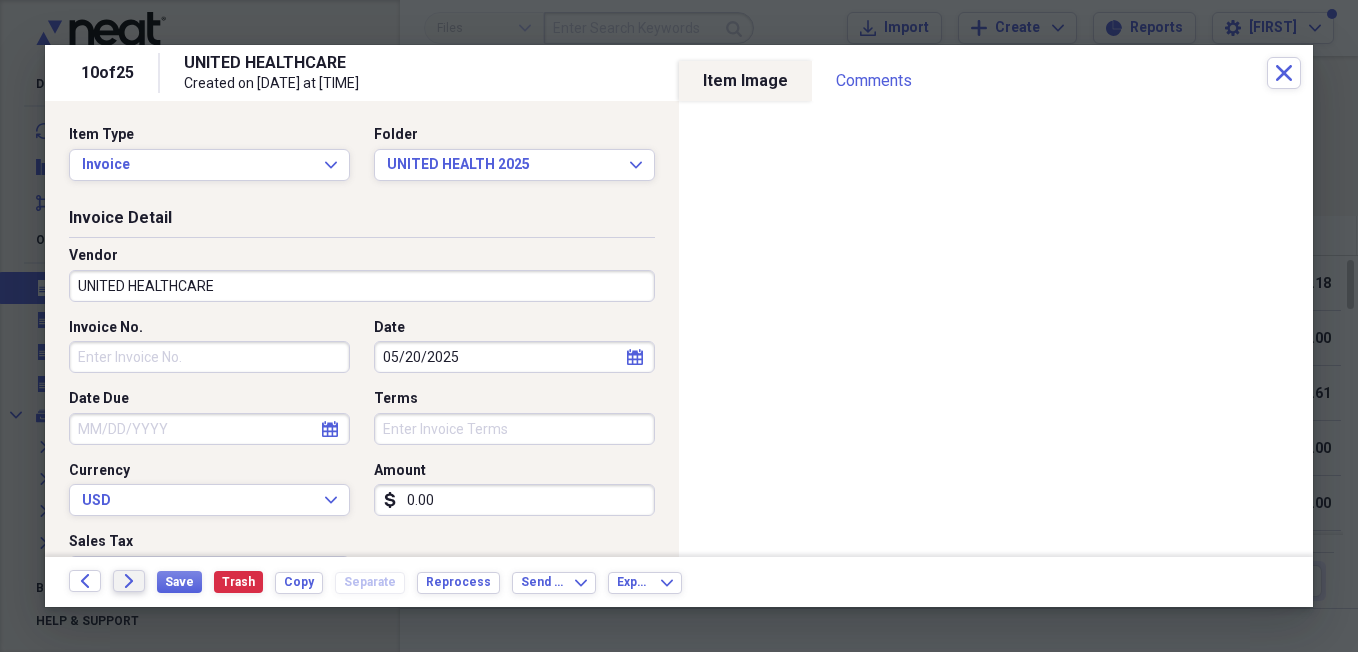 click on "Forward" 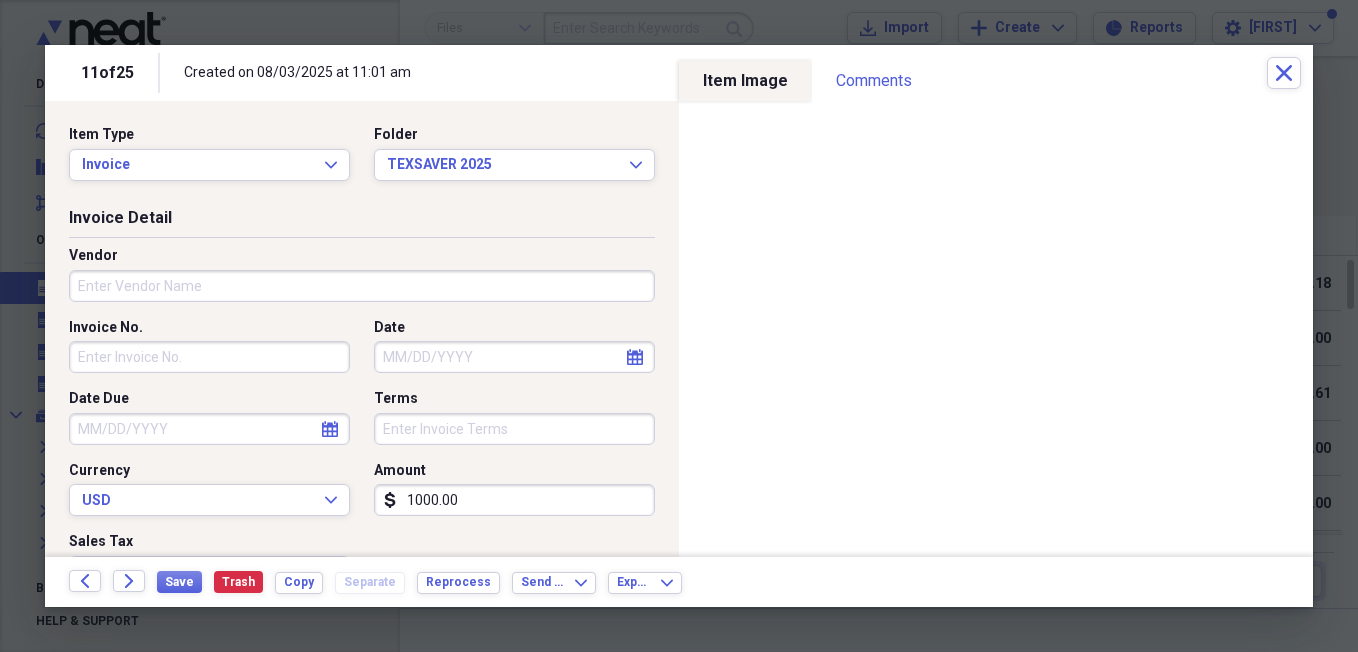 click on "1000.00" at bounding box center [514, 500] 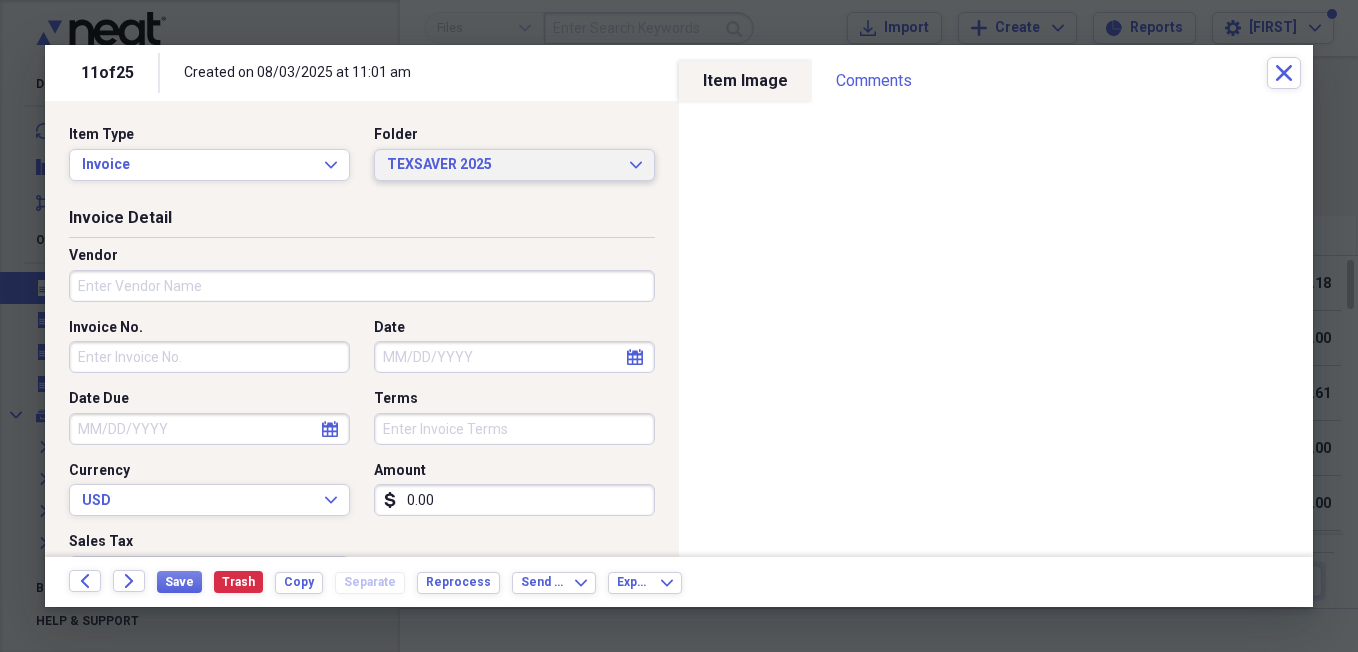 type on "0.00" 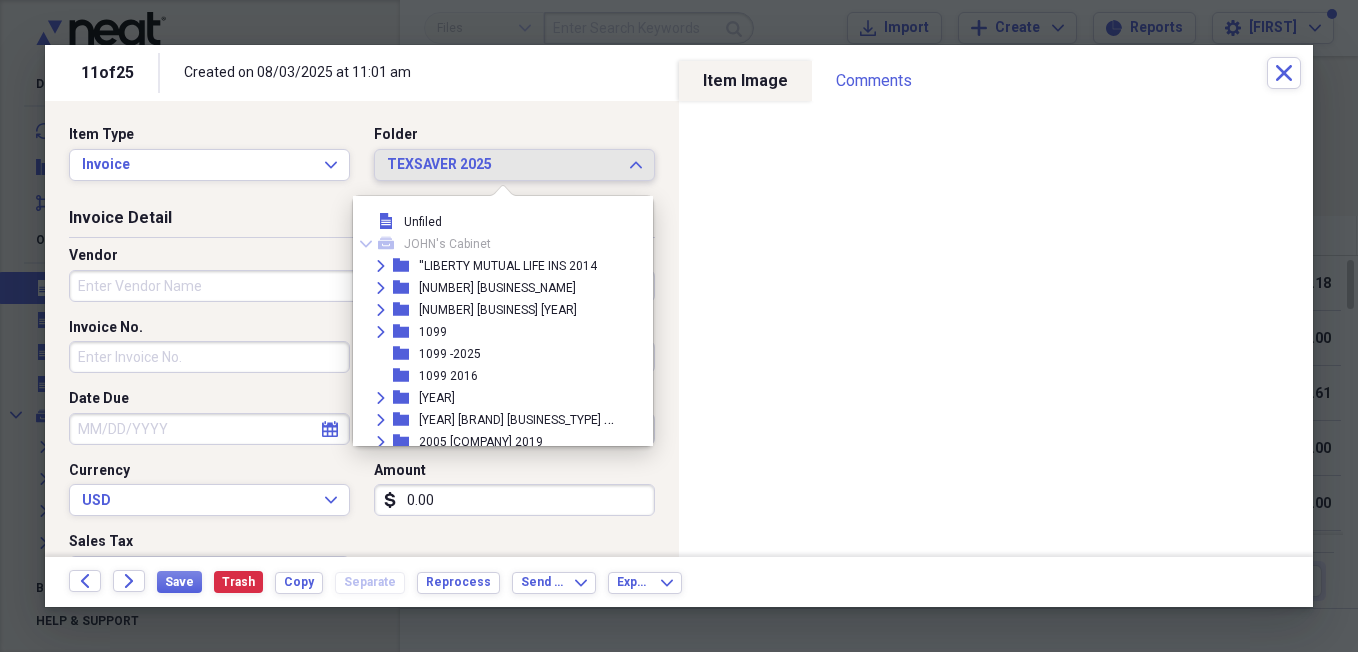 scroll, scrollTop: 26279, scrollLeft: 0, axis: vertical 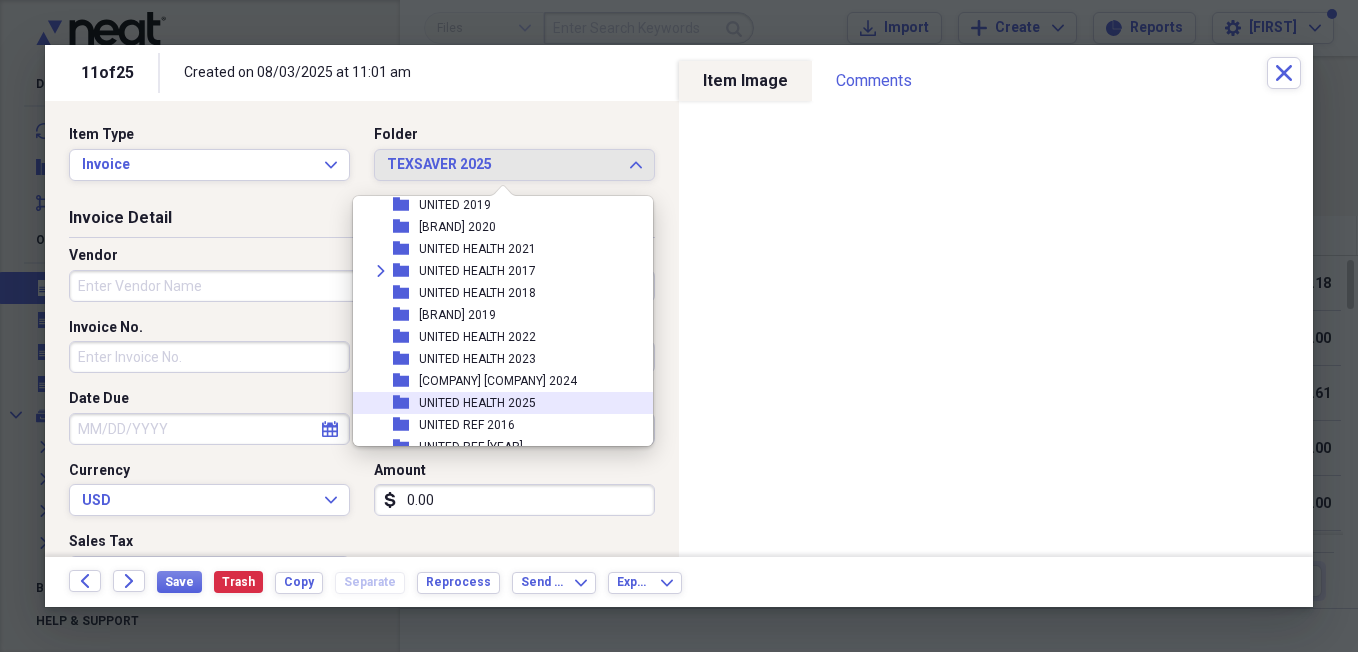 click on "UNITED HEALTH 2025" at bounding box center [477, 403] 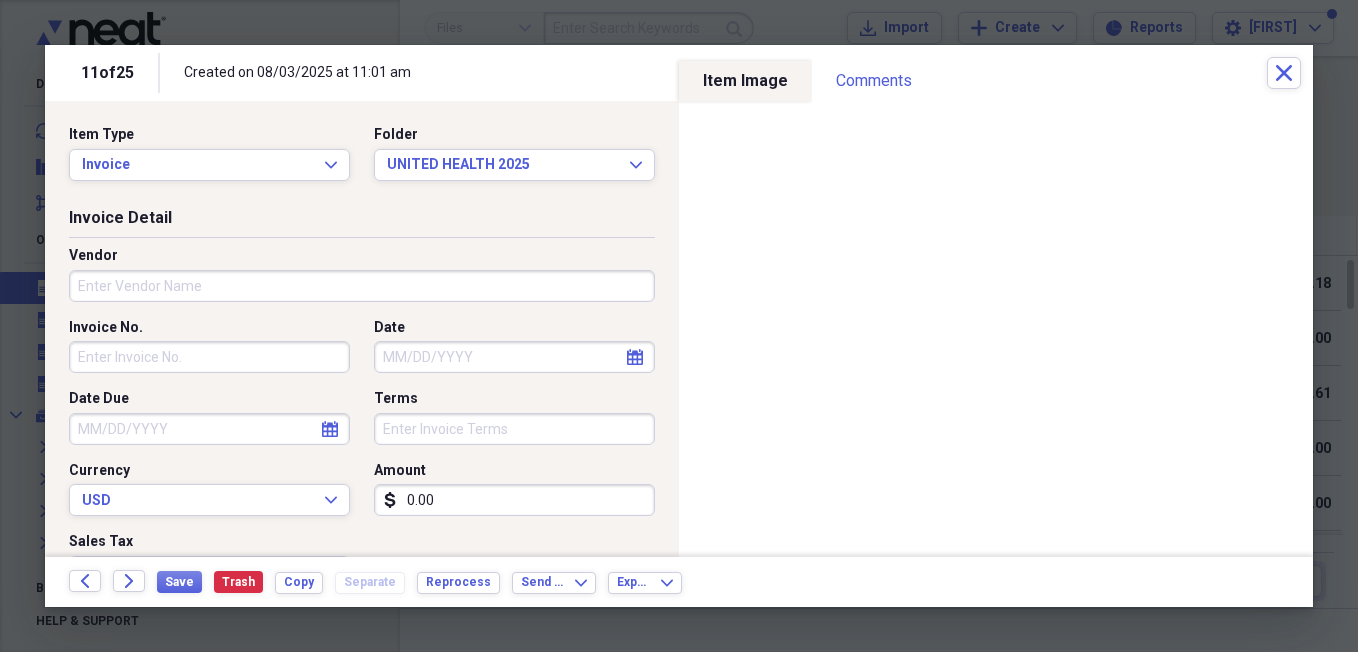 click 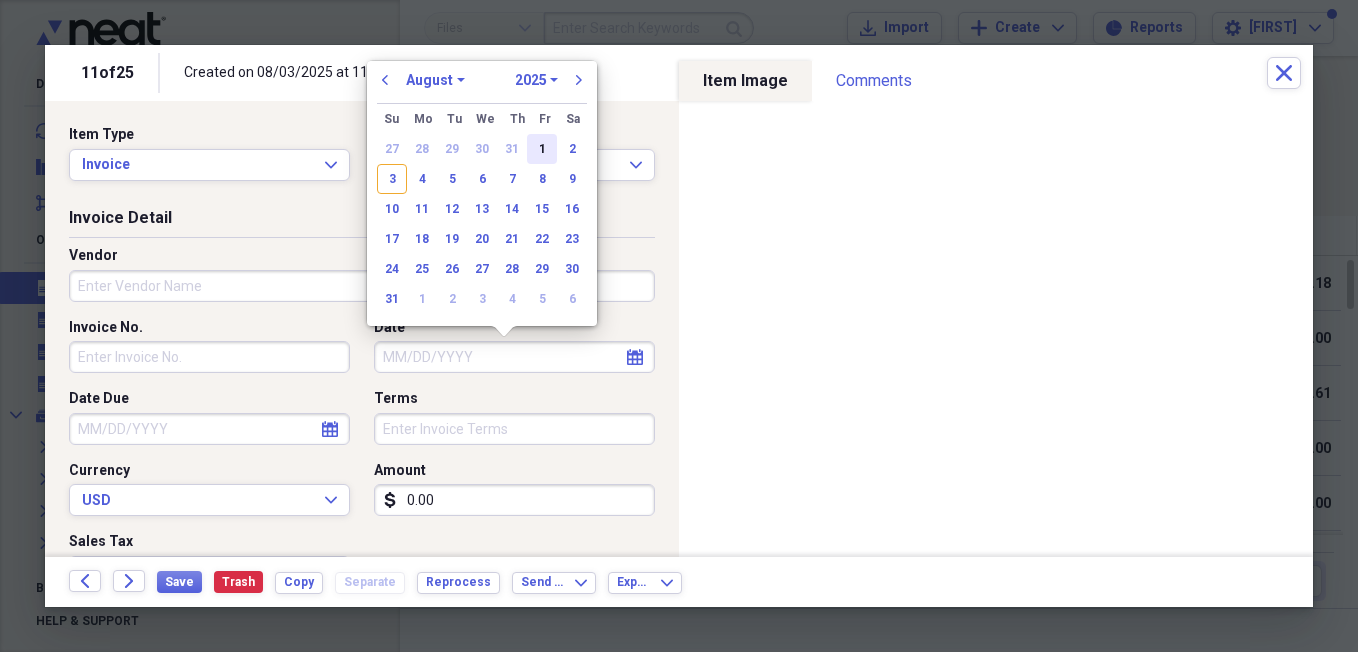 click on "1" at bounding box center (542, 149) 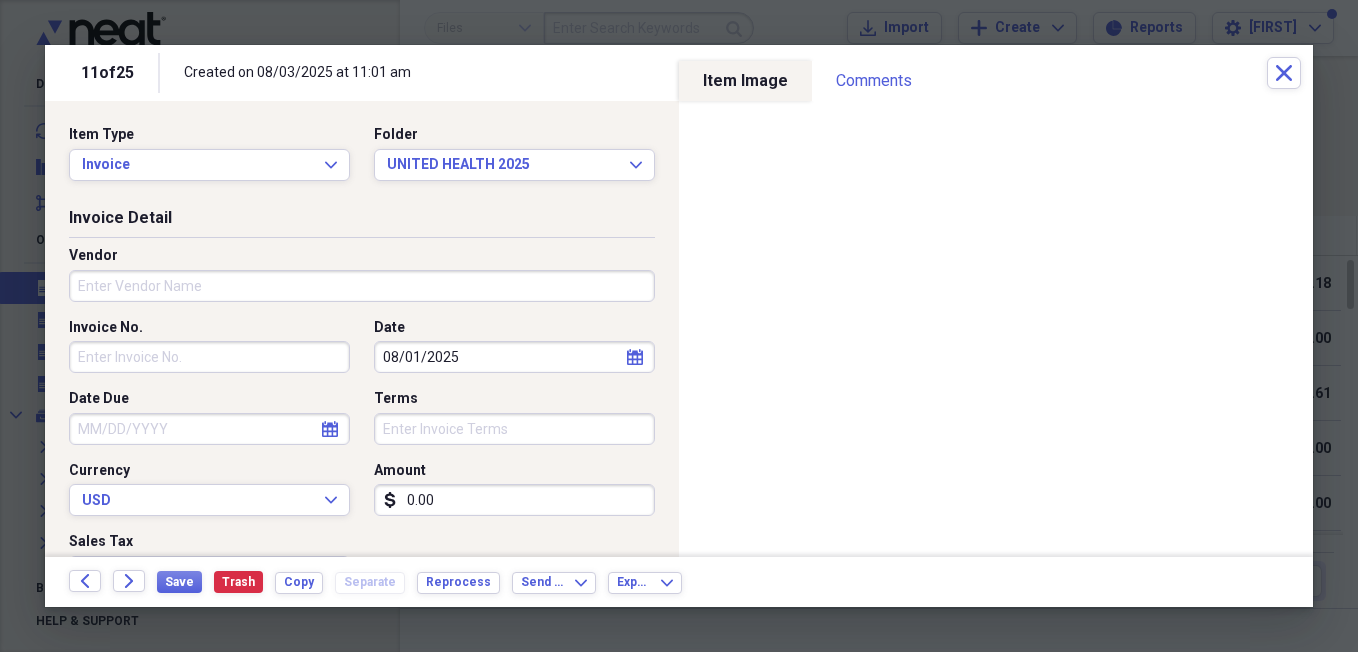click on "Vendor" at bounding box center (362, 286) 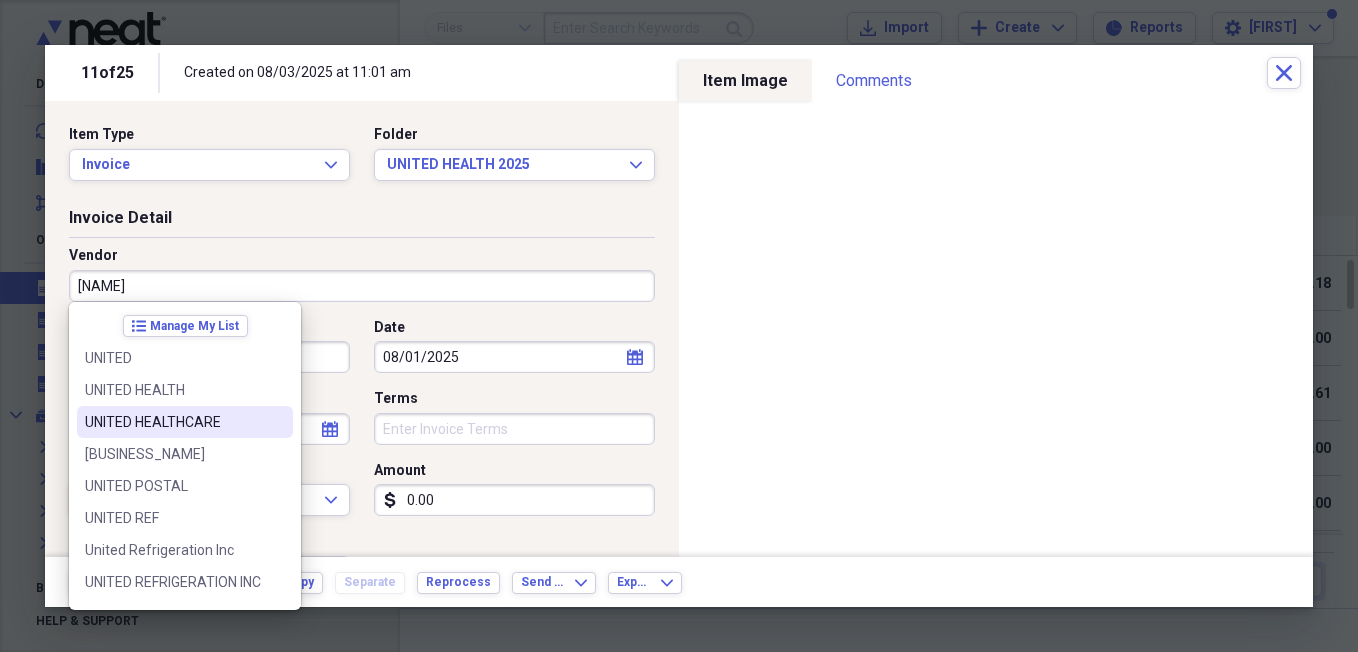 click on "UNITED HEALTHCARE" at bounding box center (173, 422) 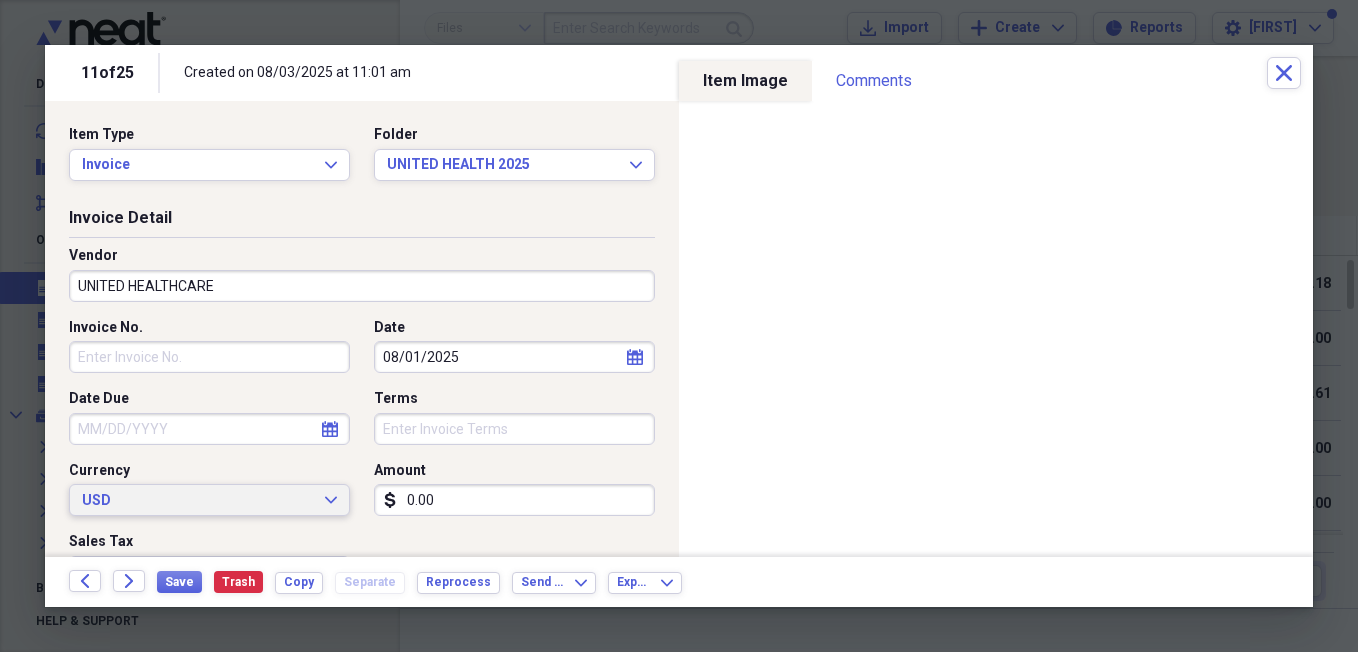 type on "Utilities" 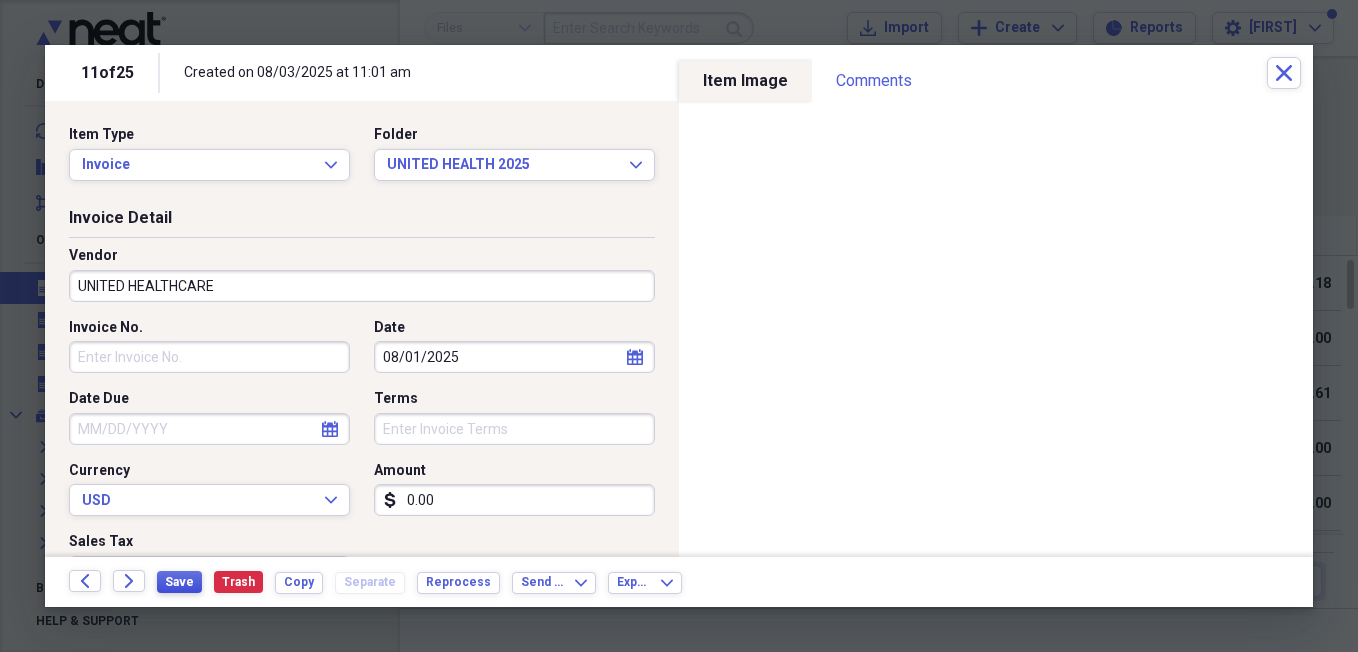 click on "Save" at bounding box center (179, 582) 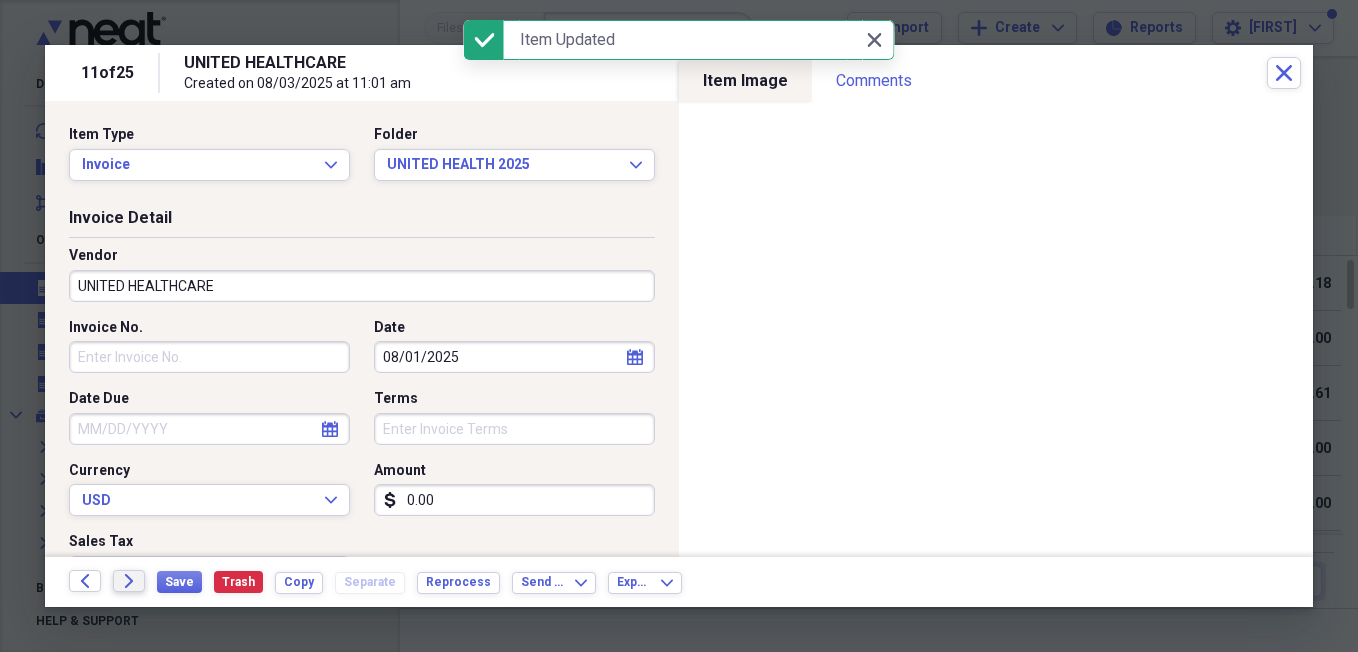 click on "Forward" 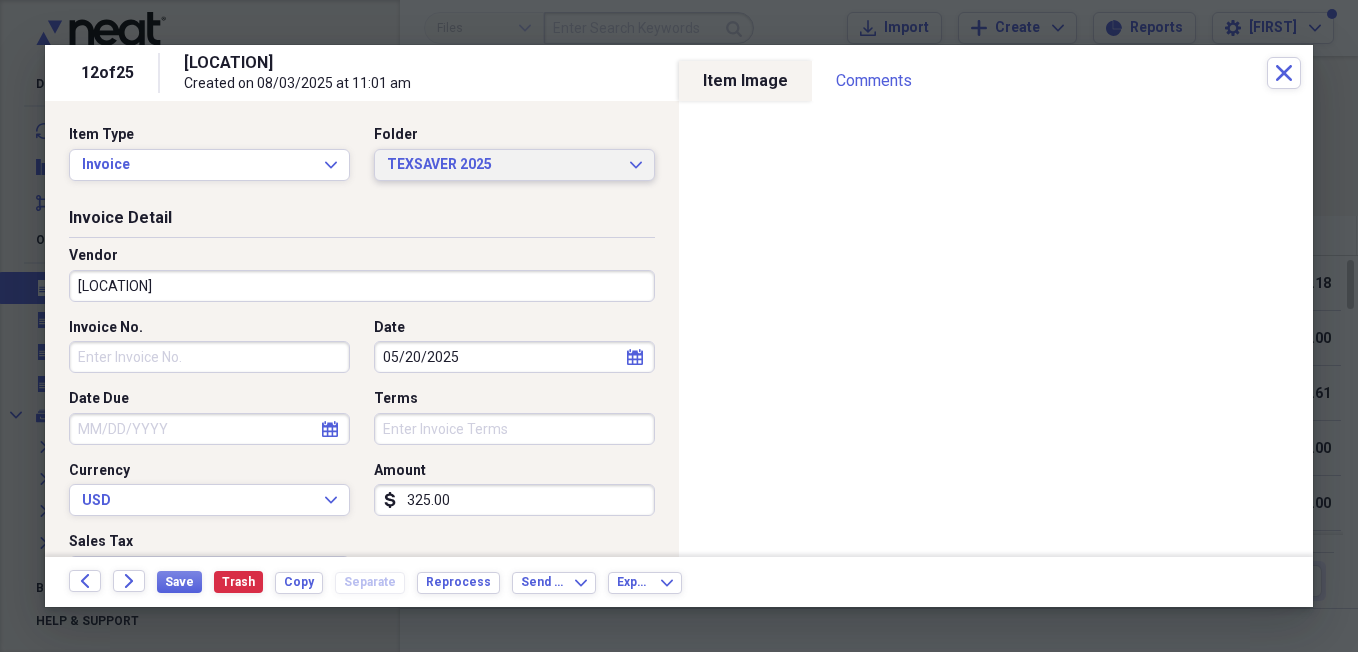 click on "Expand" 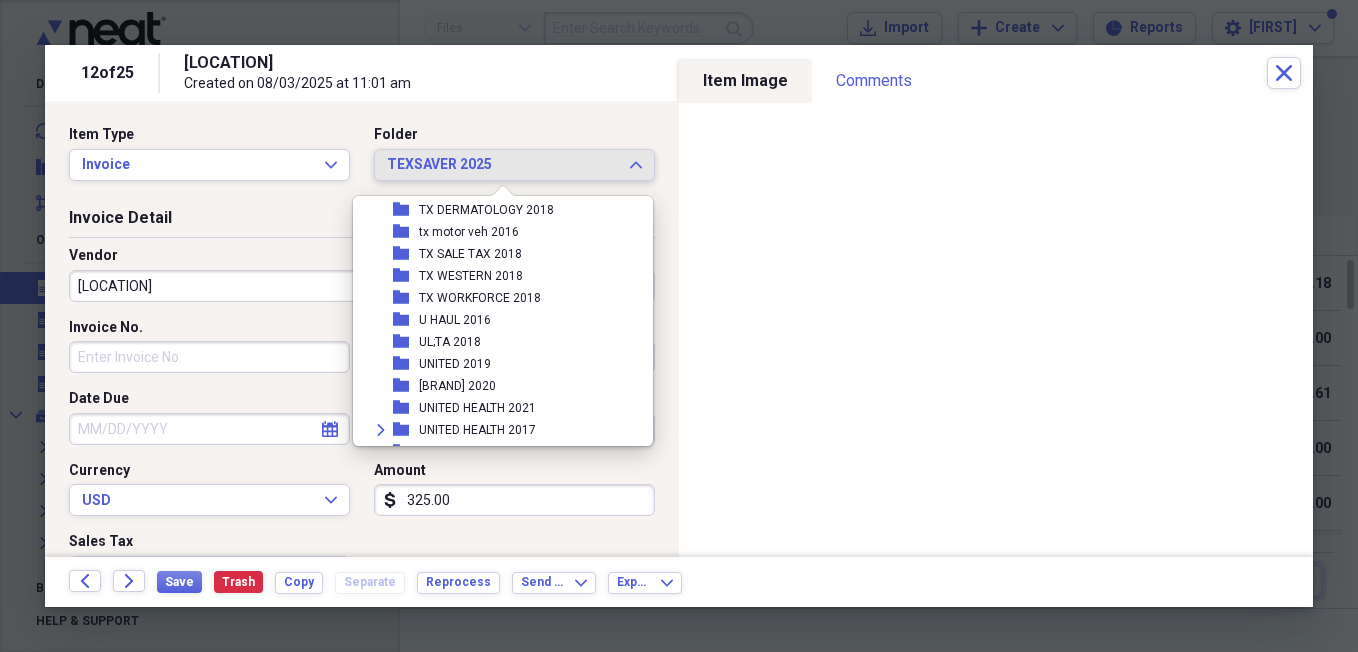 scroll, scrollTop: 27605, scrollLeft: 0, axis: vertical 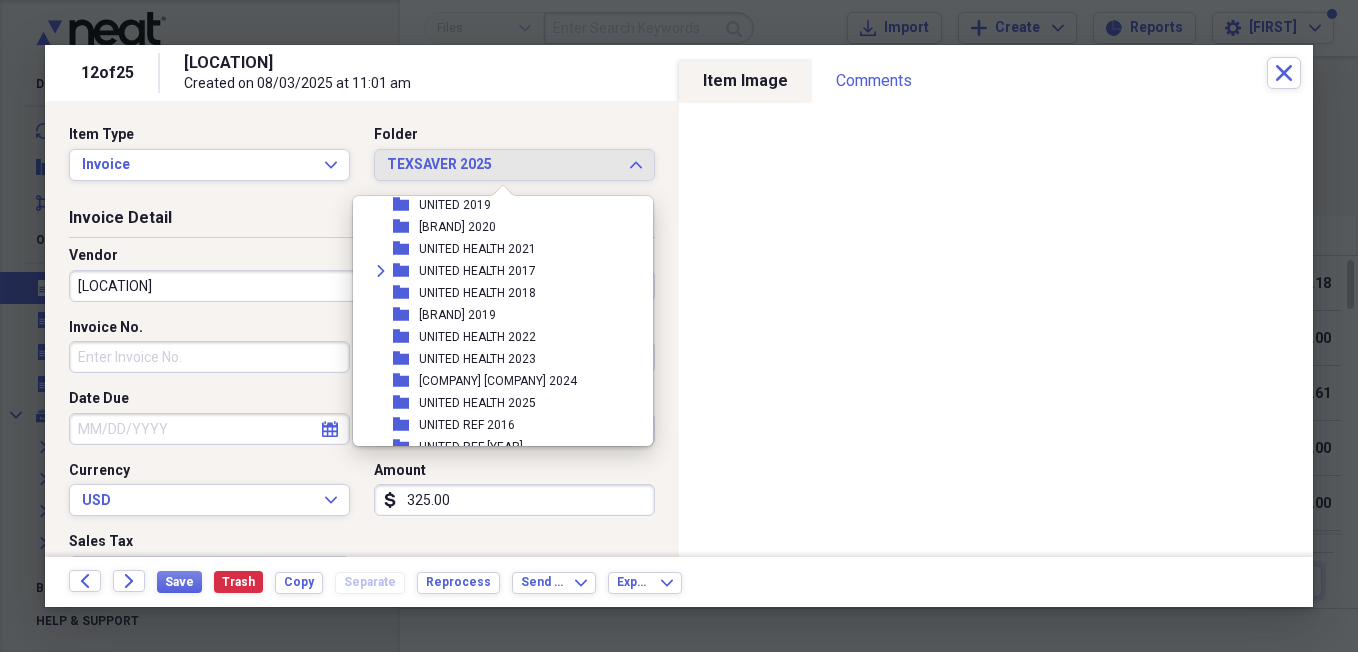 click on "UNITED HEALTH 2025" at bounding box center (477, 403) 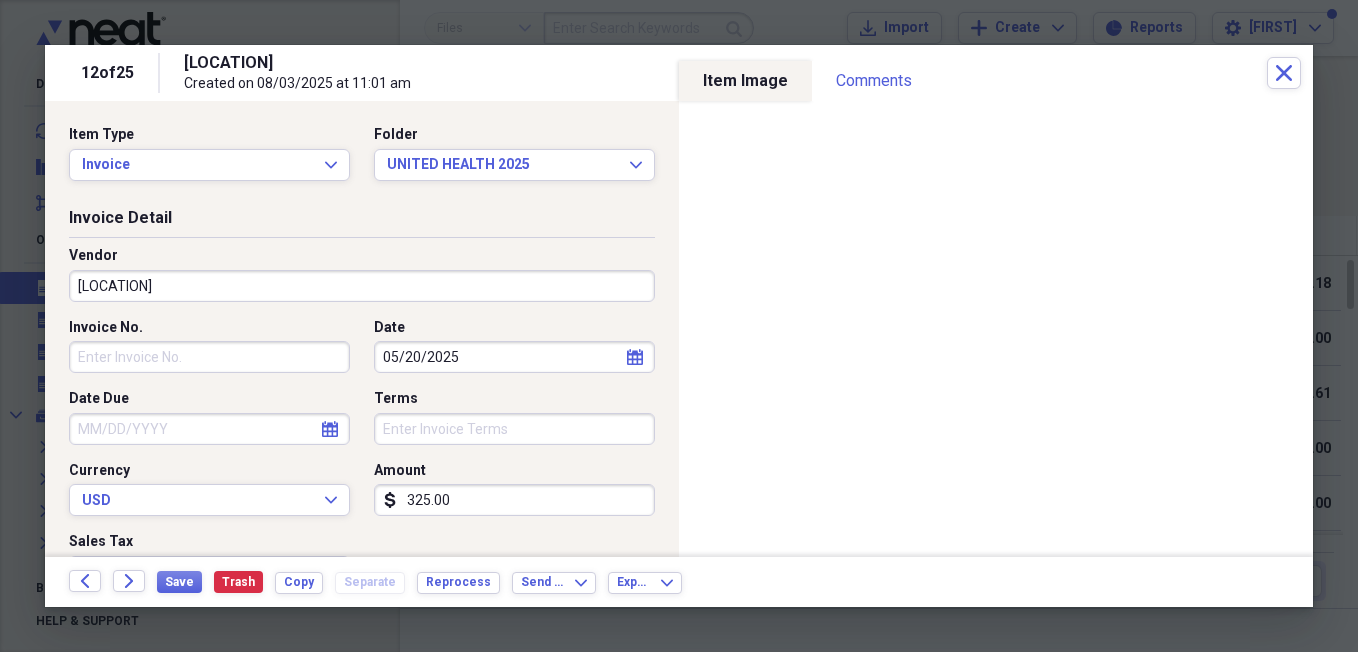 click on "[LOCATION]" at bounding box center [362, 286] 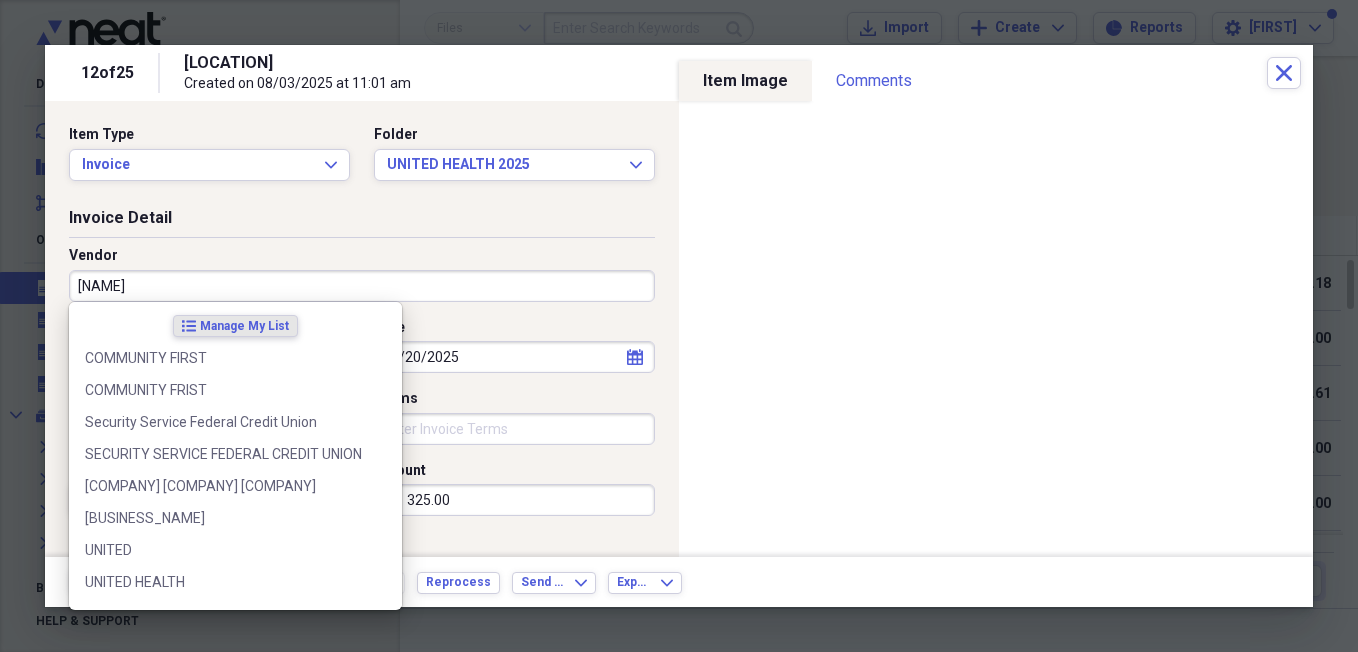 type on "UNITED" 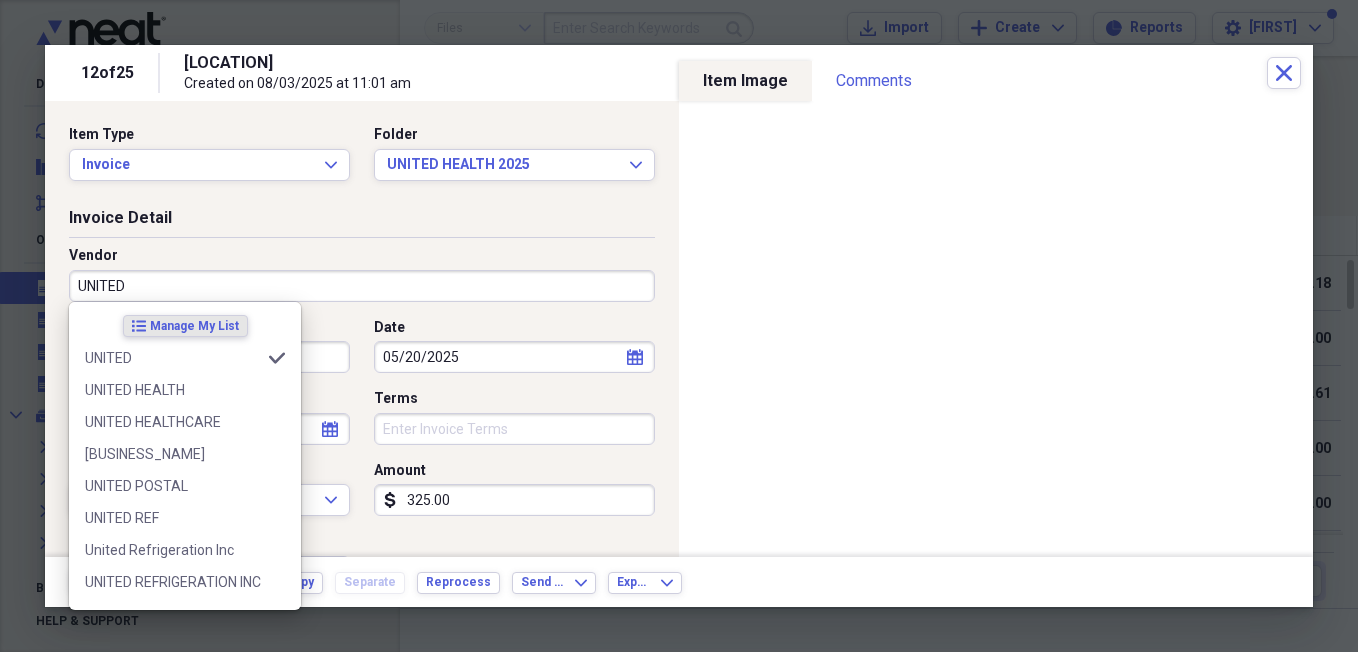 type on "Postal/Shipping" 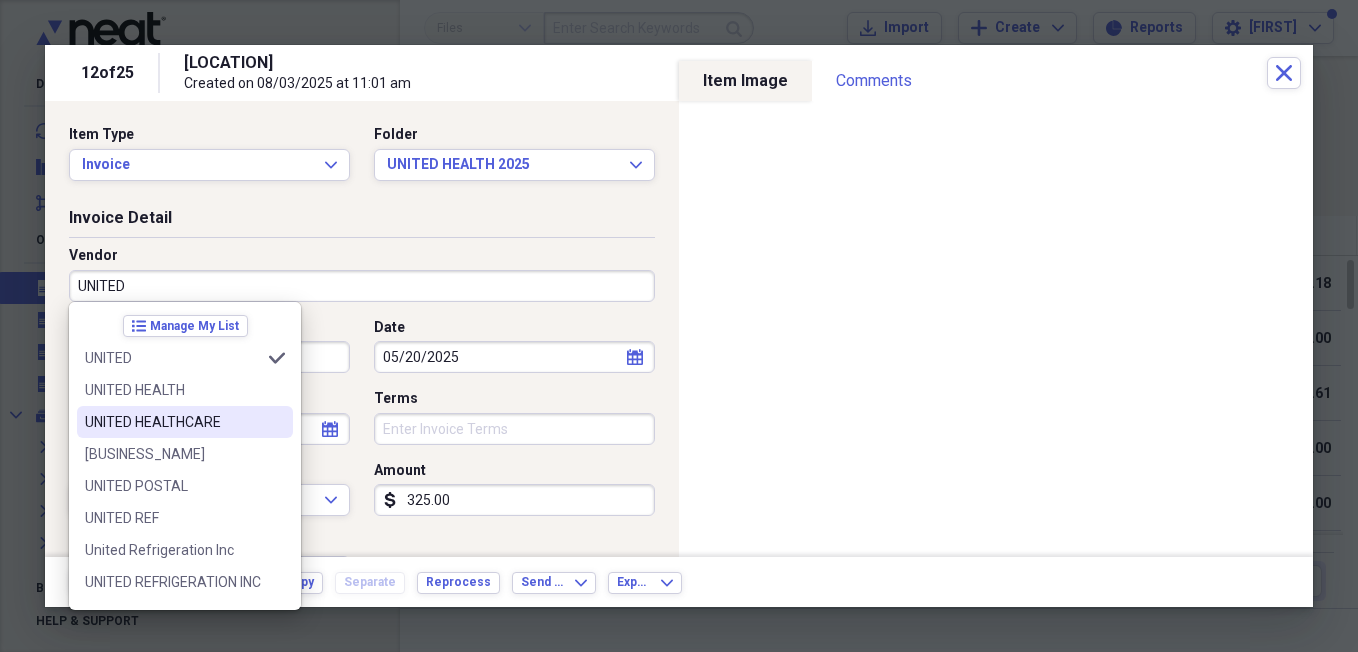 click on "UNITED HEALTHCARE" at bounding box center (173, 422) 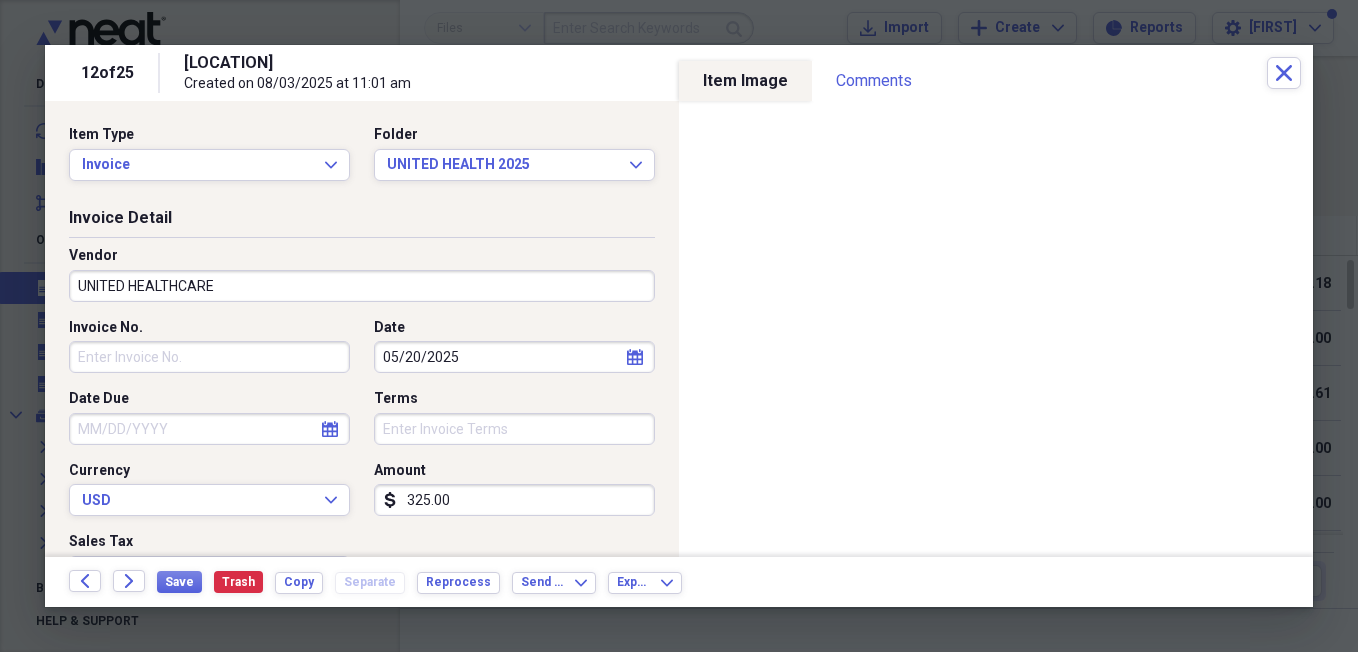 type on "Utilities" 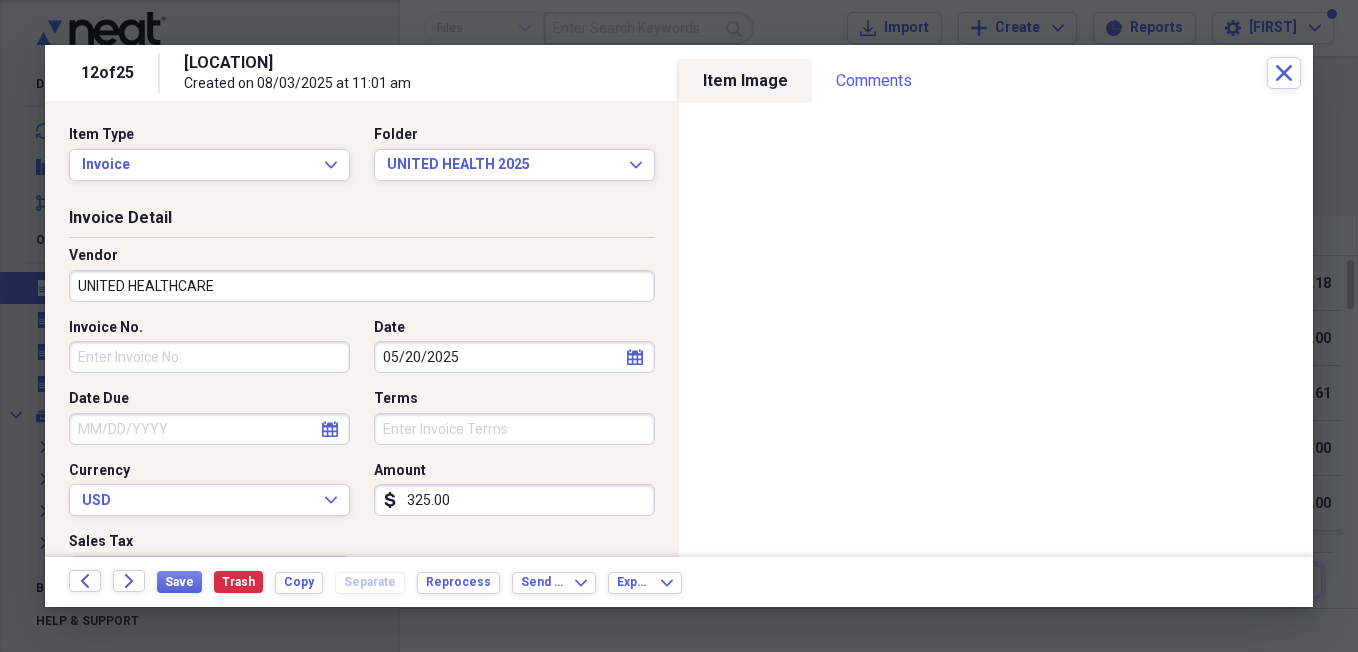 click on "325.00" at bounding box center (514, 500) 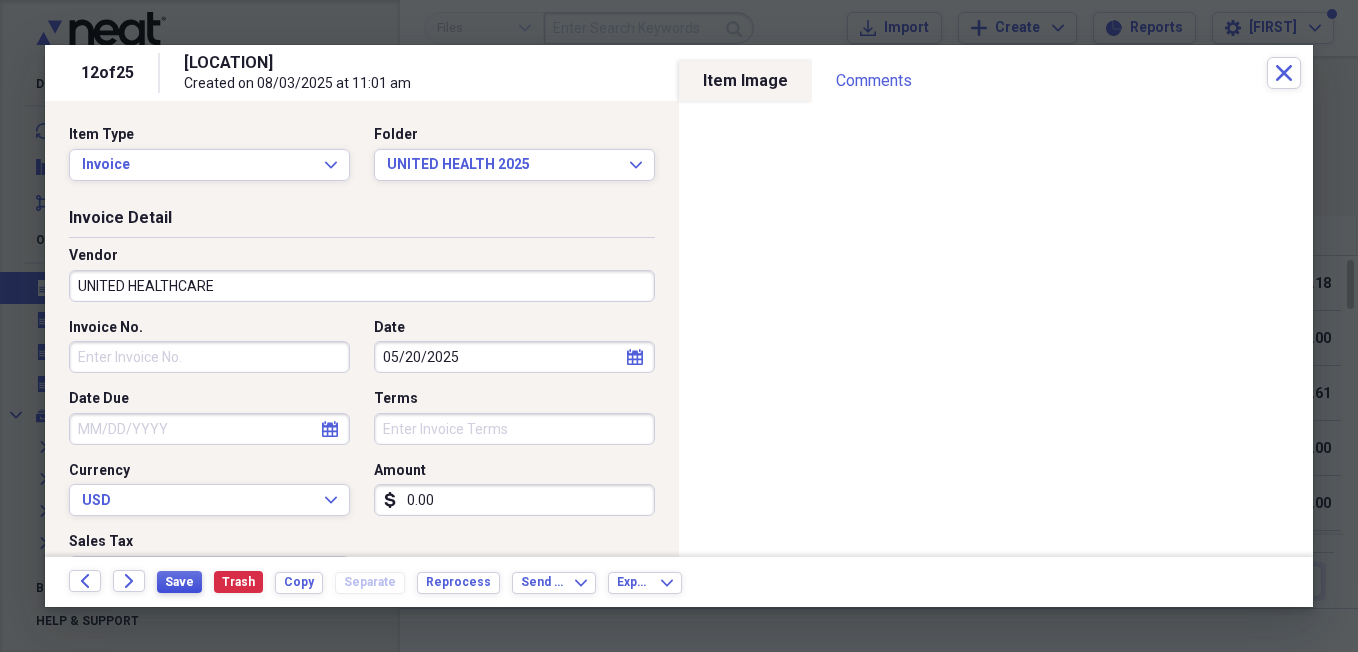 type on "0.00" 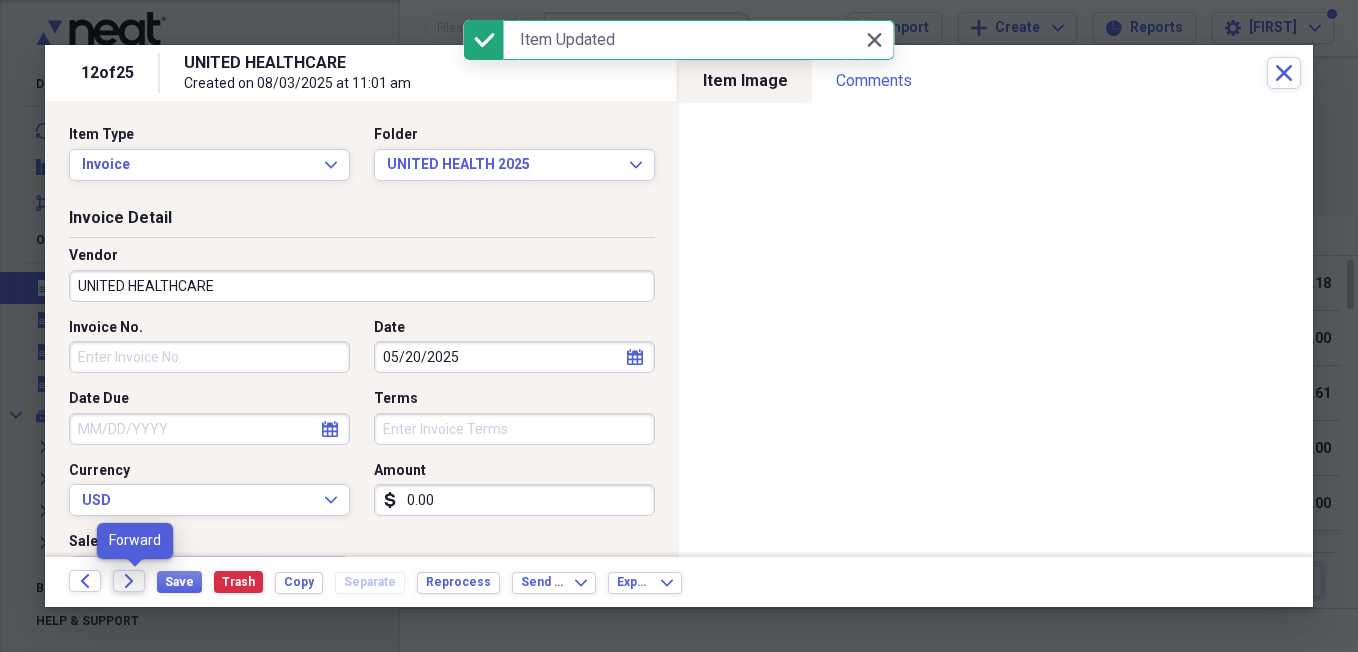 click on "Forward" 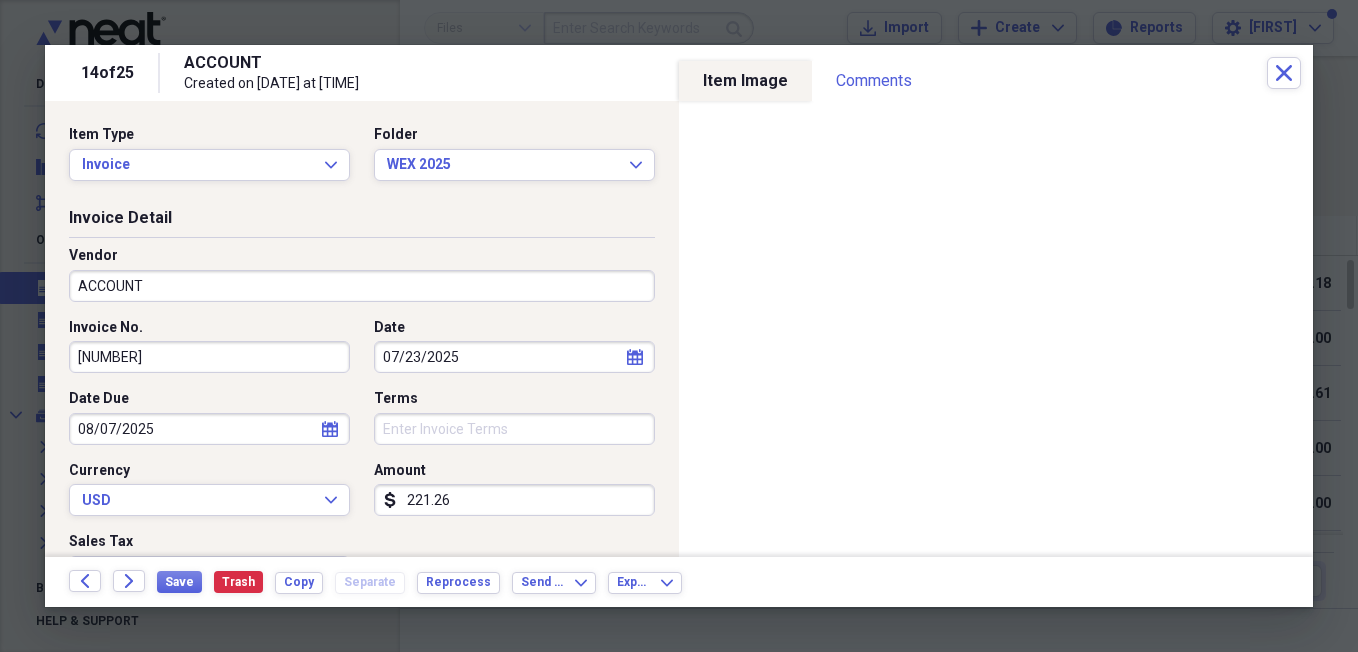 click on "221.26" at bounding box center (514, 500) 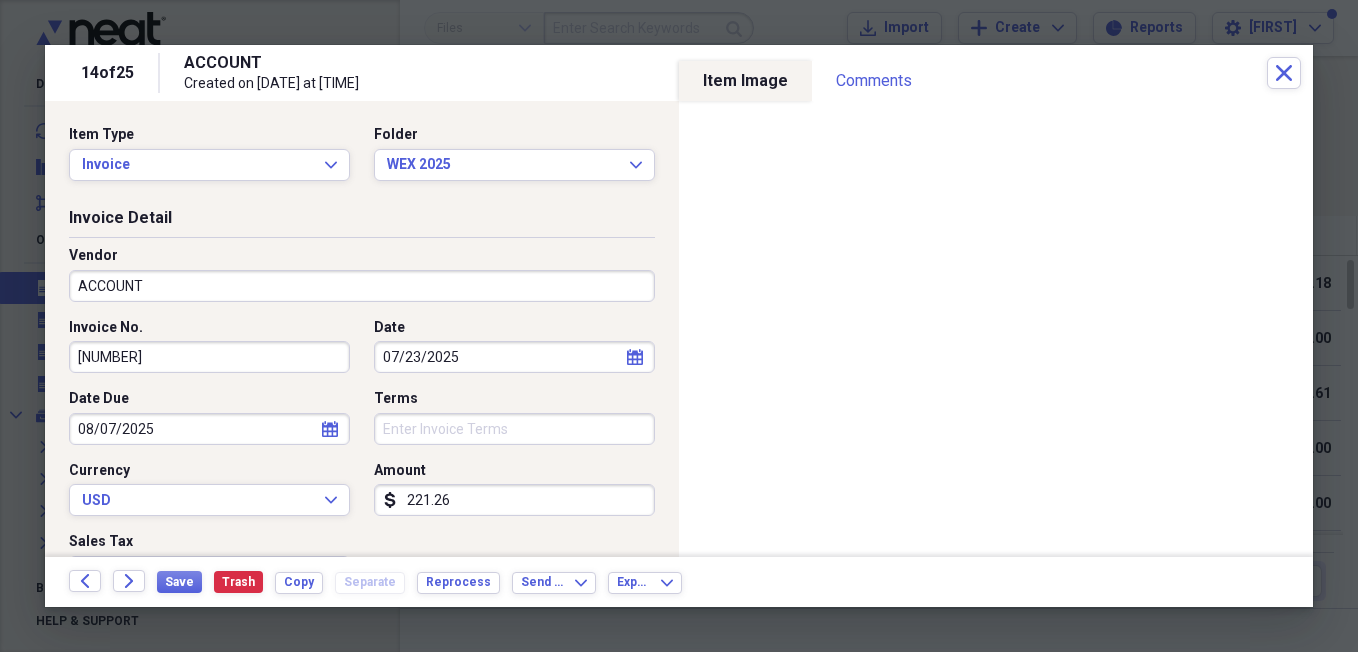 click on "221.26" at bounding box center (514, 500) 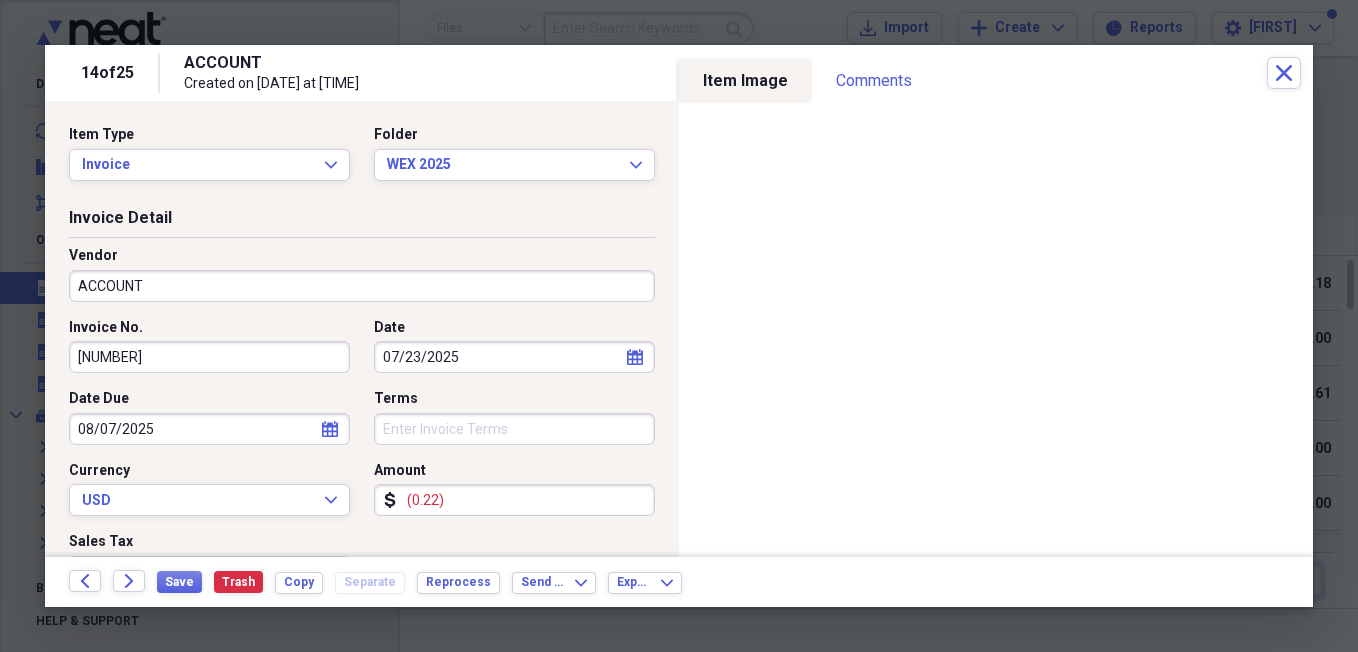 type on "(0.02)" 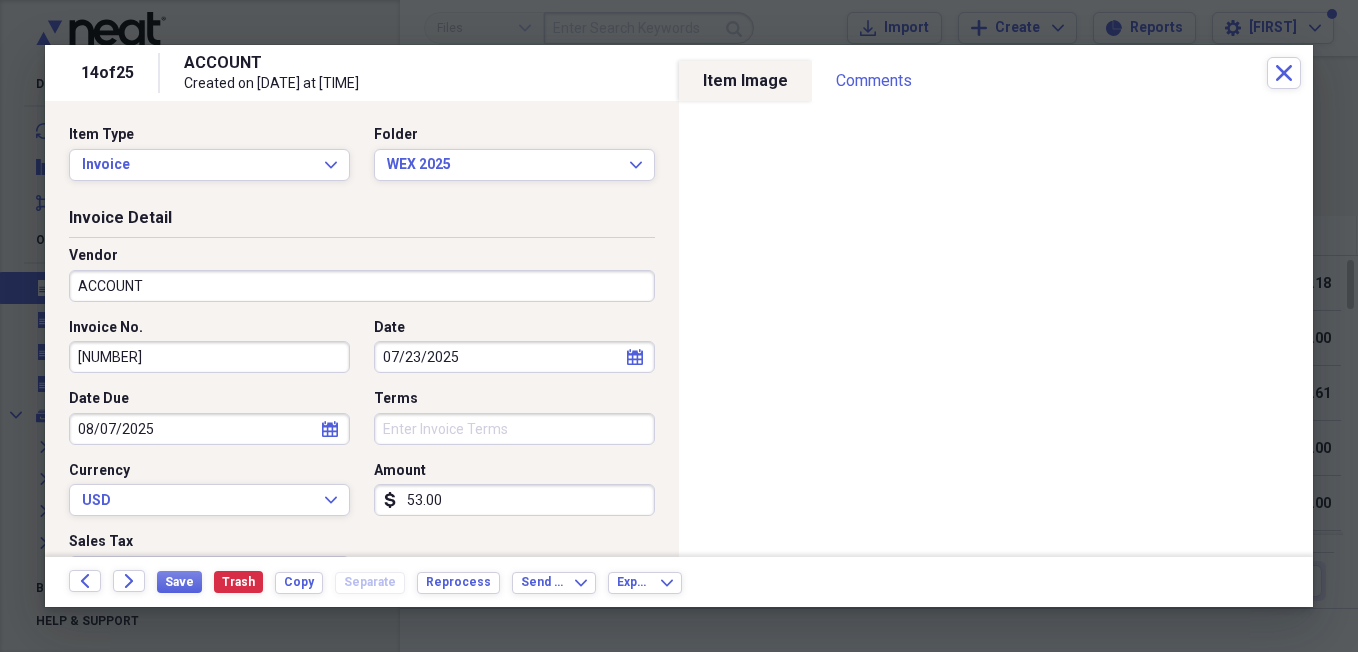 click on "53.00" at bounding box center (514, 500) 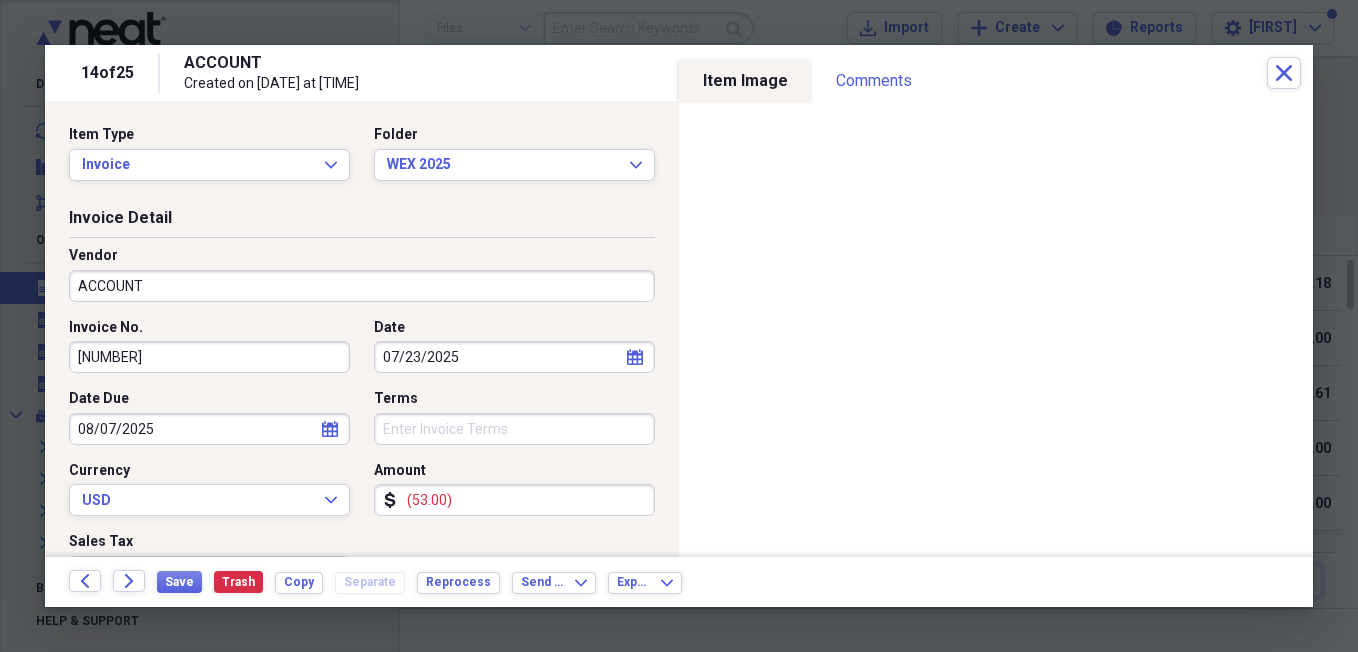 type on "(53.00)" 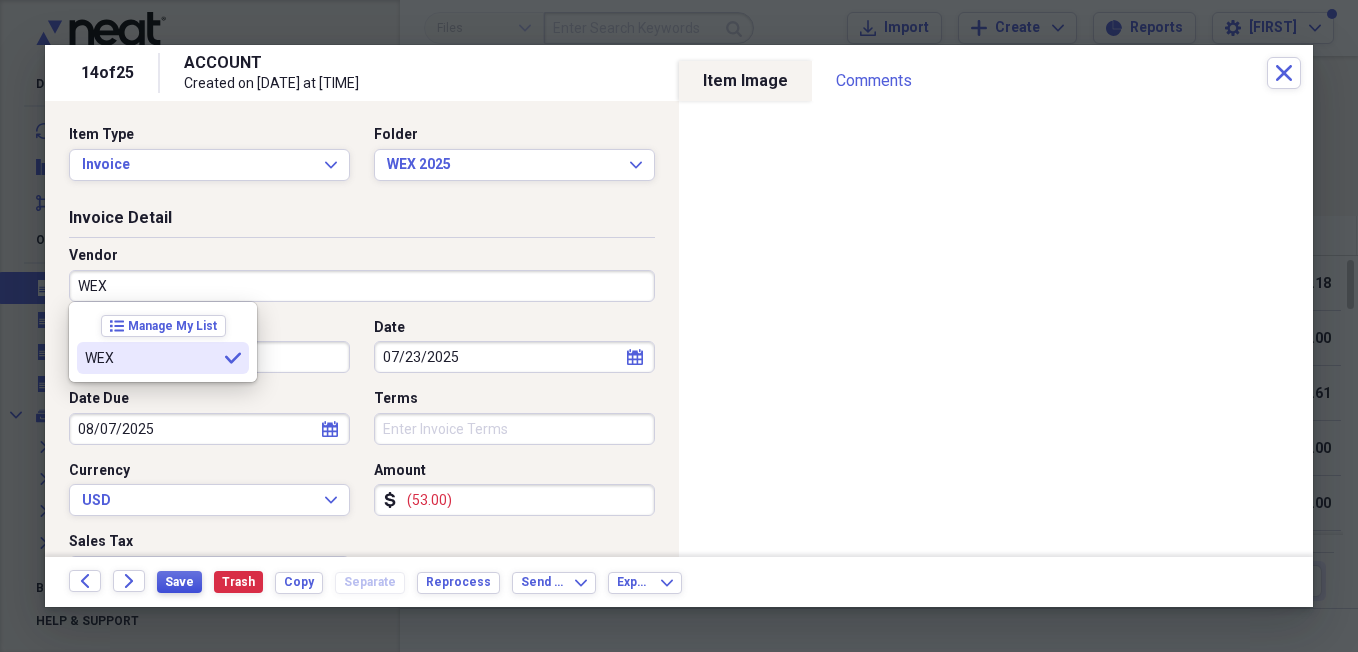 type on "WEX" 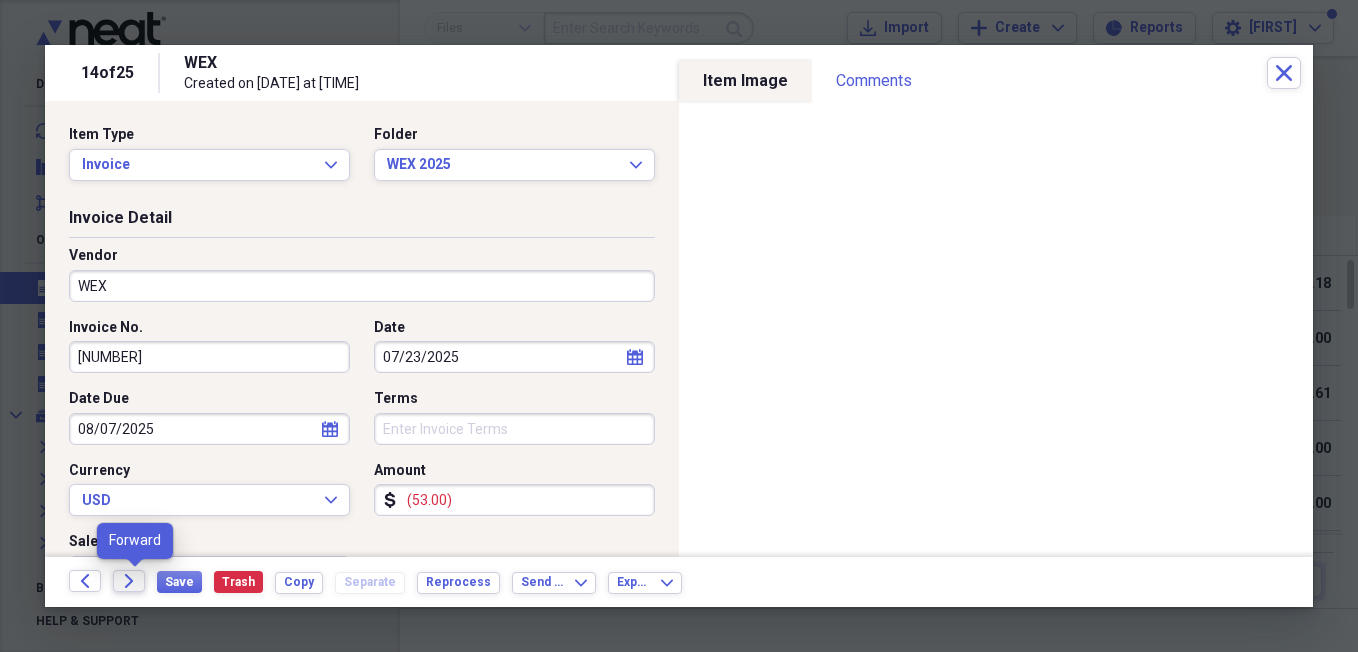 click on "Forward" 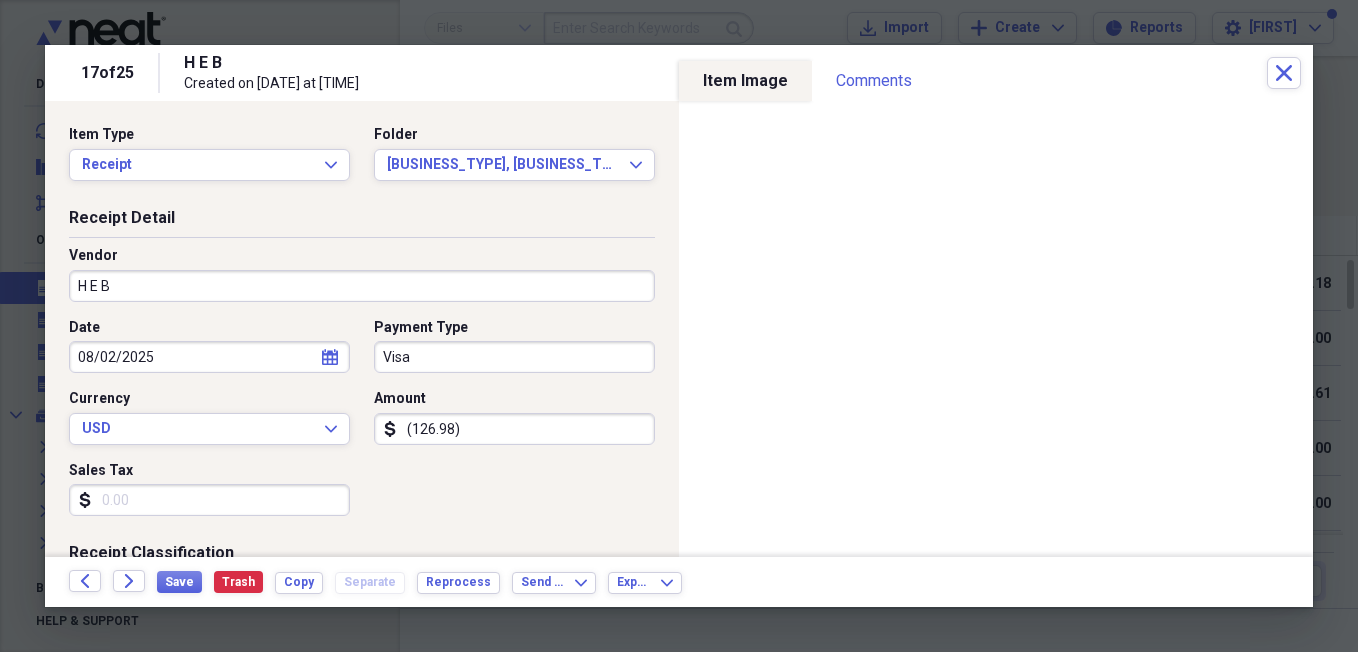 click on "Sales Tax" at bounding box center (209, 500) 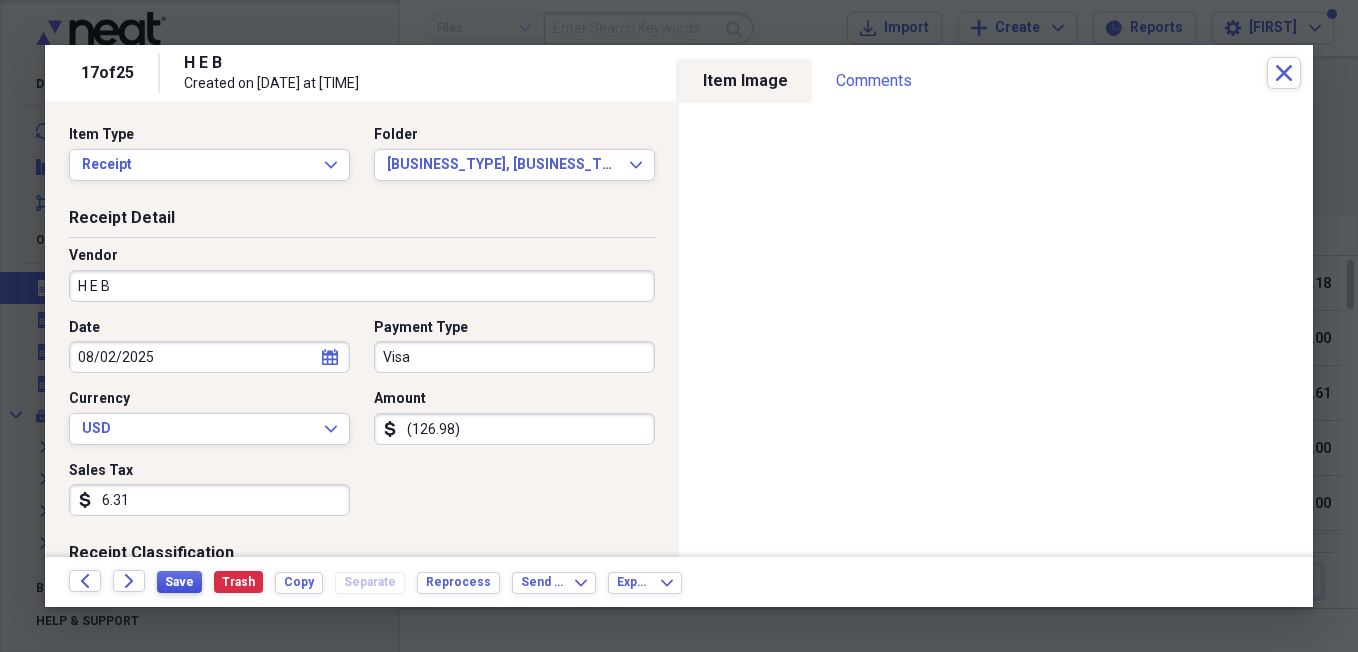 type on "6.31" 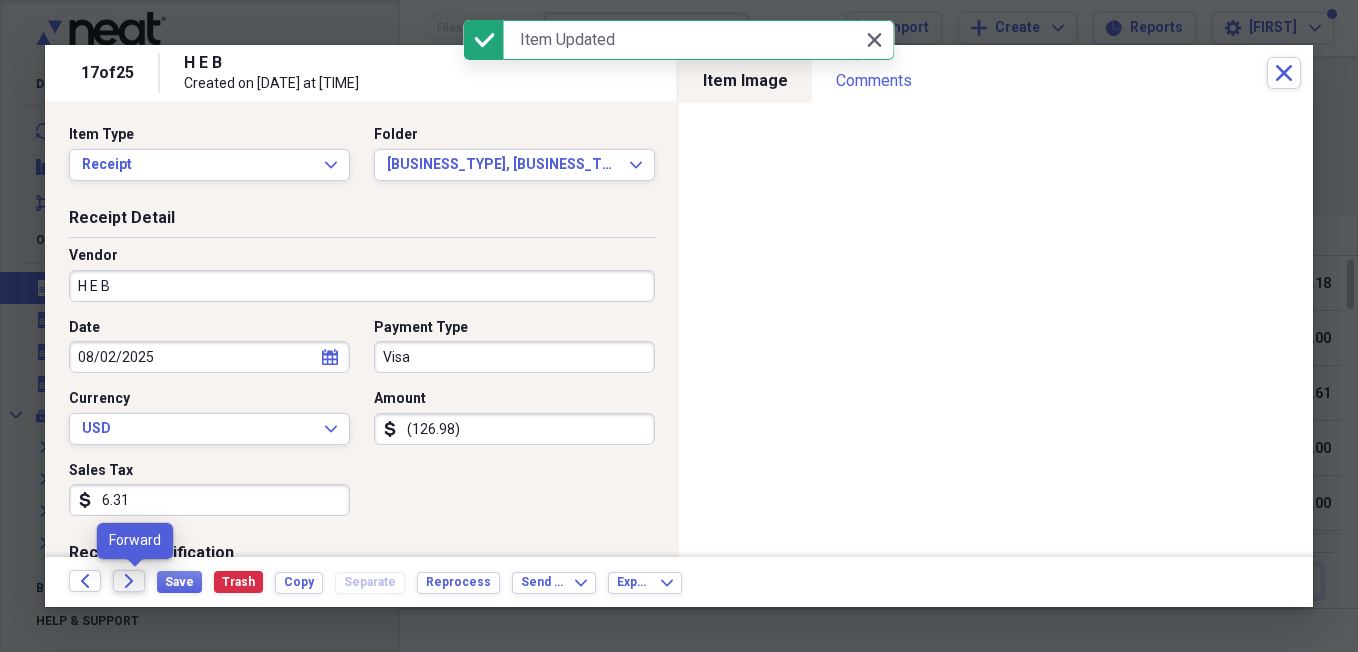 click on "Forward" 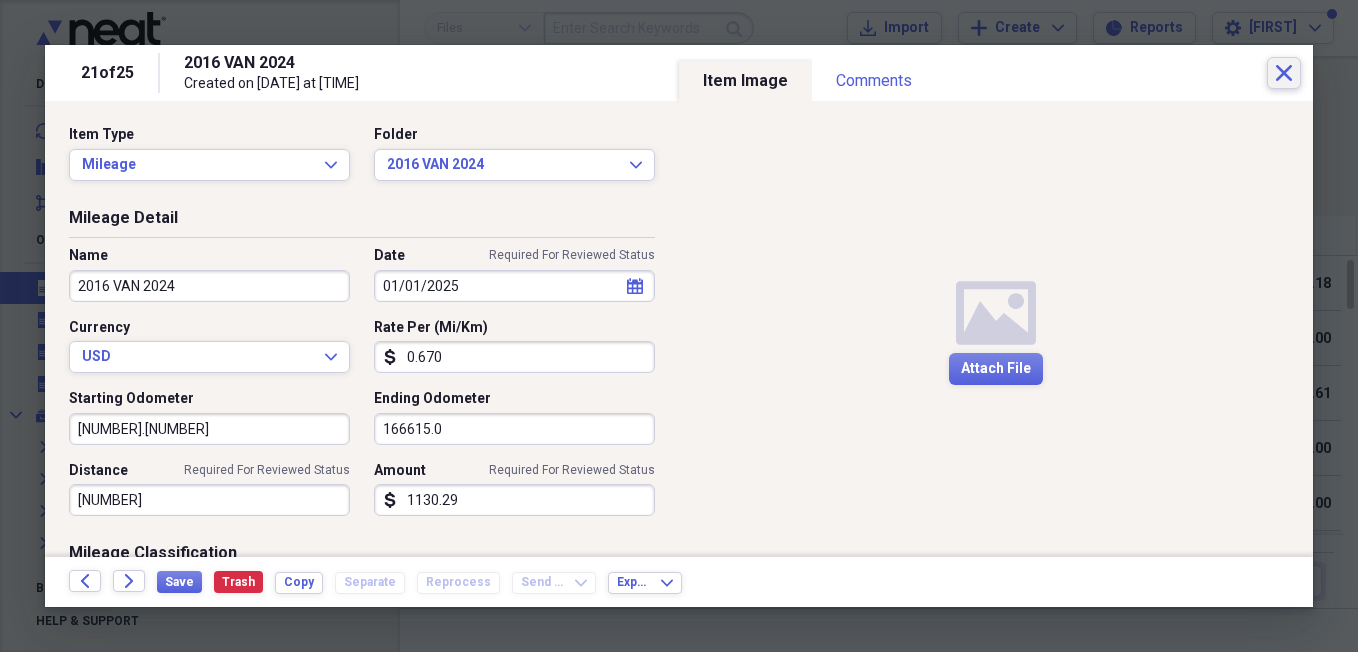 click 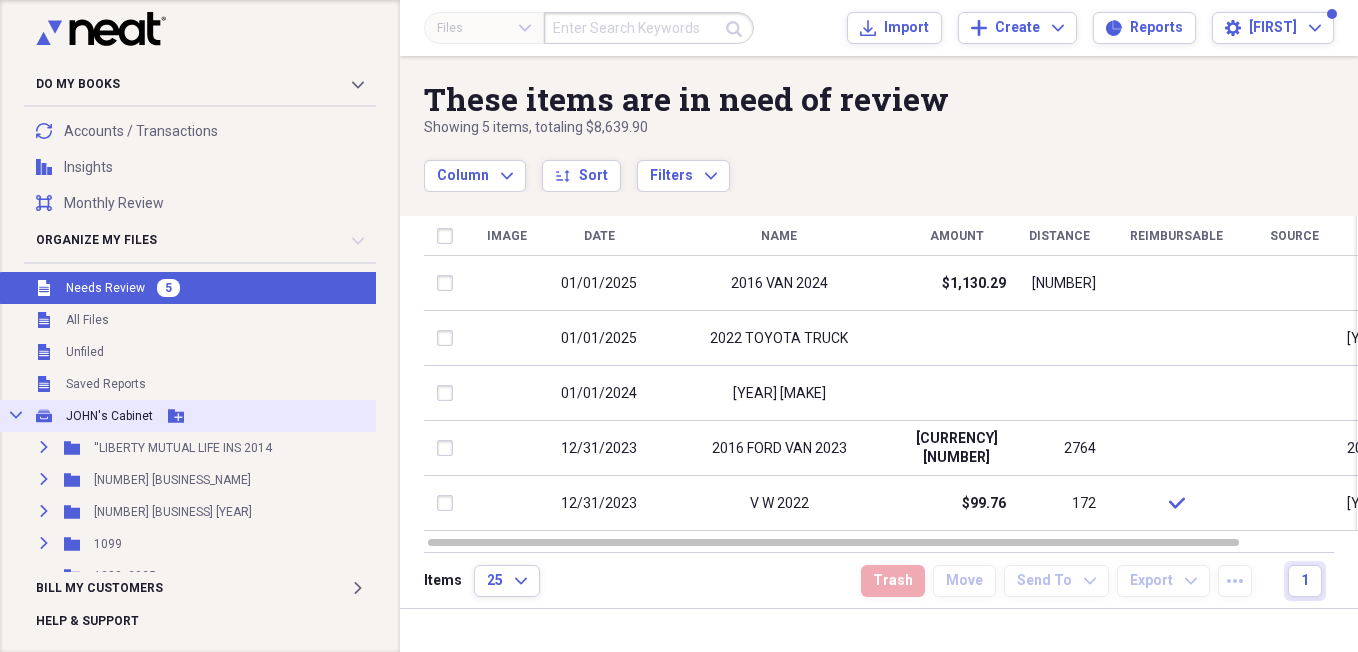click on "Collapse My Cabinet [FIRST]'s Cabinet Add Folder" at bounding box center [244, 416] 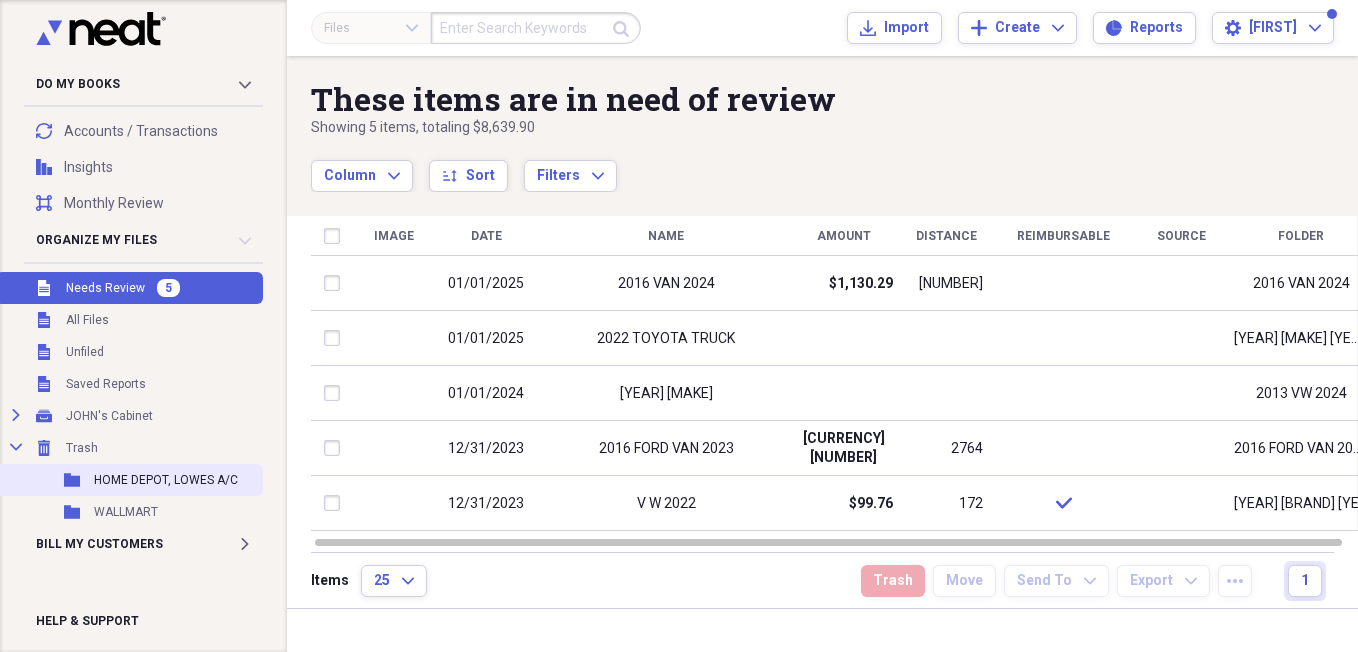 click on "Folder [COMPANY], [COMPANY] A/C" at bounding box center (129, 480) 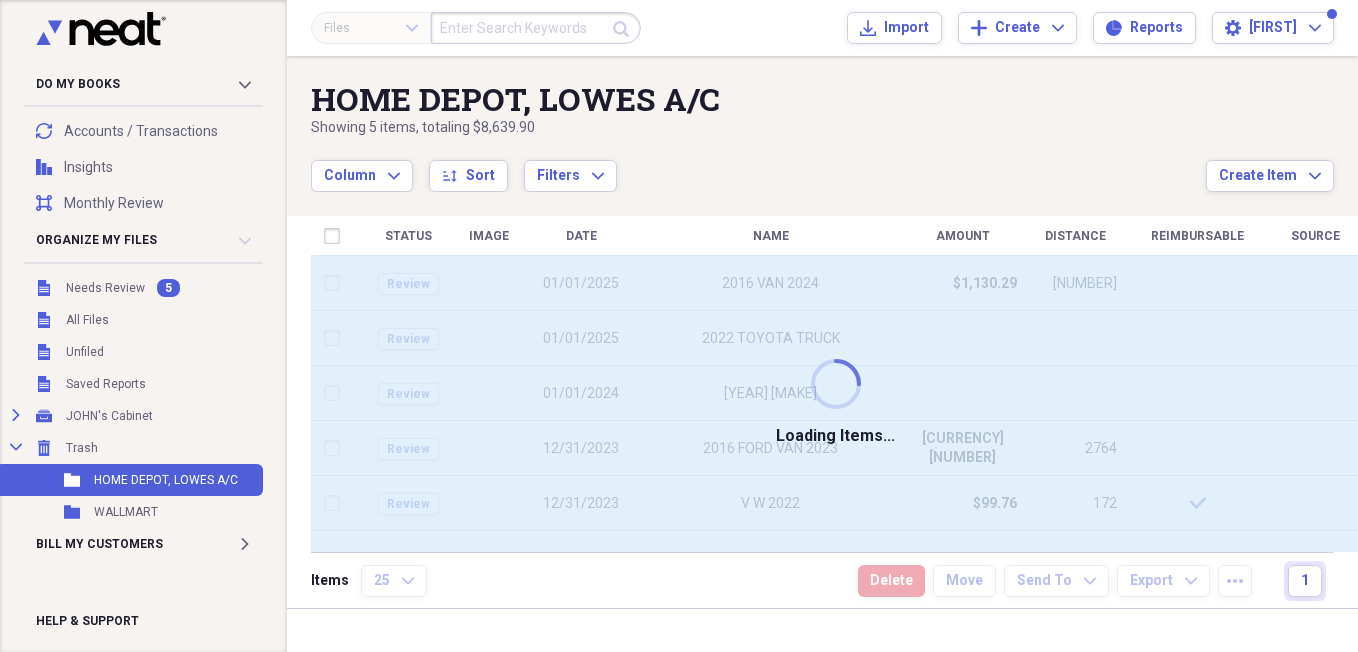 click on "Folder [COMPANY], [COMPANY] A/C" at bounding box center [129, 480] 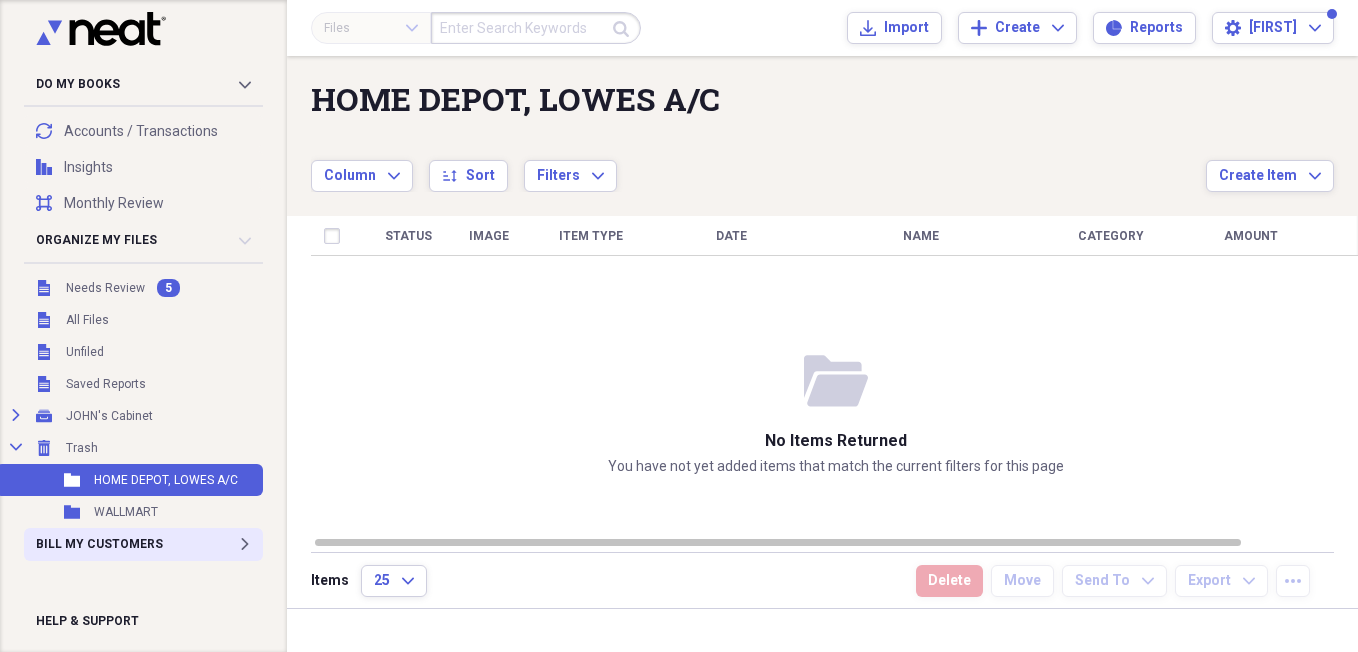 click on "Expand" 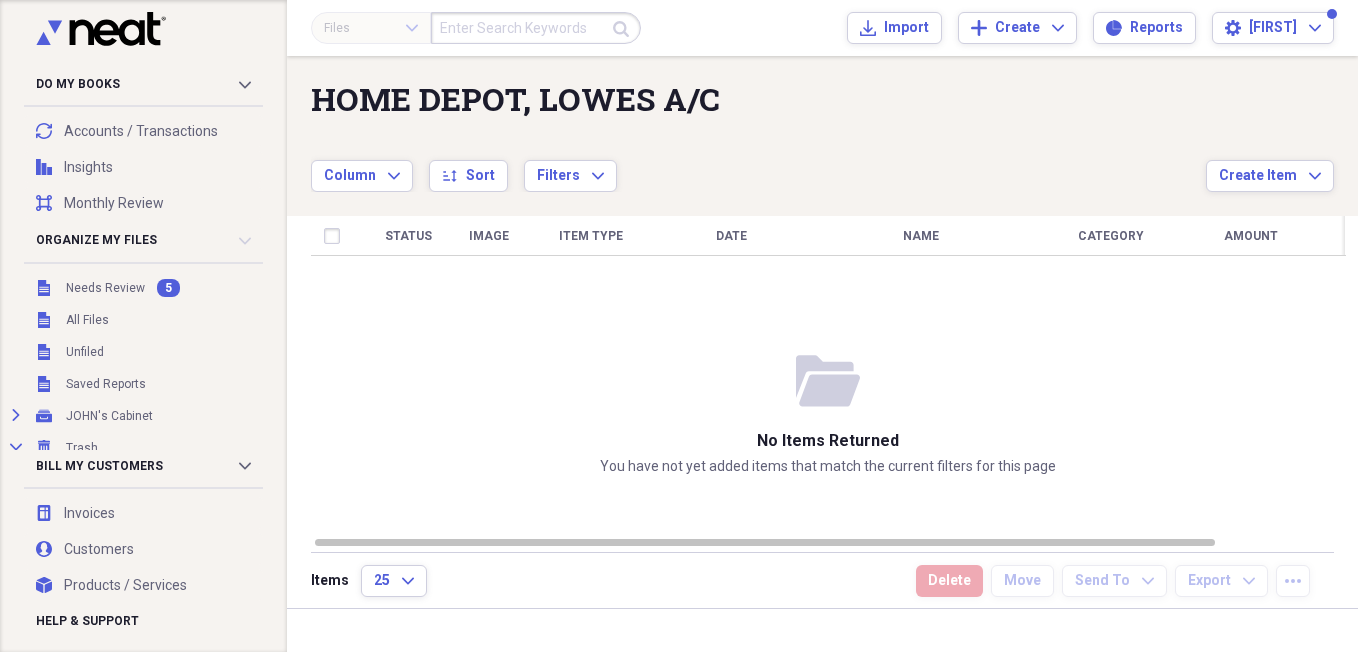 click on "My Customers Collapse invoices Invoices user Customers products Products / Services Help & Support" at bounding box center (143, 326) 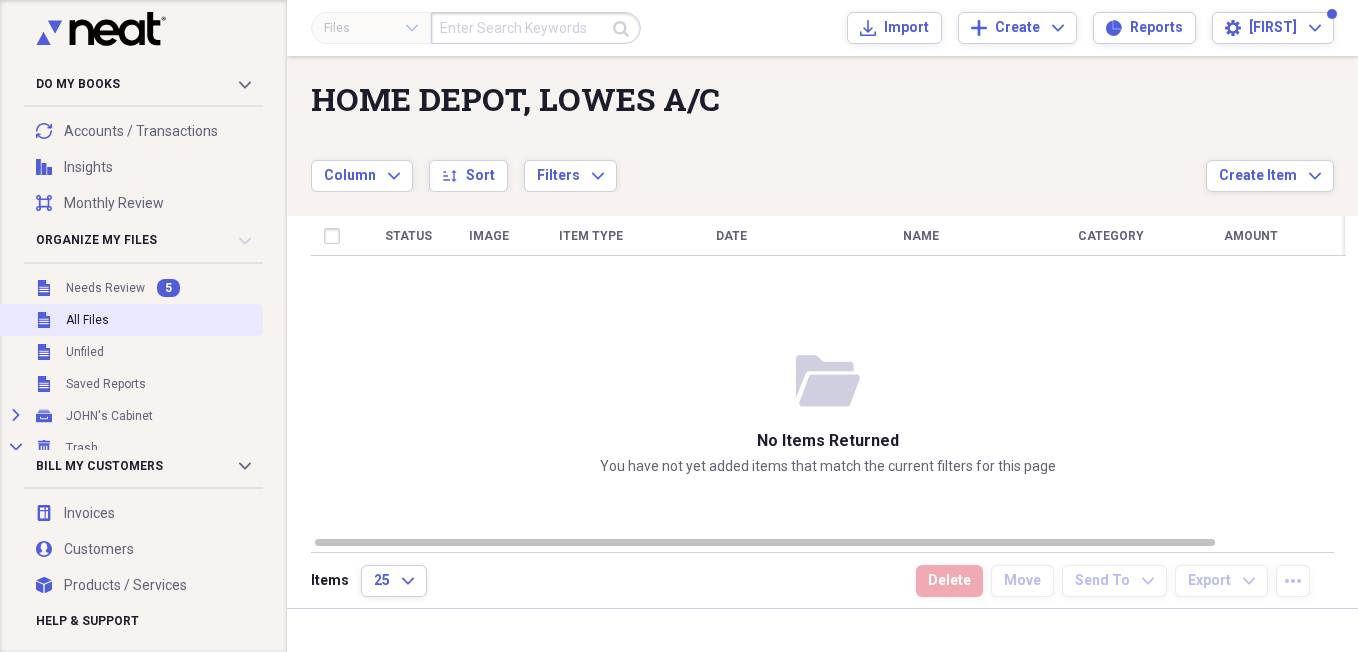 click on "Unfiled All Files" at bounding box center (129, 320) 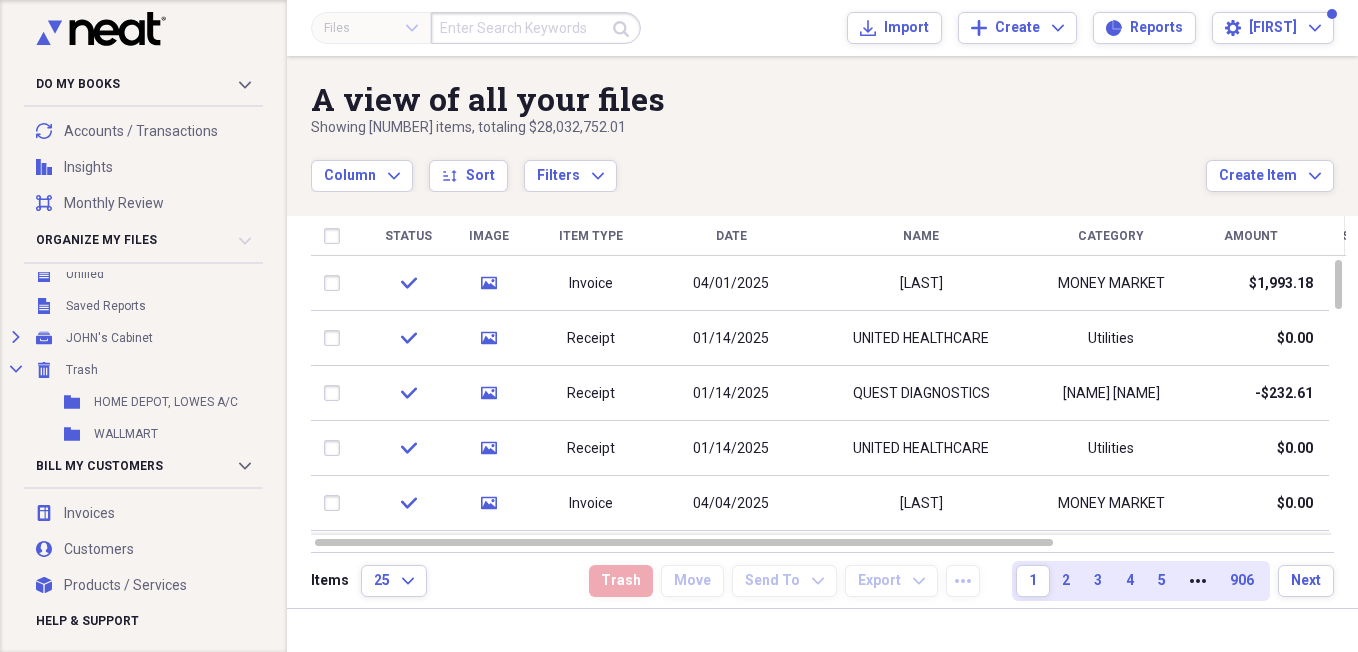 scroll, scrollTop: 93, scrollLeft: 0, axis: vertical 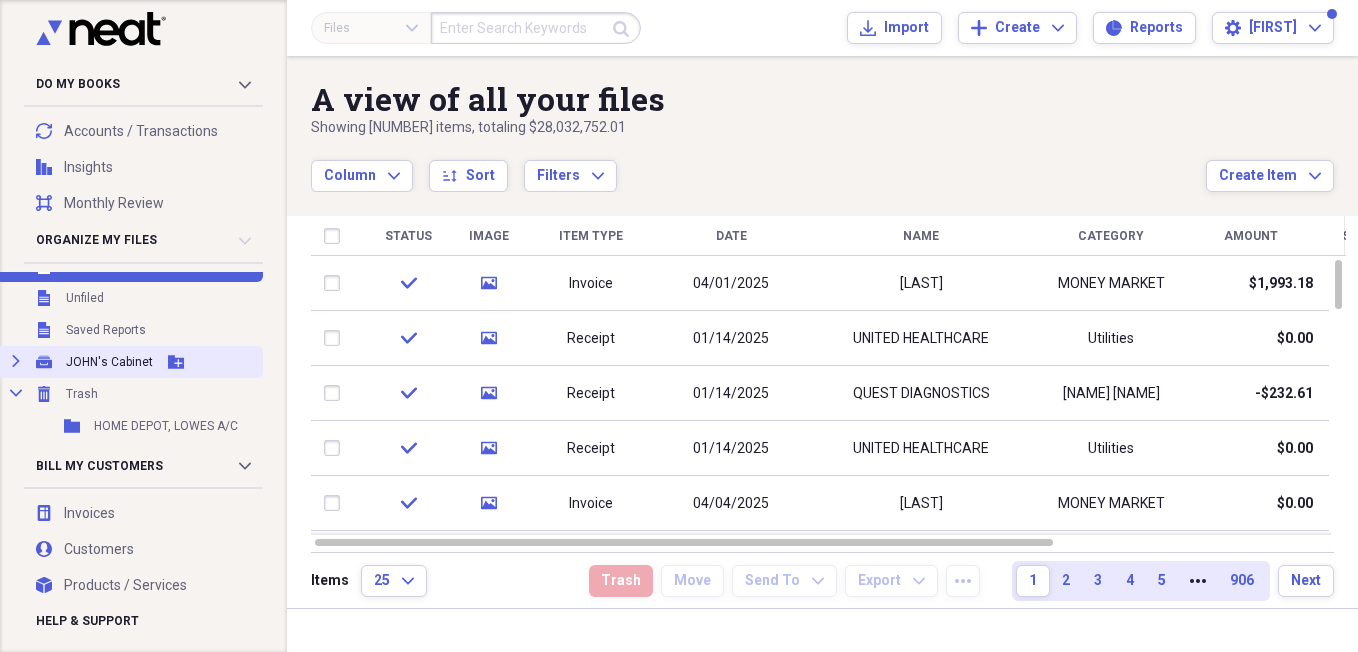click on "JOHN's Cabinet" at bounding box center (109, 362) 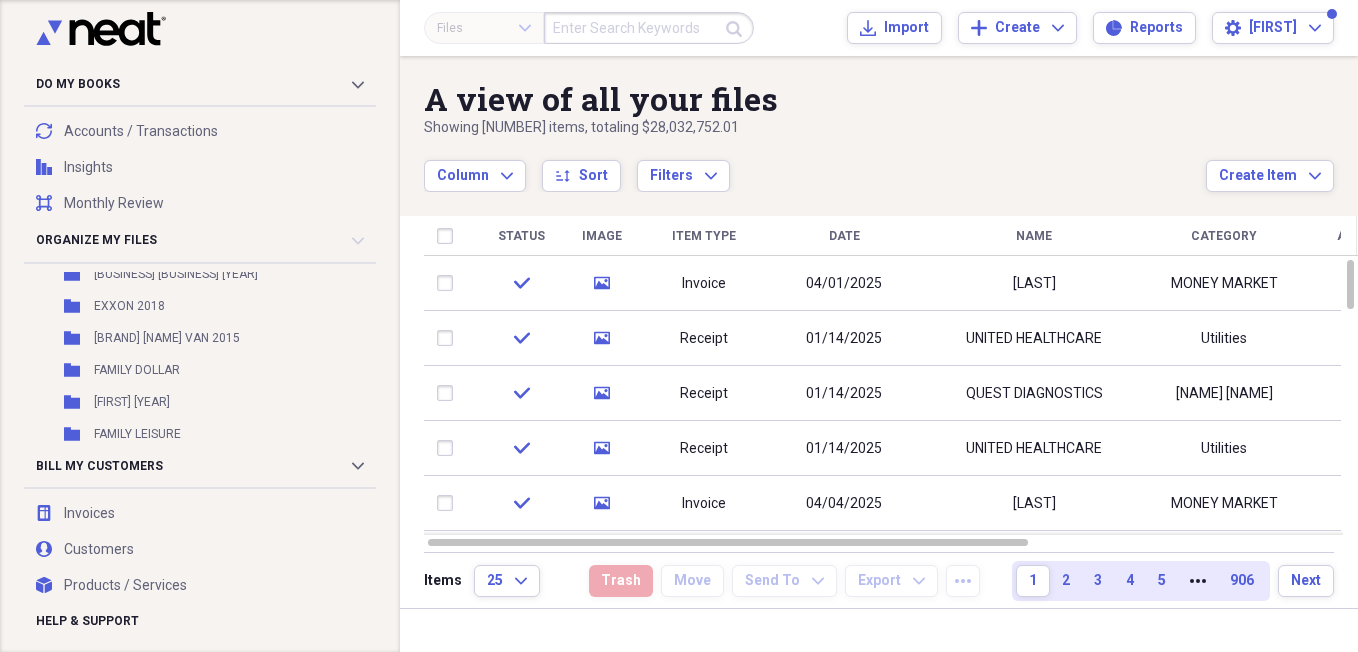 scroll, scrollTop: 15723, scrollLeft: 0, axis: vertical 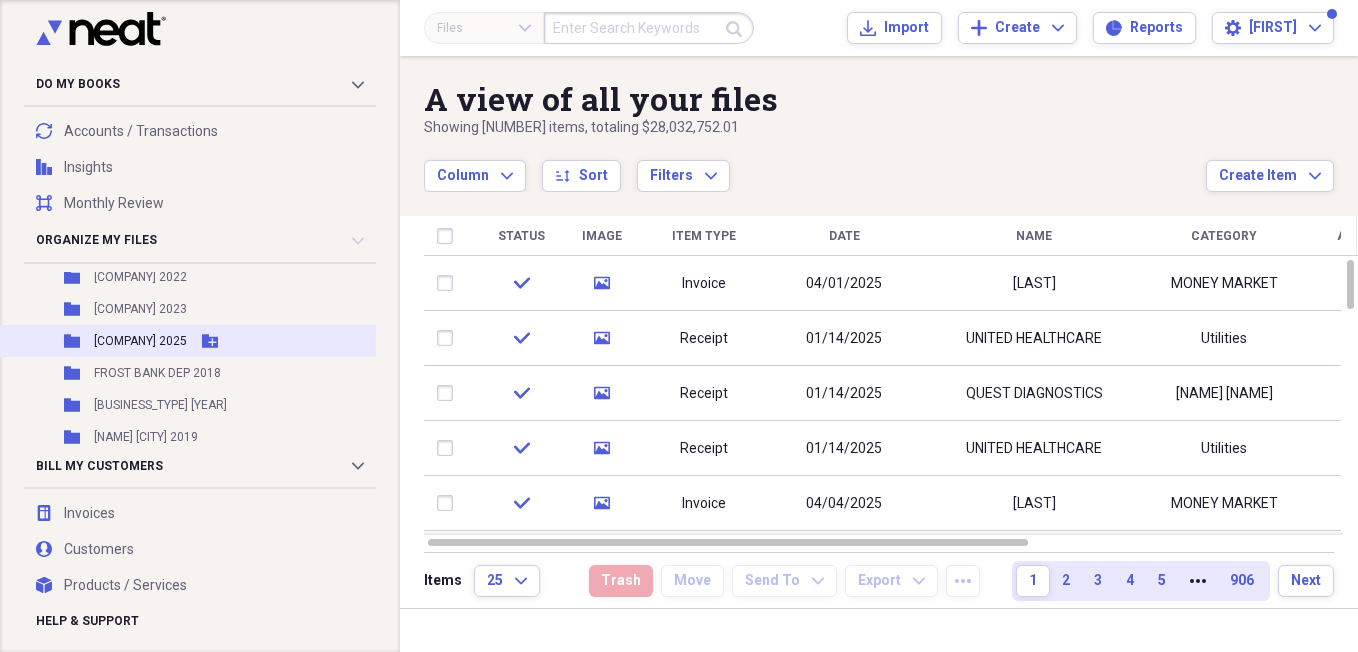 click on "[COMPANY] 2025" at bounding box center [140, 341] 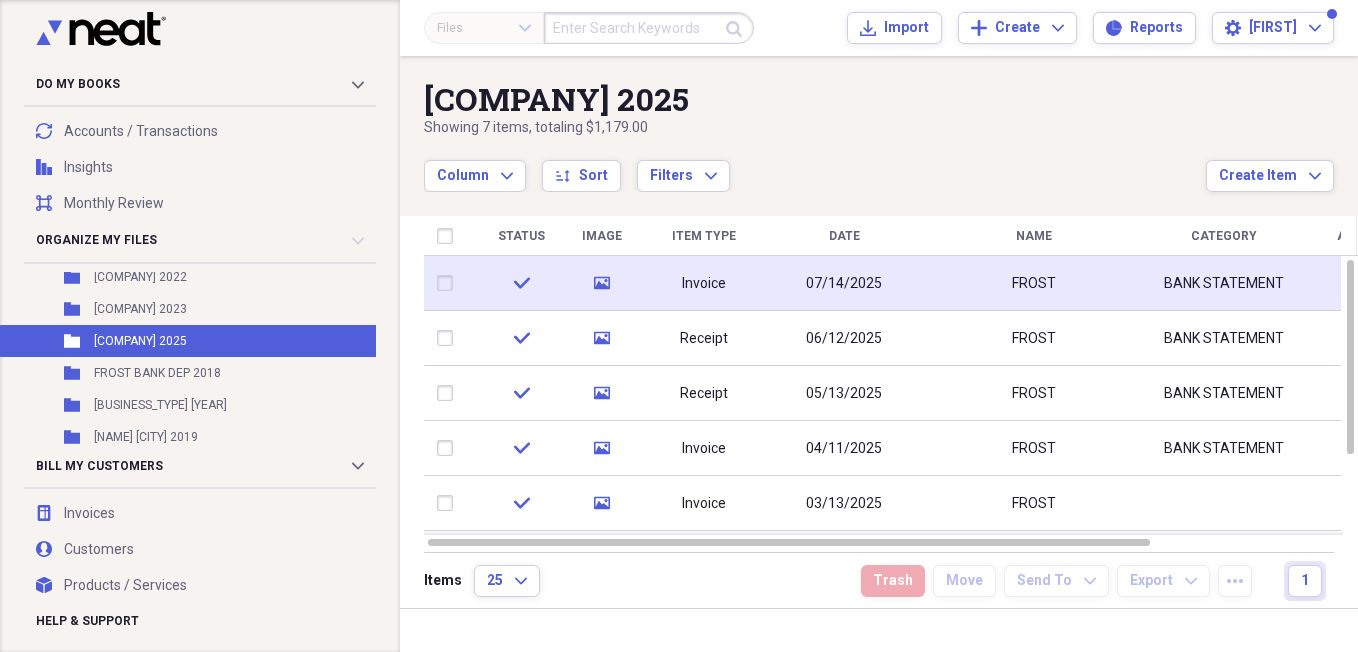 click on "FROST" at bounding box center (1034, 283) 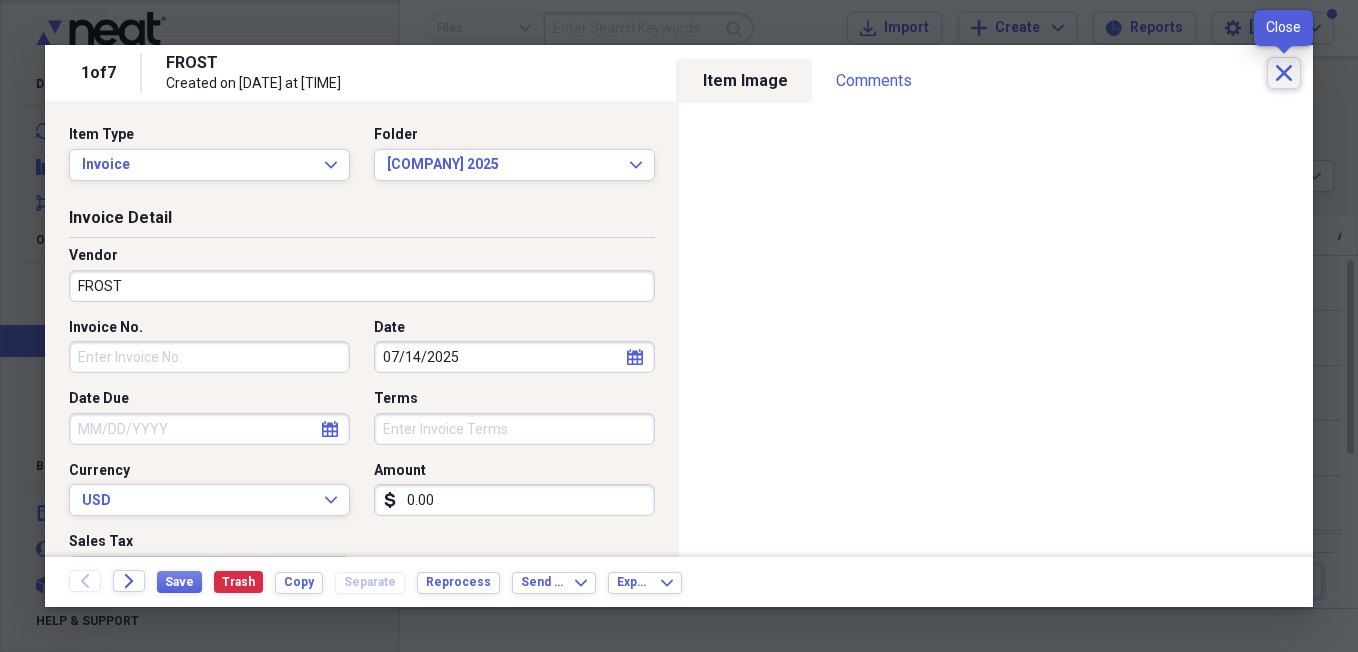 click on "Close" 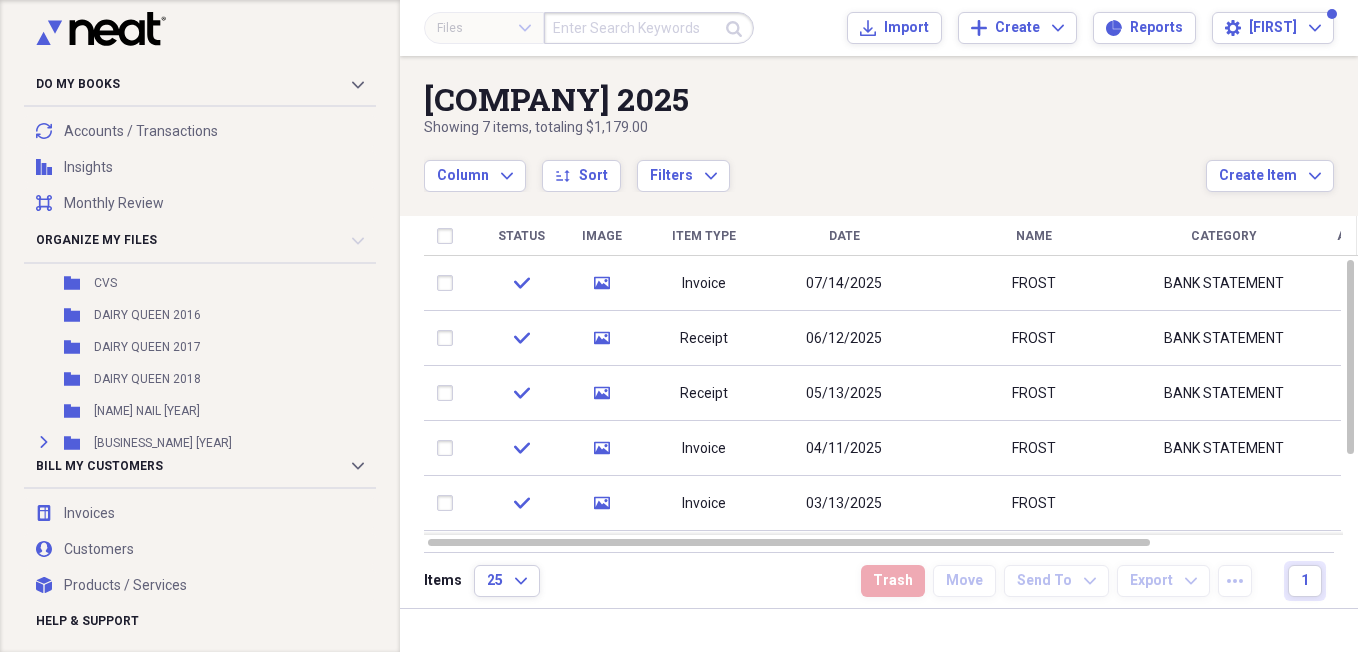 scroll, scrollTop: 11356, scrollLeft: 0, axis: vertical 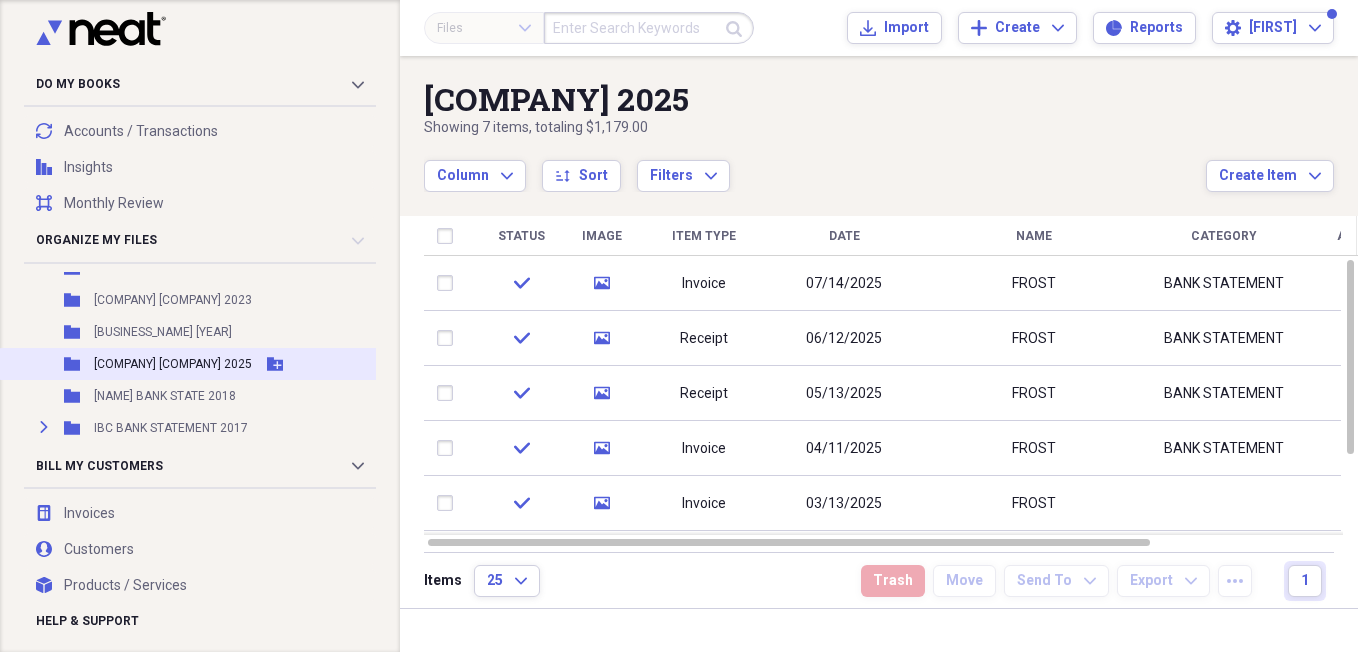 click on "[COMPANY] [COMPANY] 2025" at bounding box center [173, 364] 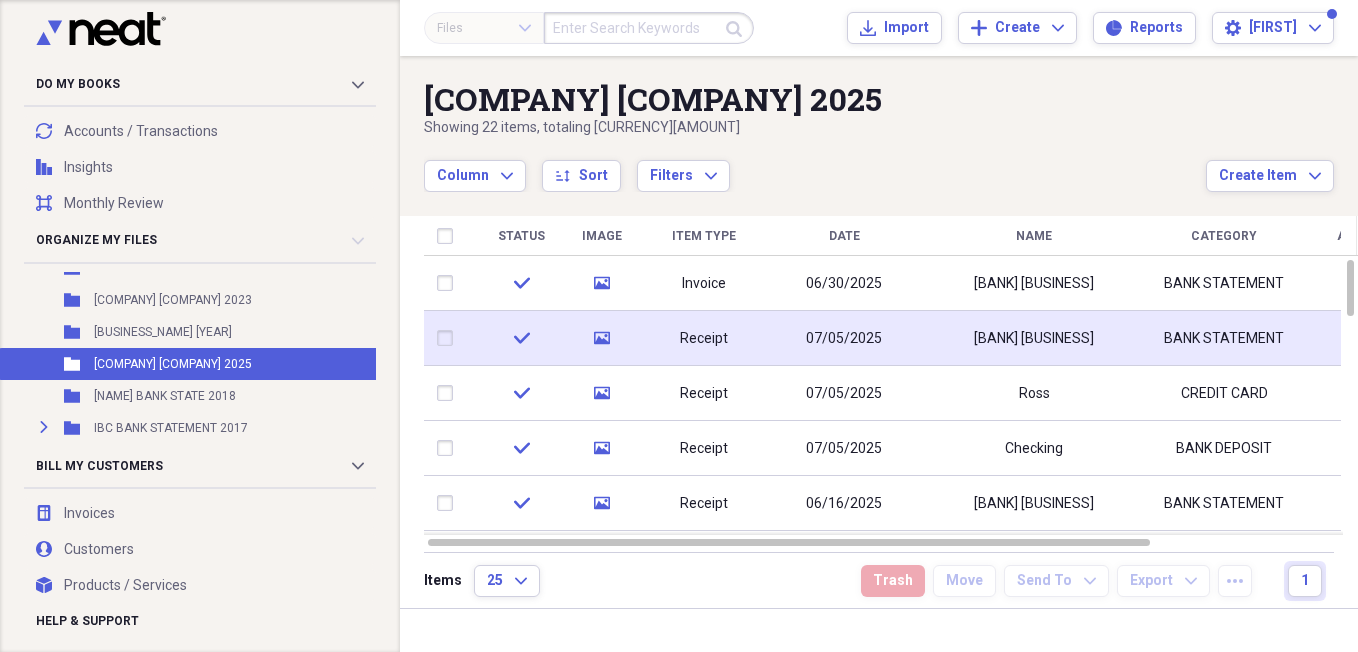 click on "[BANK] [BUSINESS]" at bounding box center (1034, 339) 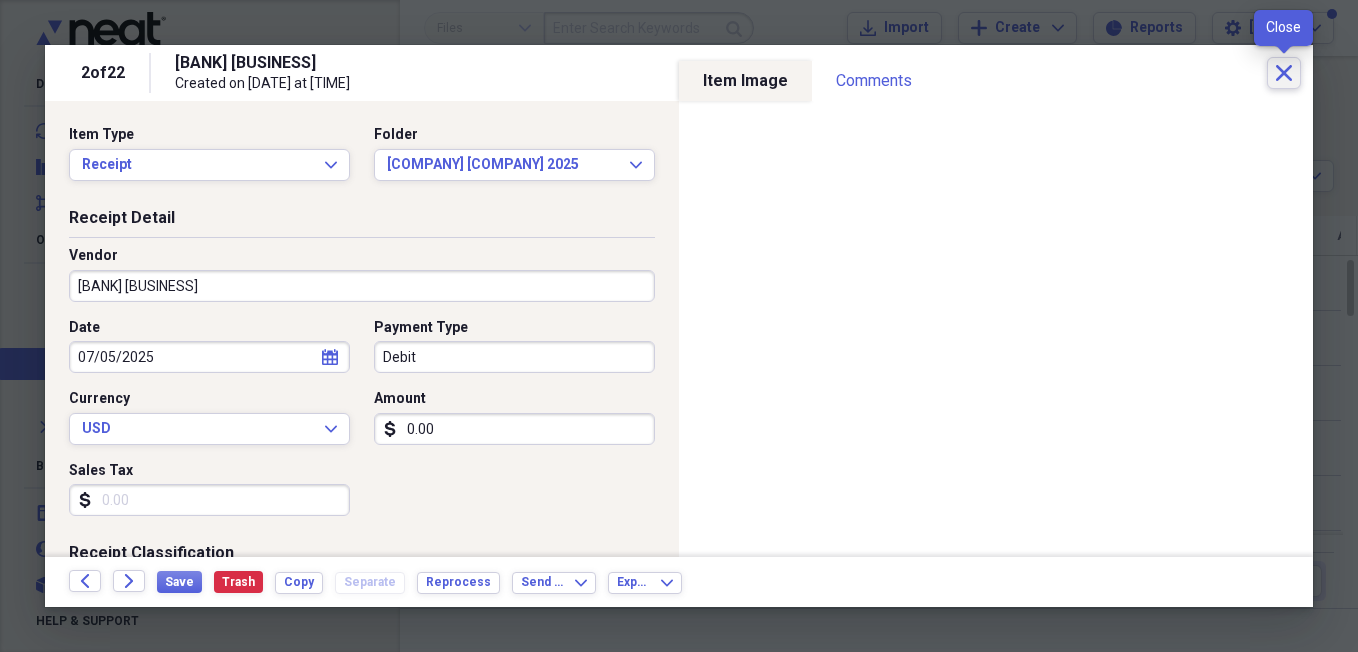 click 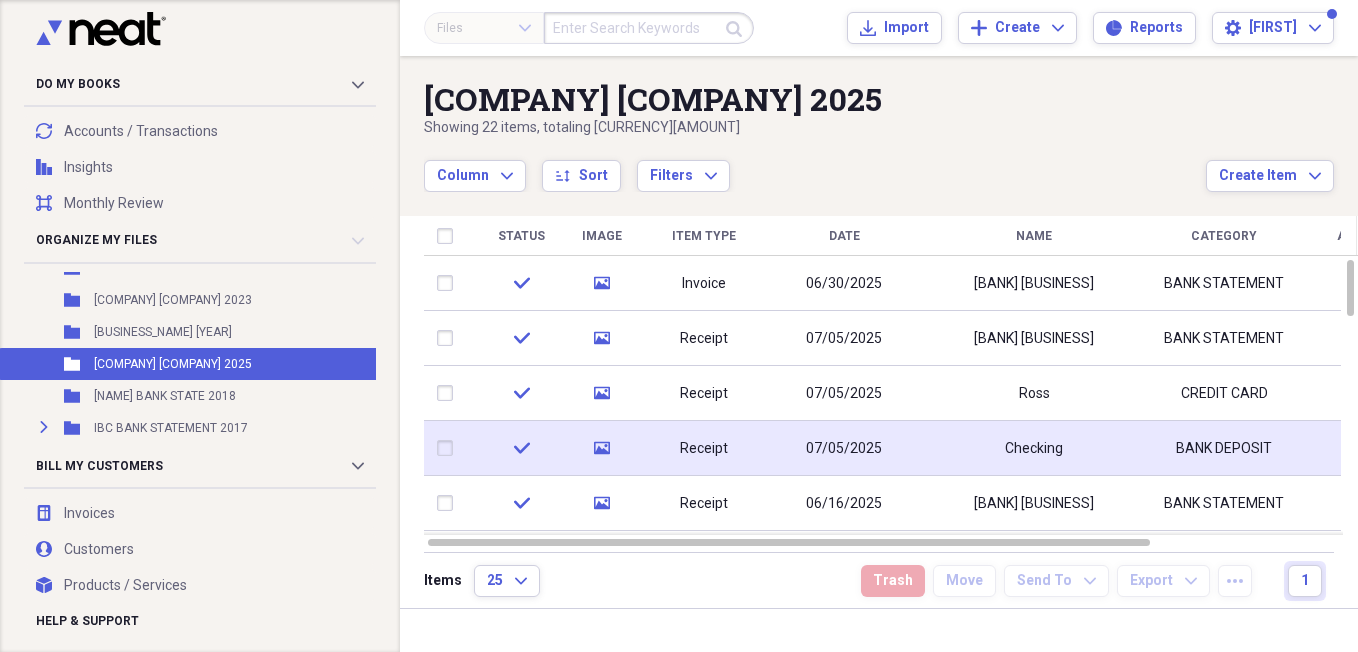 click on "Checking" at bounding box center (1034, 448) 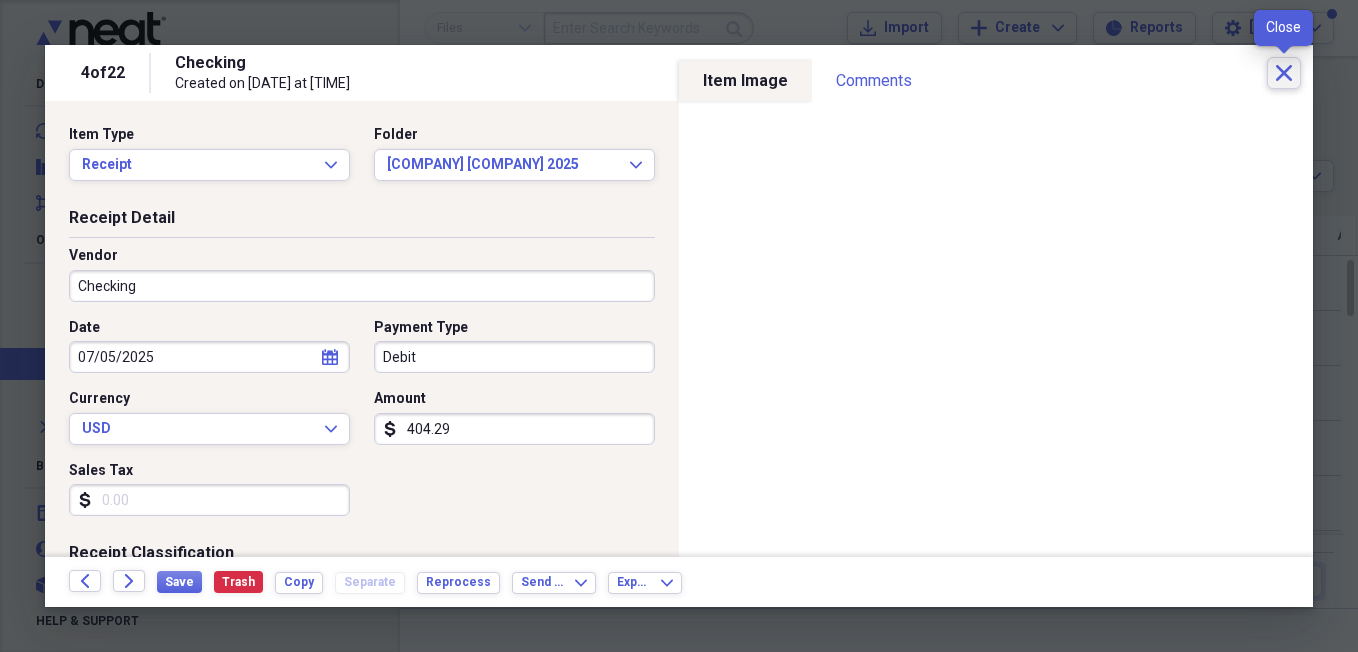 click on "Close" 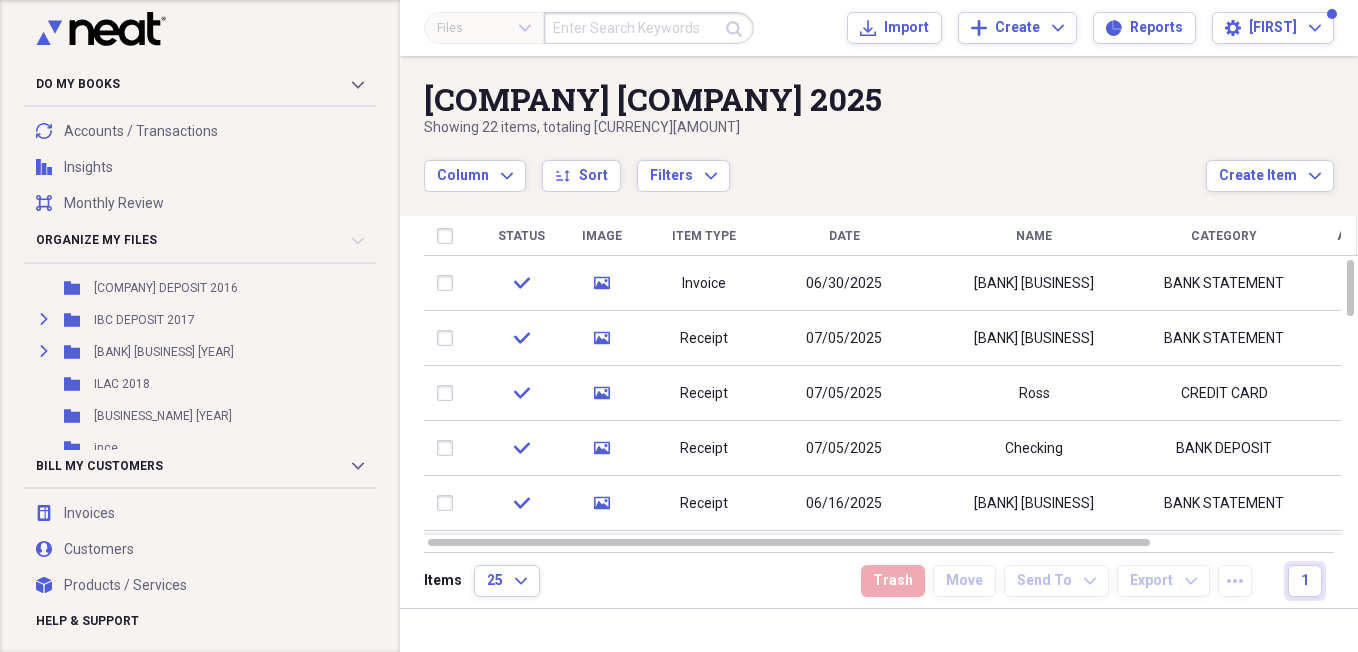scroll, scrollTop: 21436, scrollLeft: 0, axis: vertical 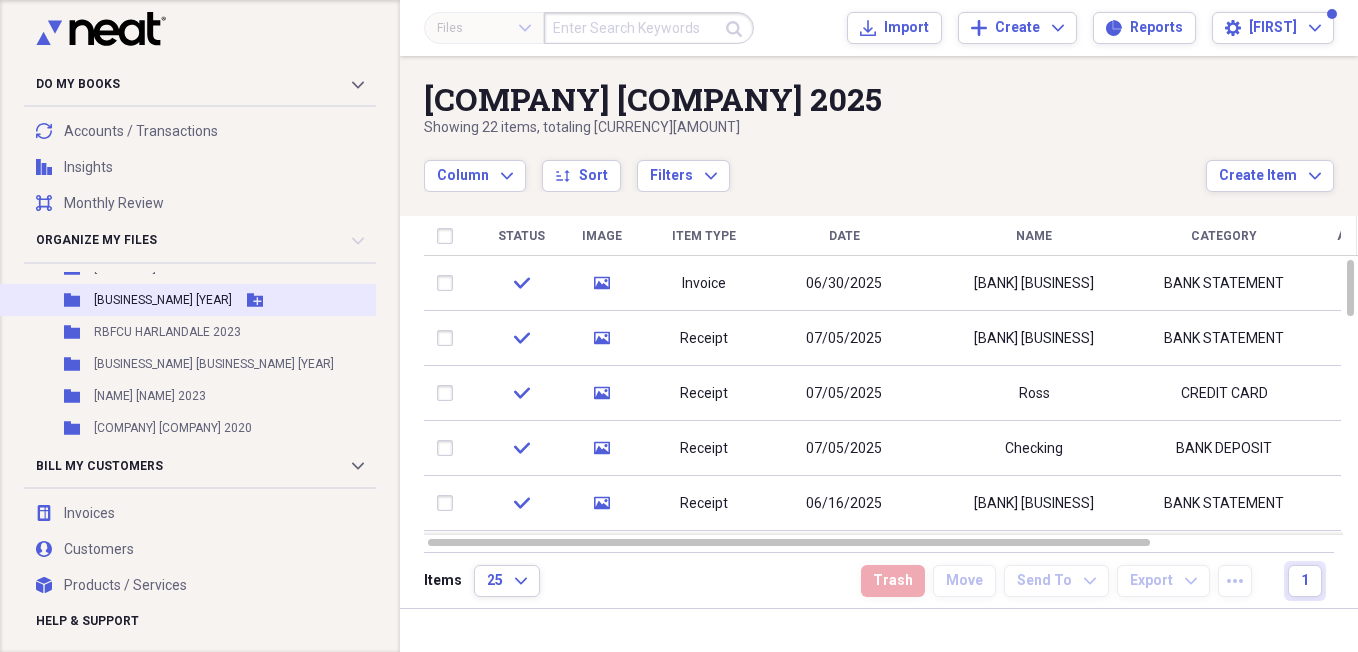 click on "[BUSINESS_NAME] [YEAR]" at bounding box center [163, 300] 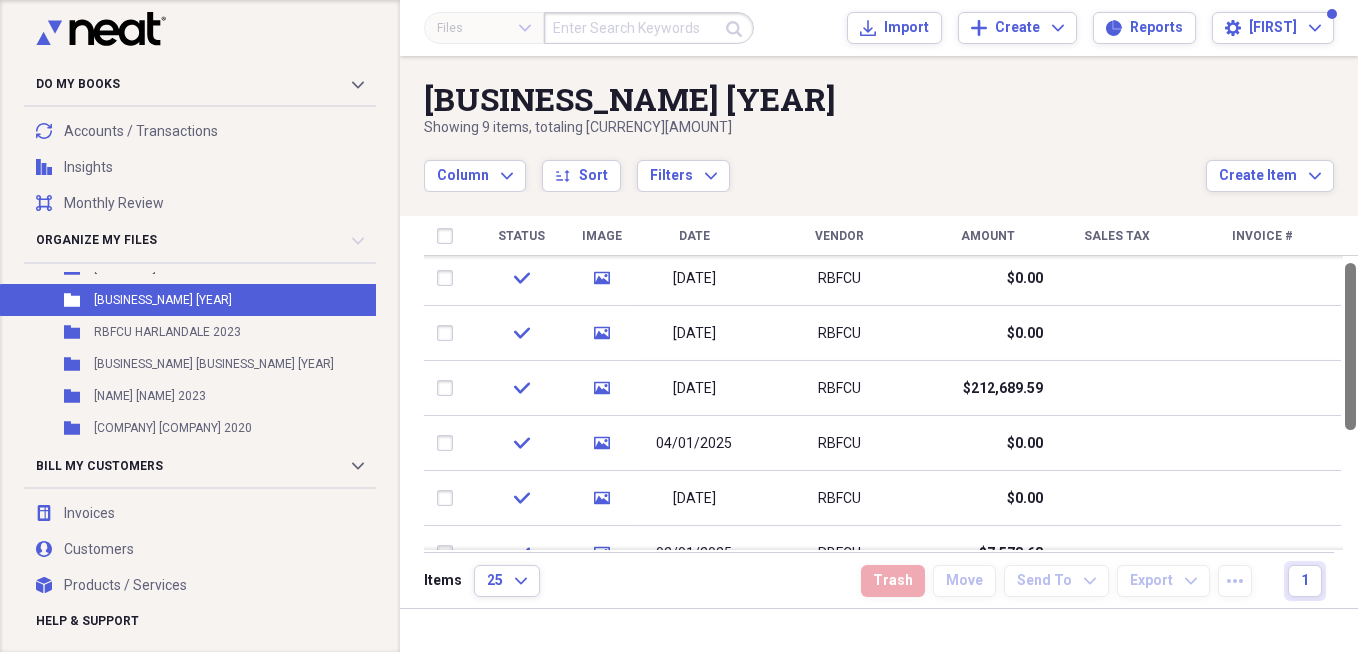 click at bounding box center [1350, 346] 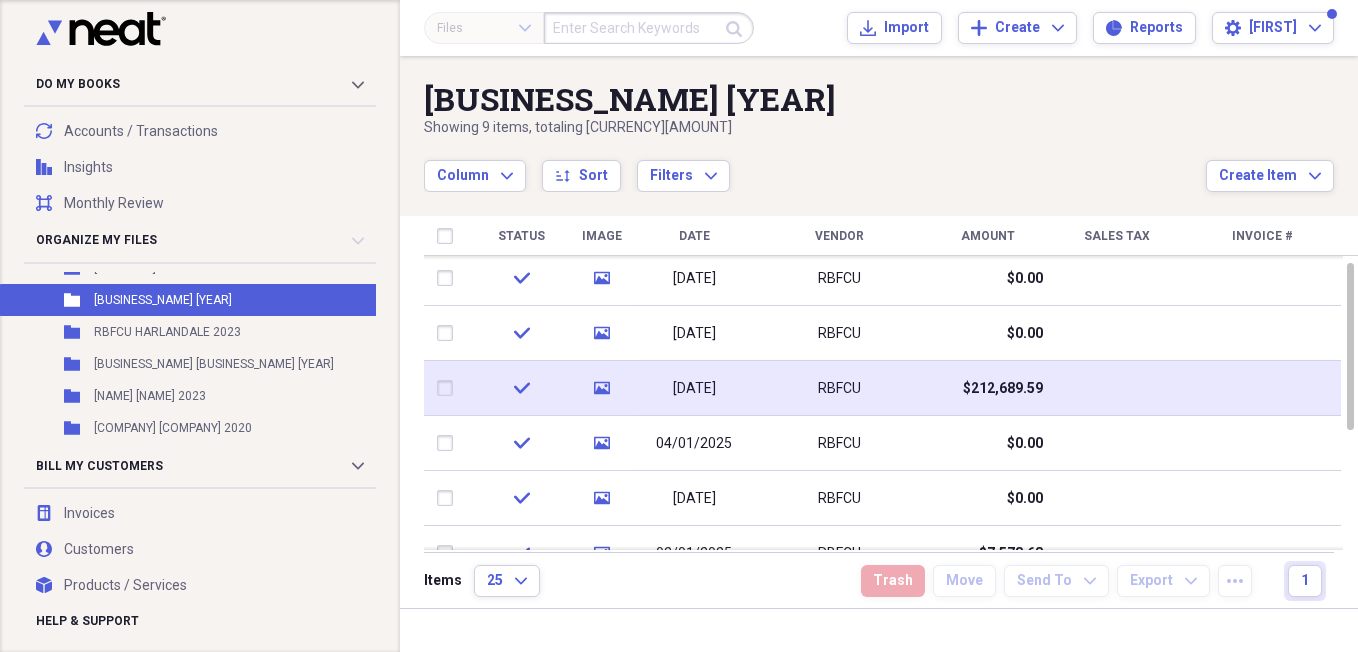 click on "RBFCU" at bounding box center [839, 388] 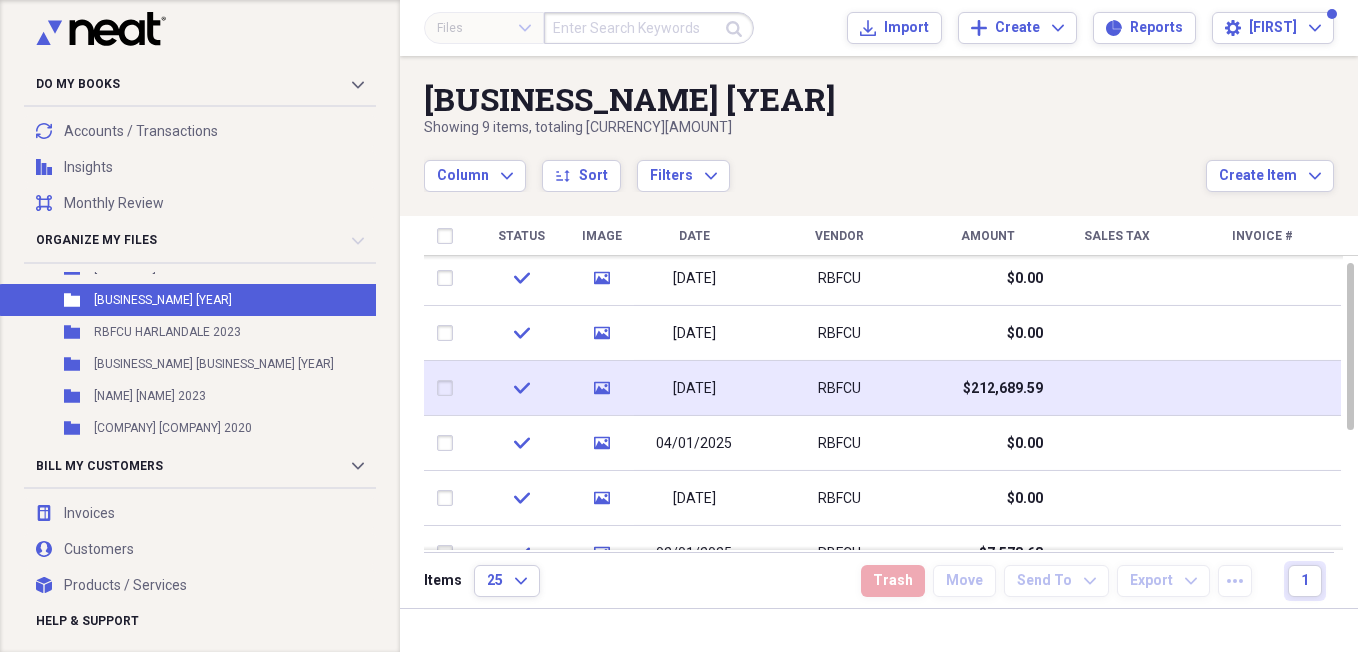 click on "RBFCU" at bounding box center (839, 388) 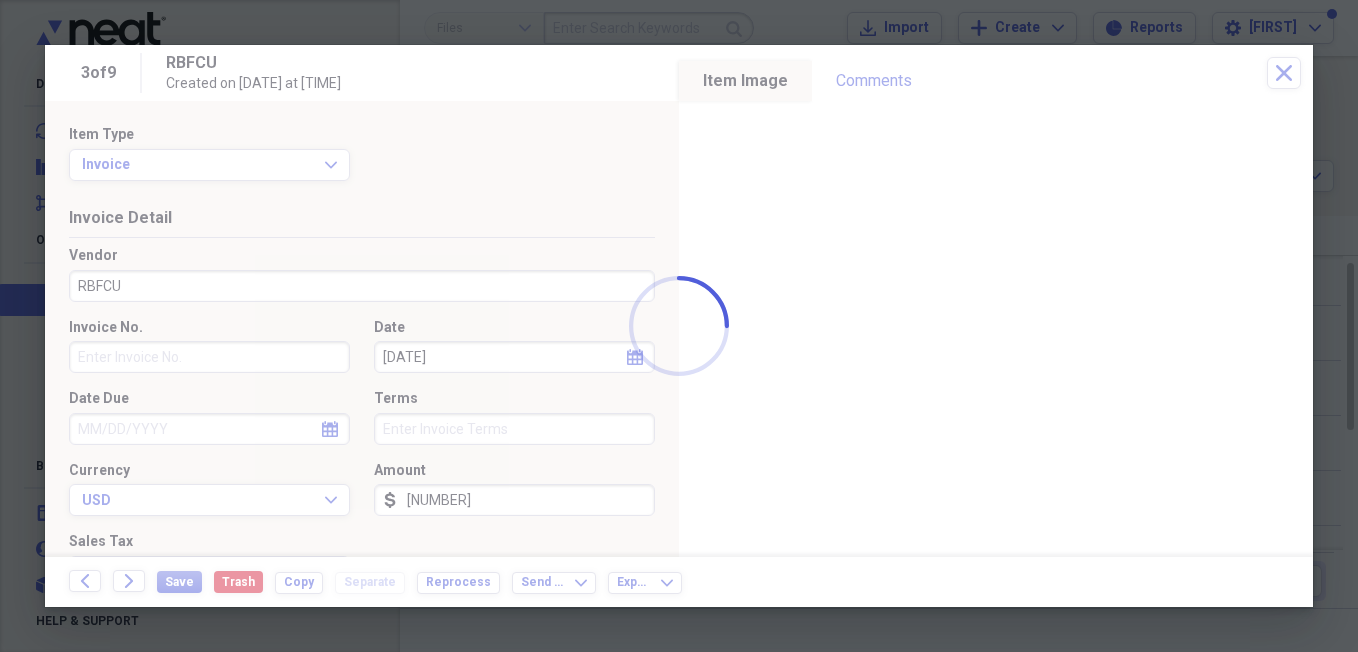 click at bounding box center [679, 326] 